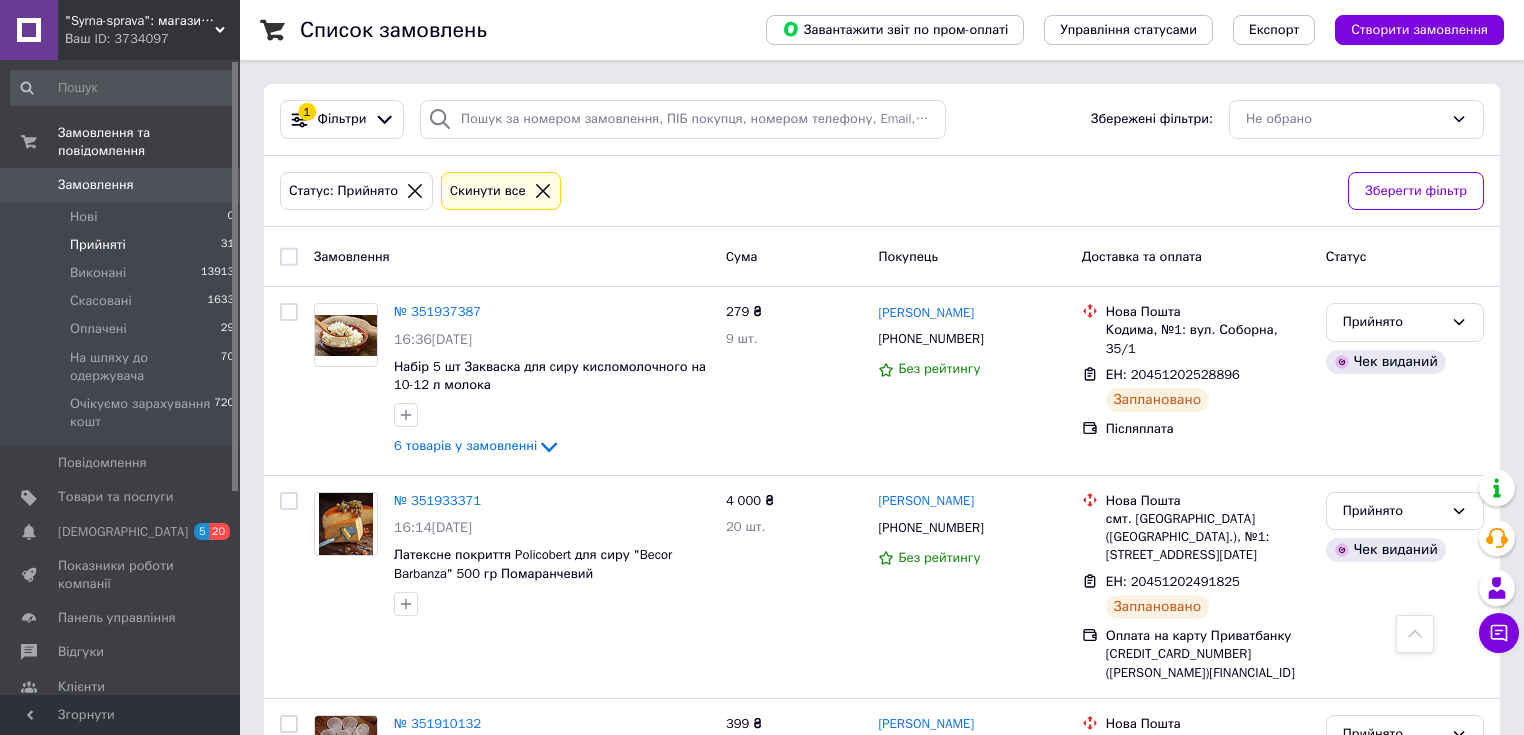 scroll, scrollTop: 1680, scrollLeft: 0, axis: vertical 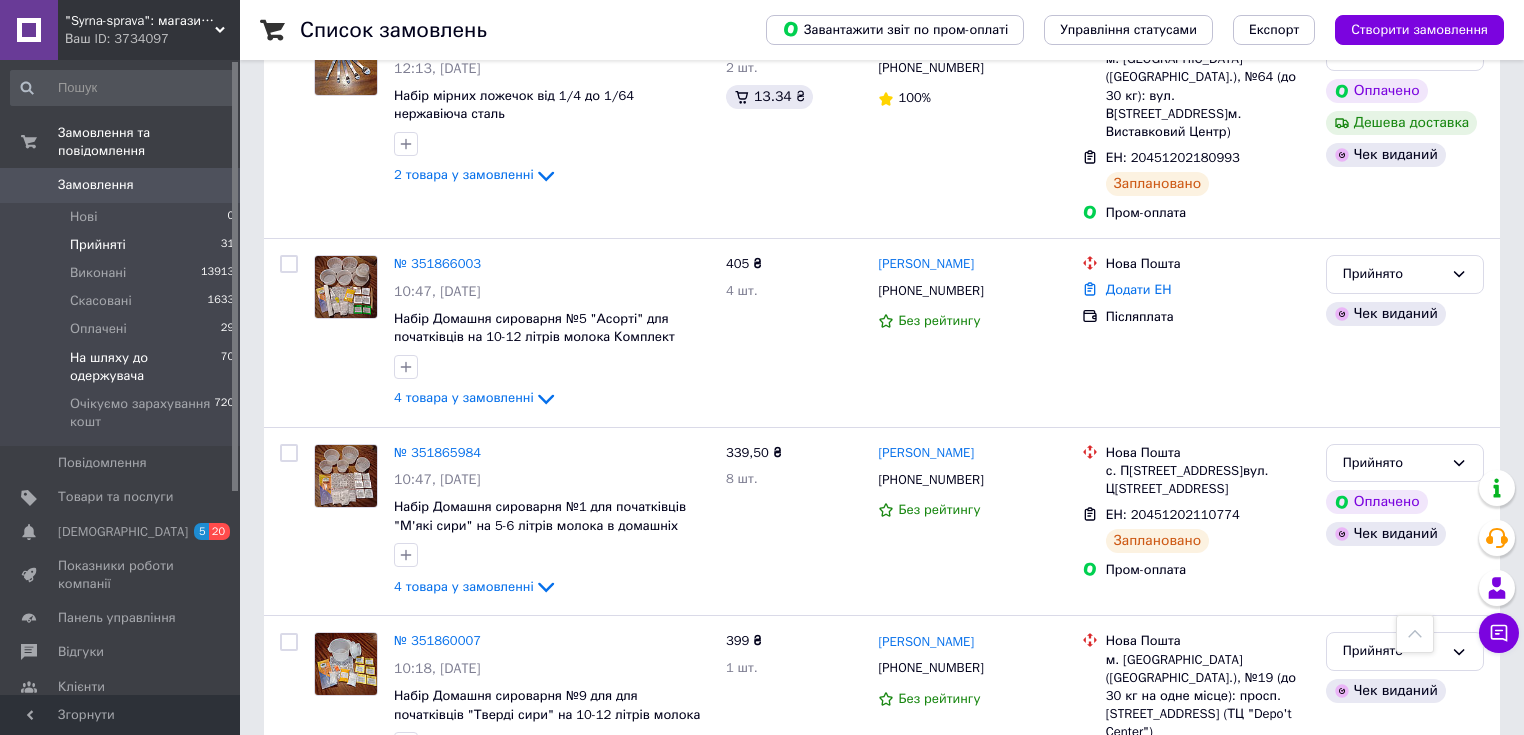 click on "На шляху до одержувача" at bounding box center (145, 367) 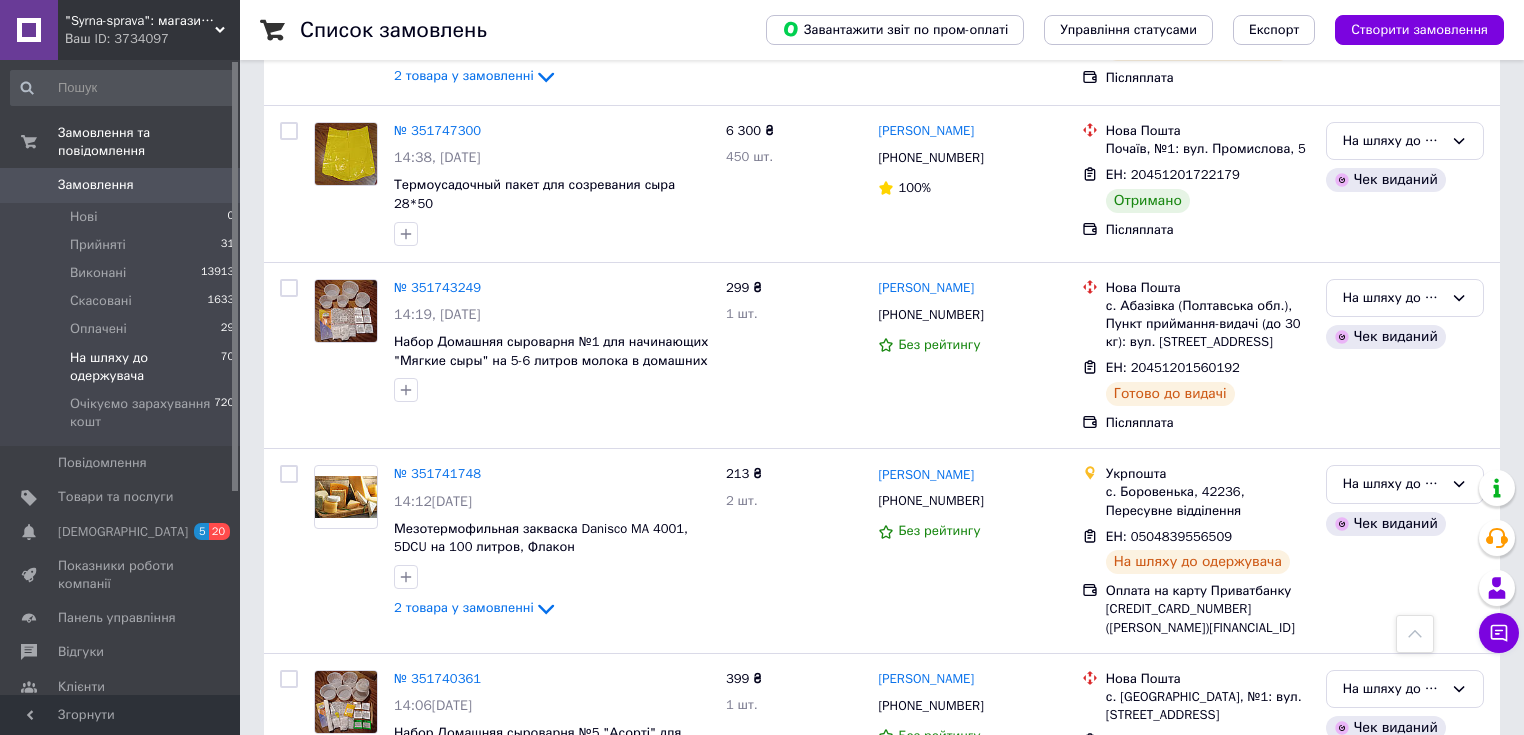 scroll, scrollTop: 720, scrollLeft: 0, axis: vertical 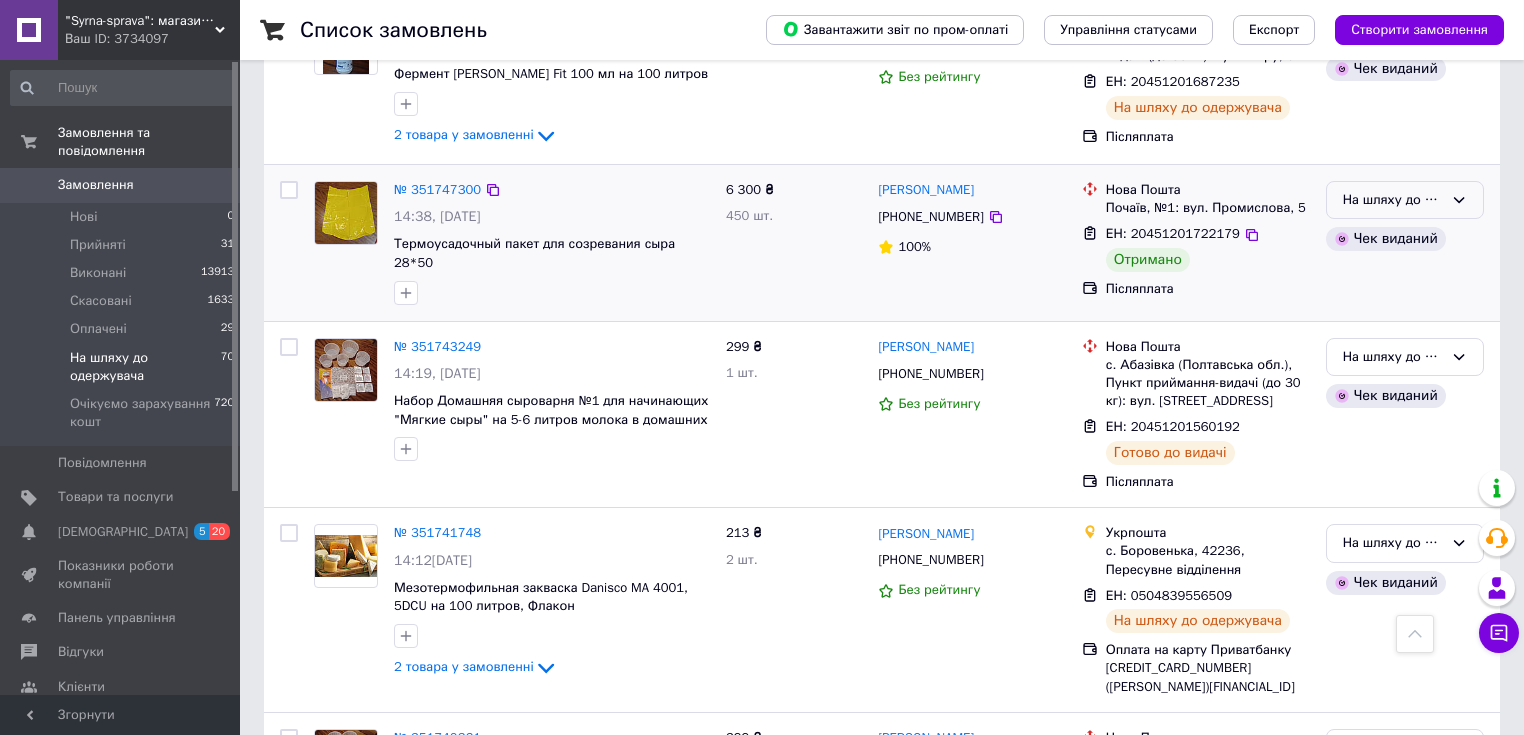 click on "На шляху до одержувача" at bounding box center (1393, 200) 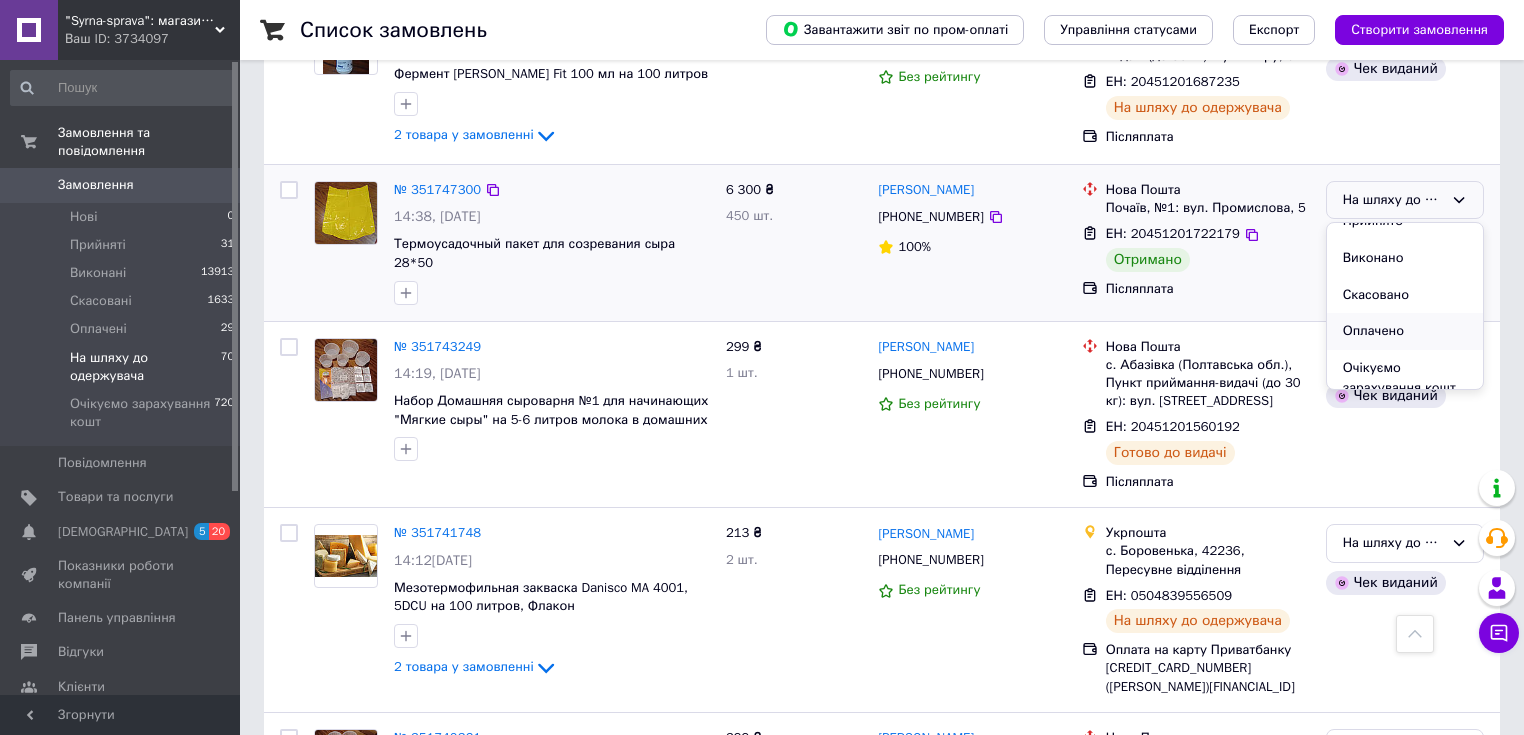 scroll, scrollTop: 37, scrollLeft: 0, axis: vertical 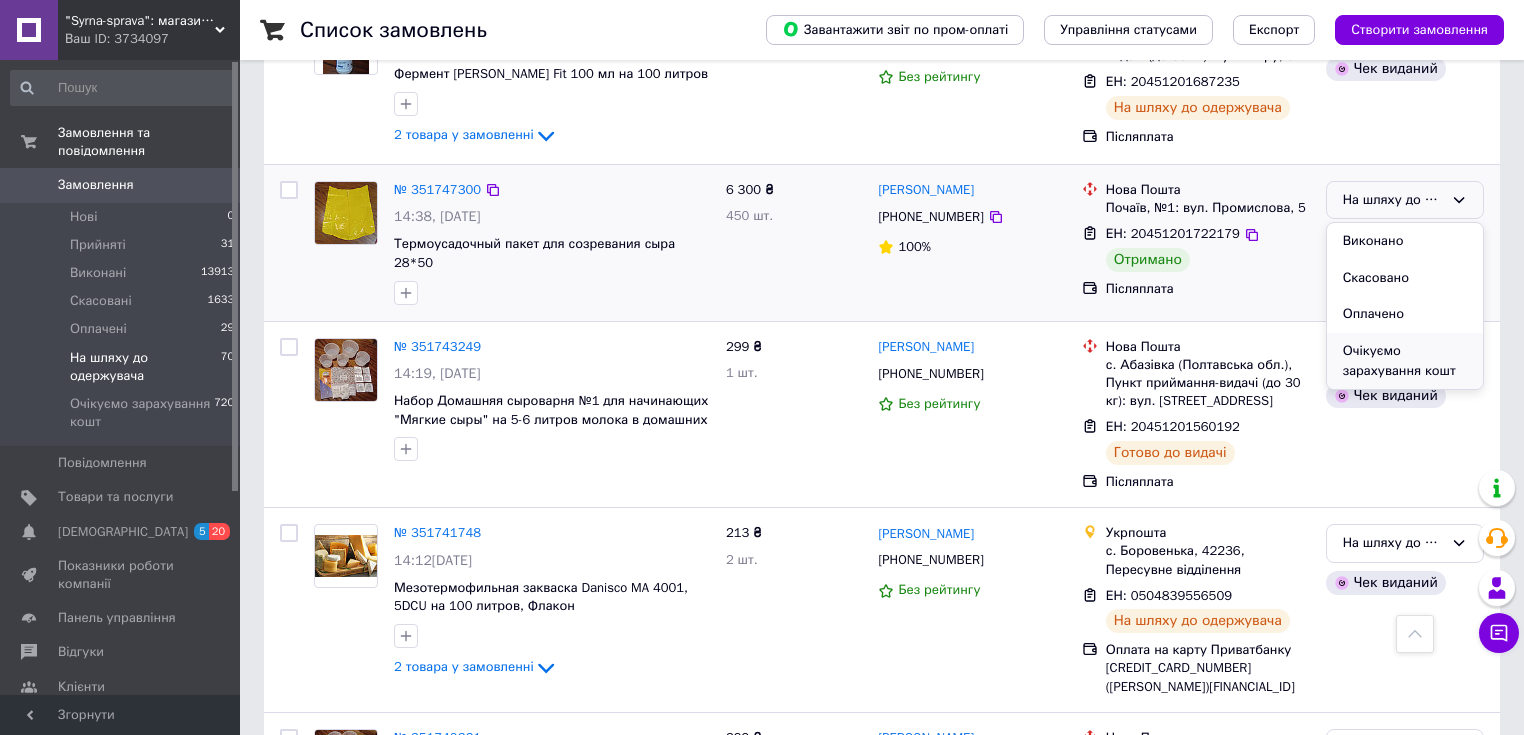 click on "Очікуємо зарахування кошт" at bounding box center (1405, 361) 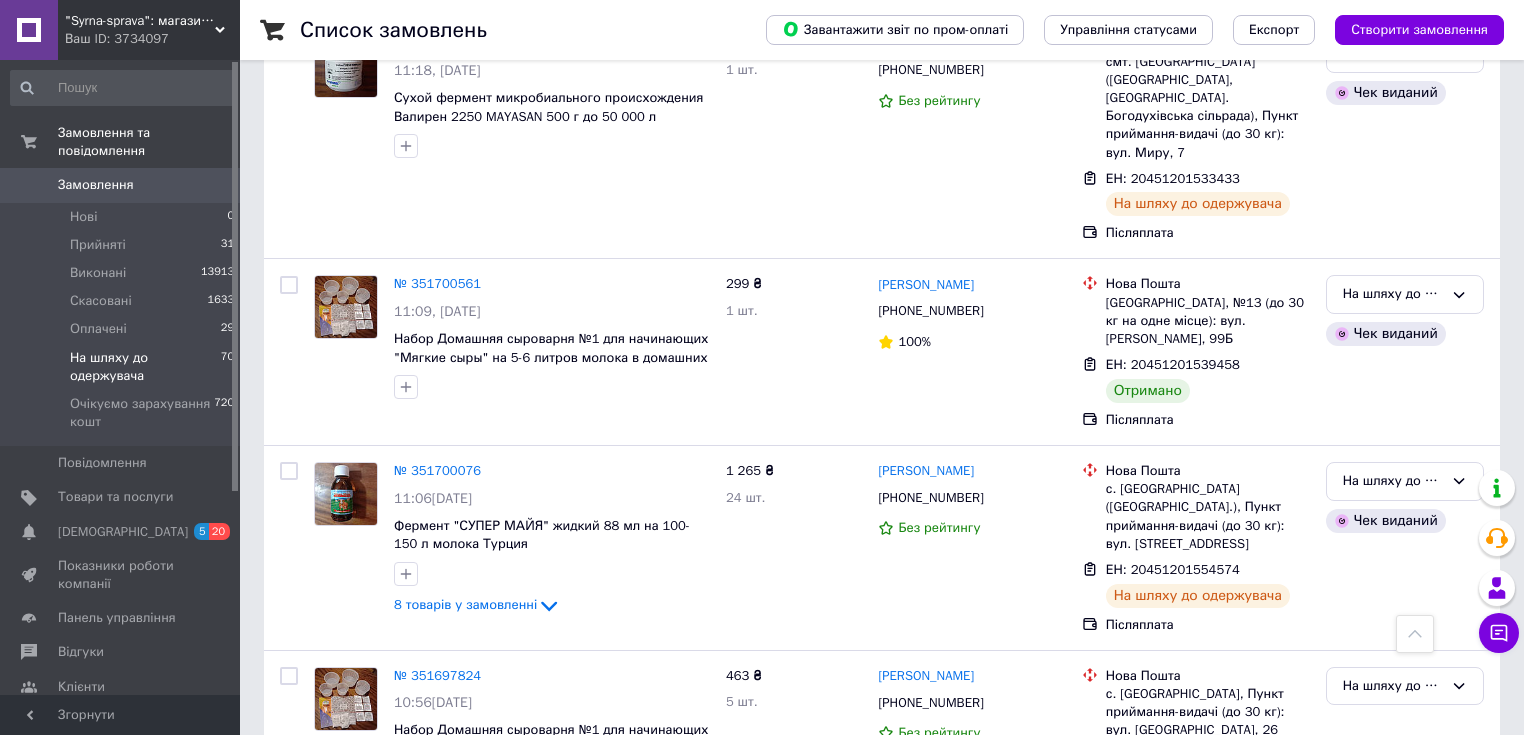 scroll, scrollTop: 2960, scrollLeft: 0, axis: vertical 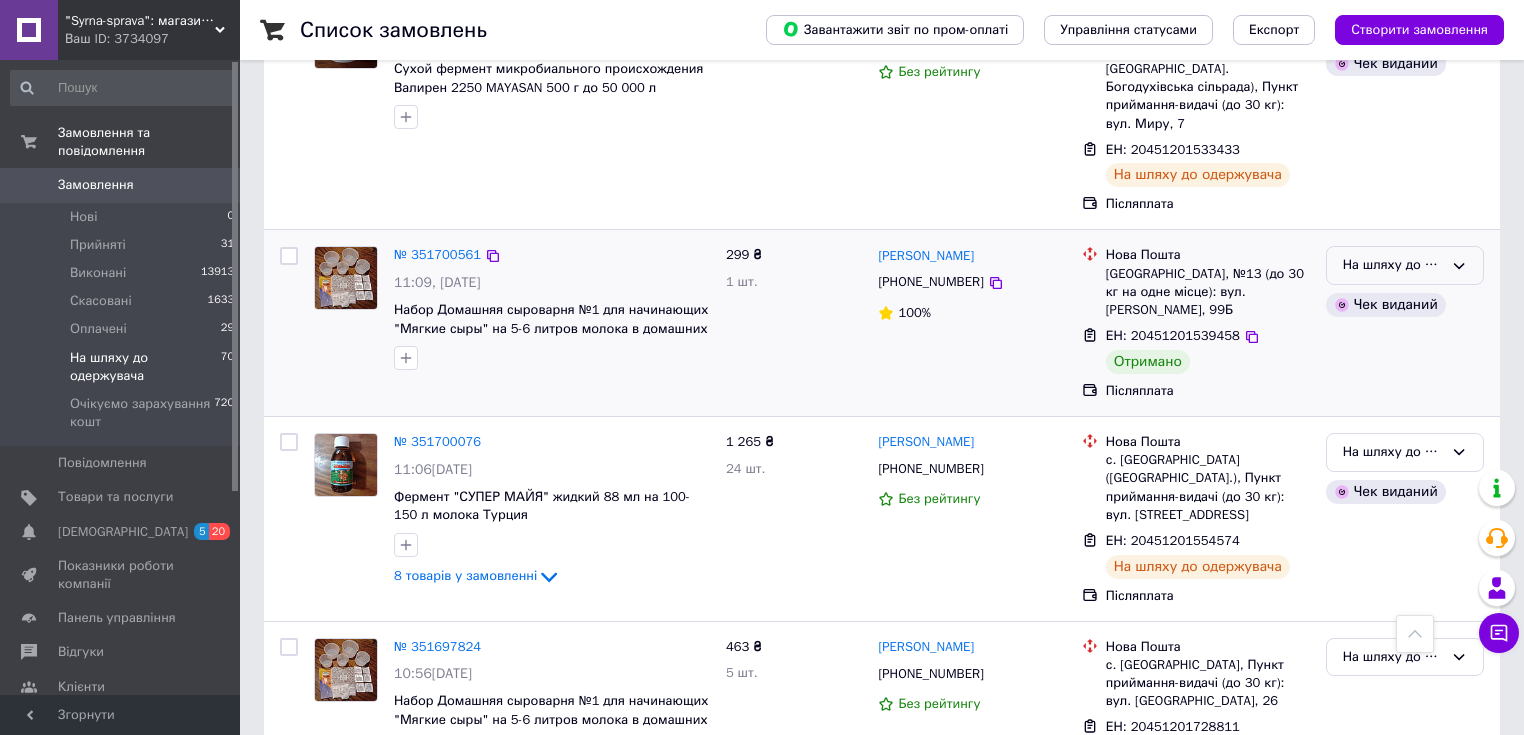 click on "На шляху до одержувача" at bounding box center (1393, 265) 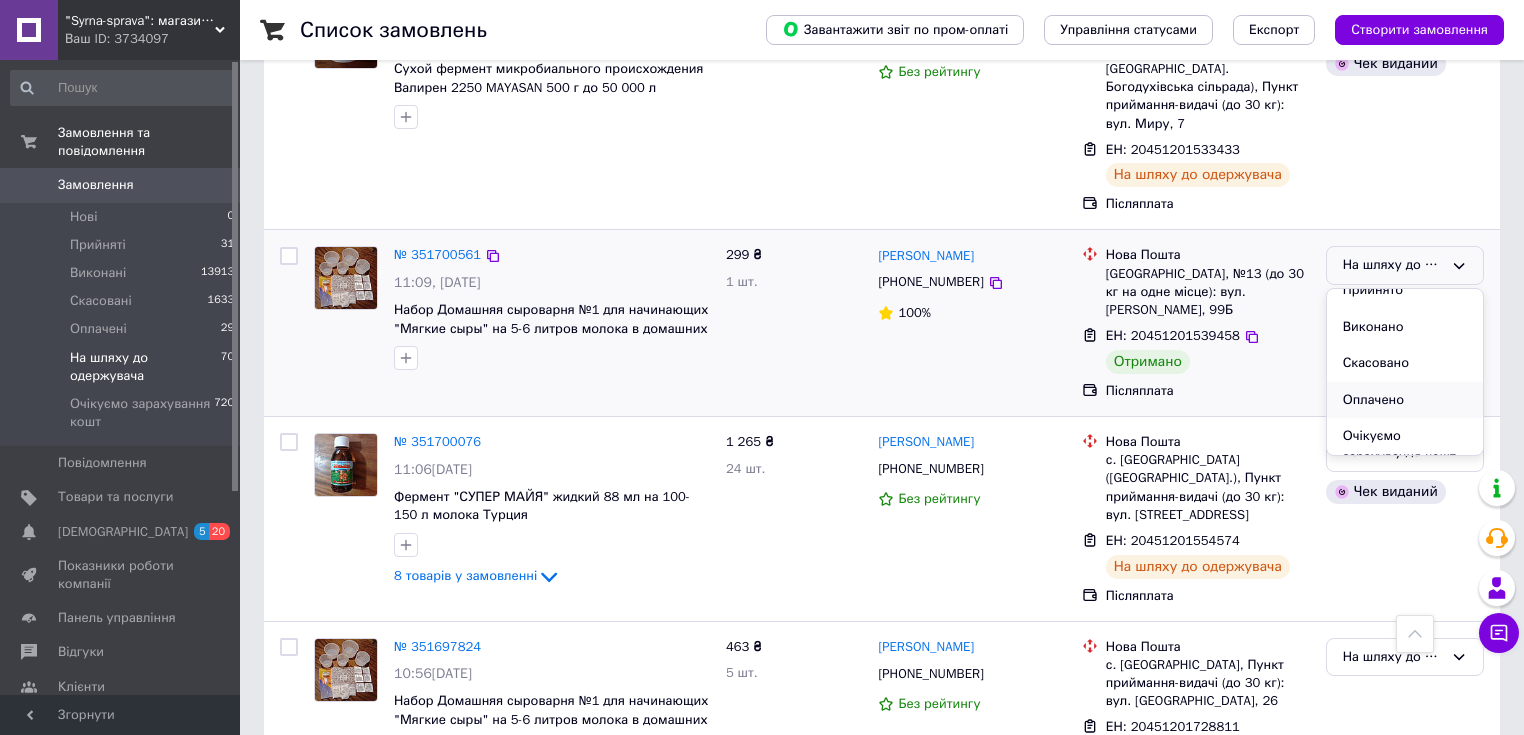 scroll, scrollTop: 37, scrollLeft: 0, axis: vertical 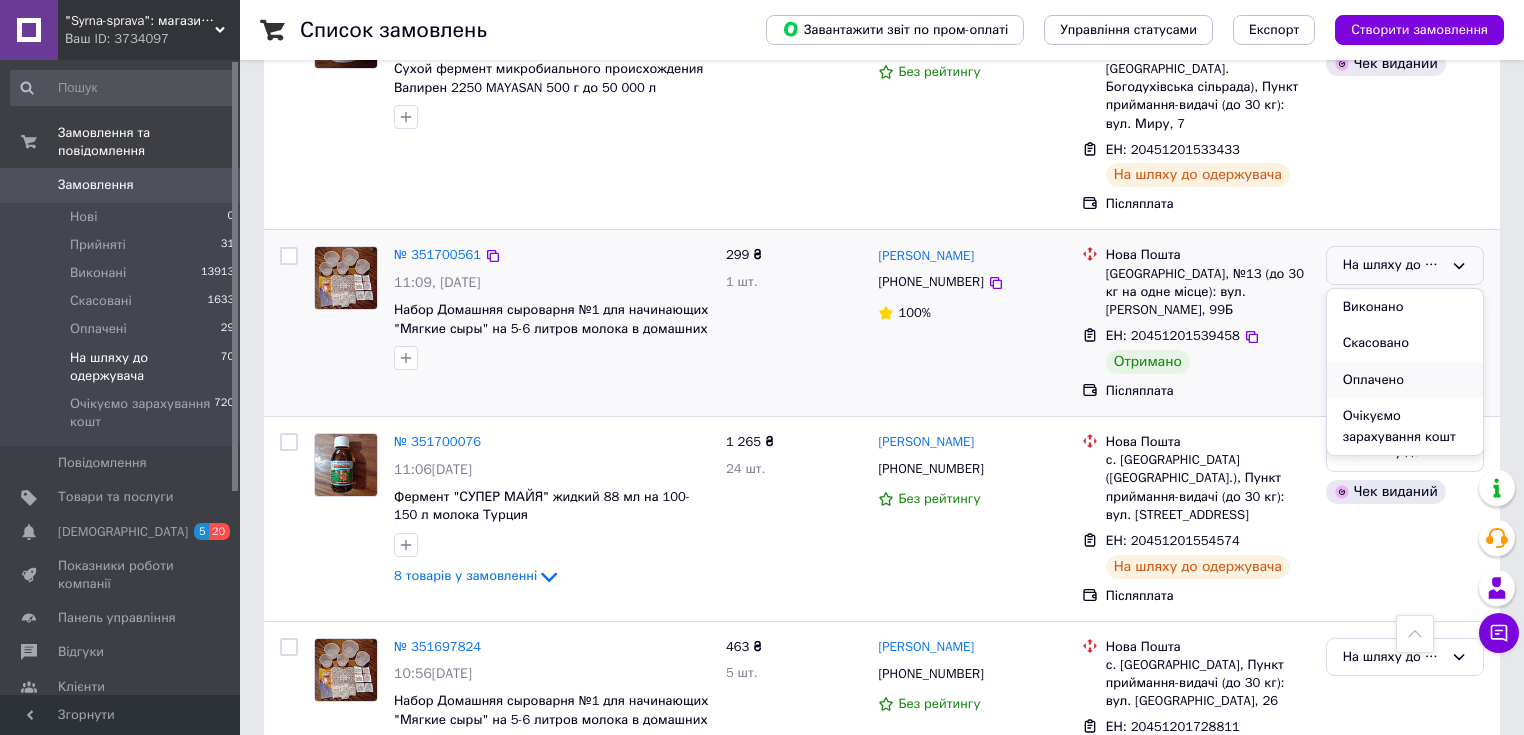 click on "Очікуємо зарахування кошт" at bounding box center [1405, 426] 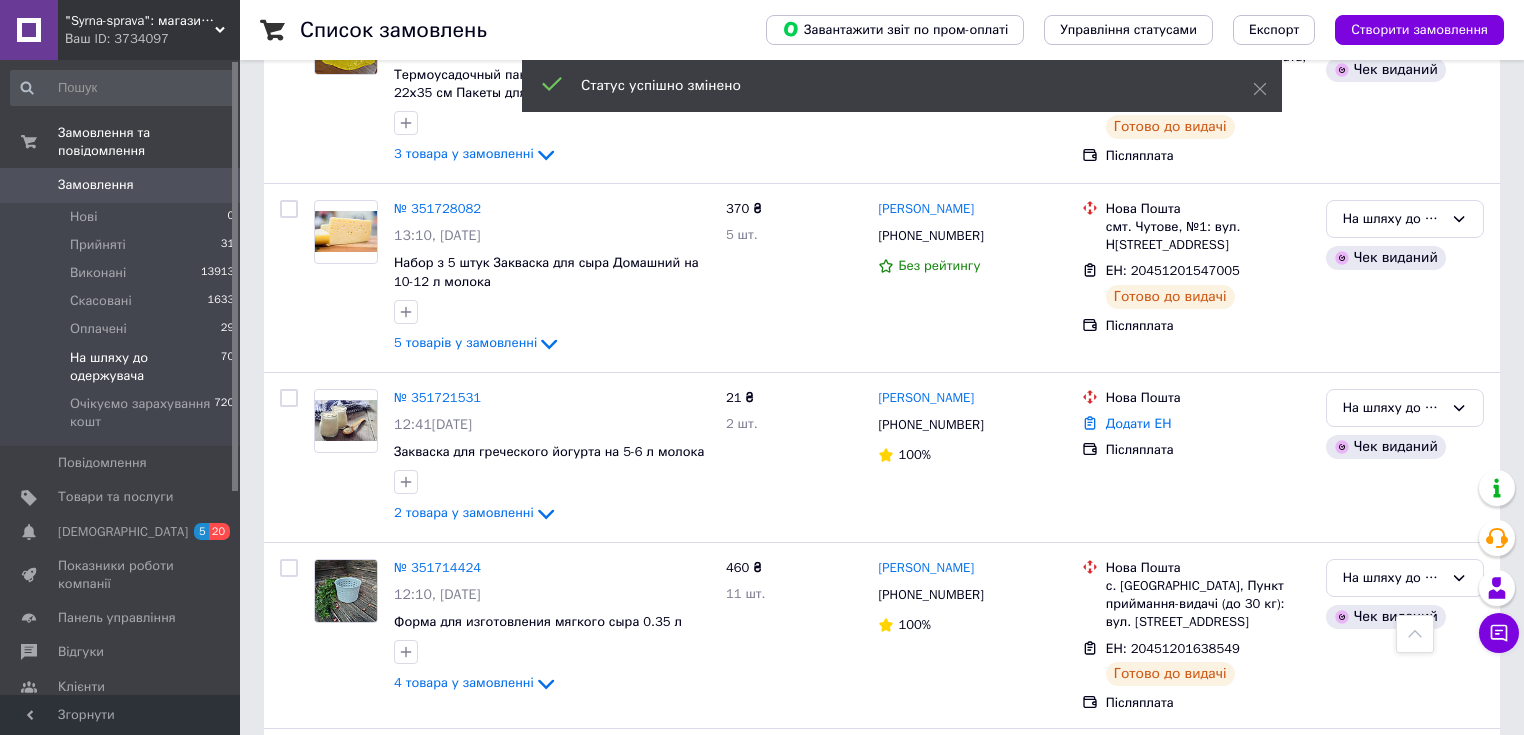 scroll, scrollTop: 1600, scrollLeft: 0, axis: vertical 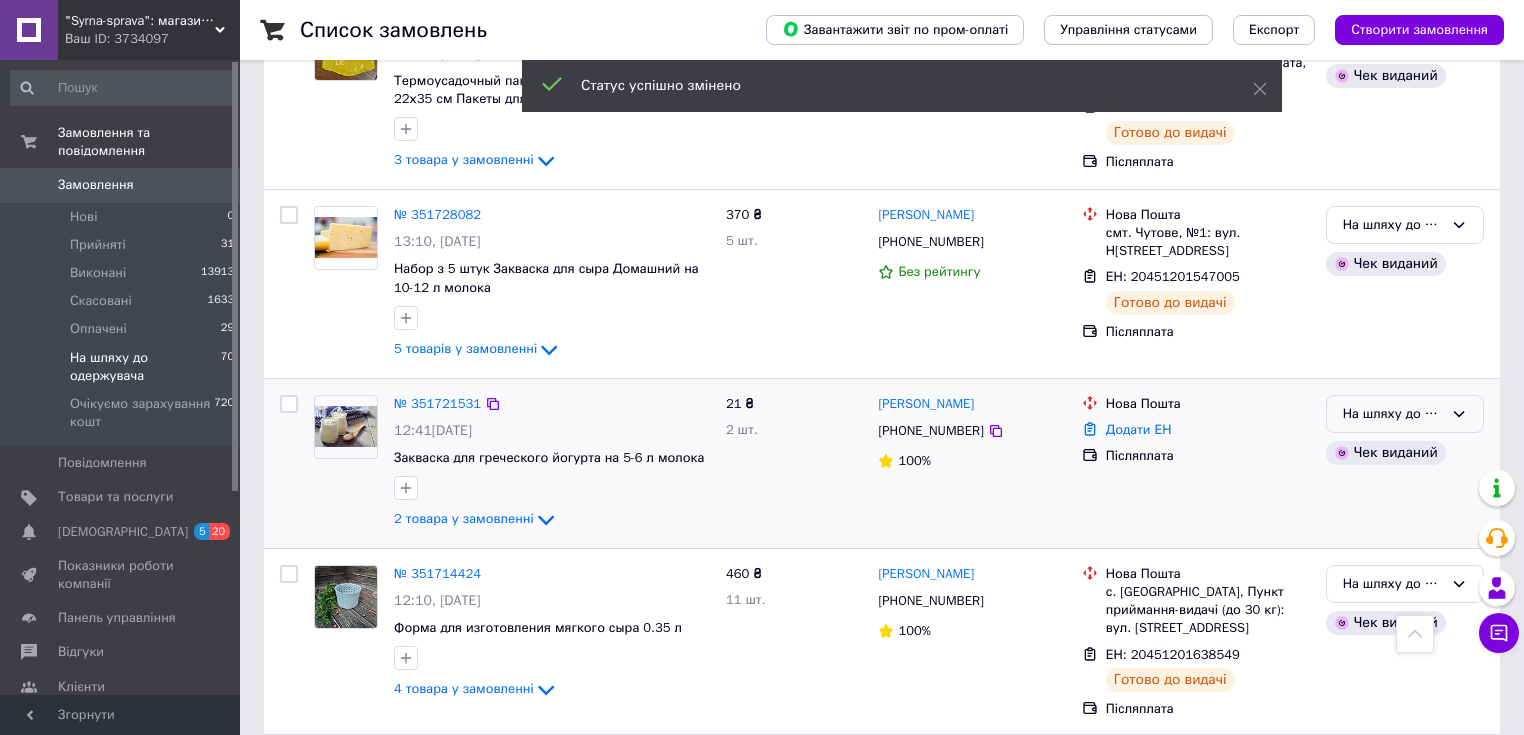 click on "На шляху до одержувача" at bounding box center [1393, 414] 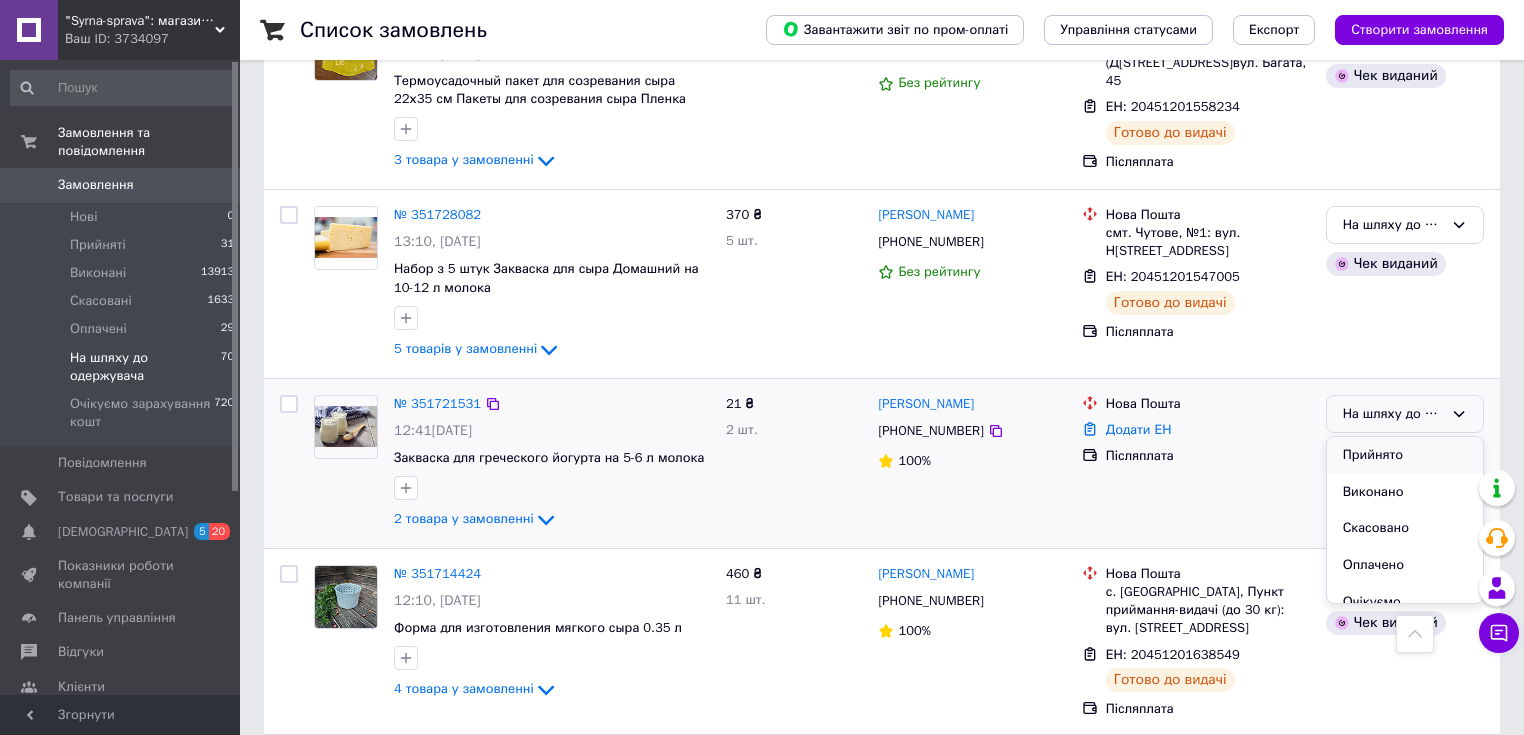 scroll, scrollTop: 37, scrollLeft: 0, axis: vertical 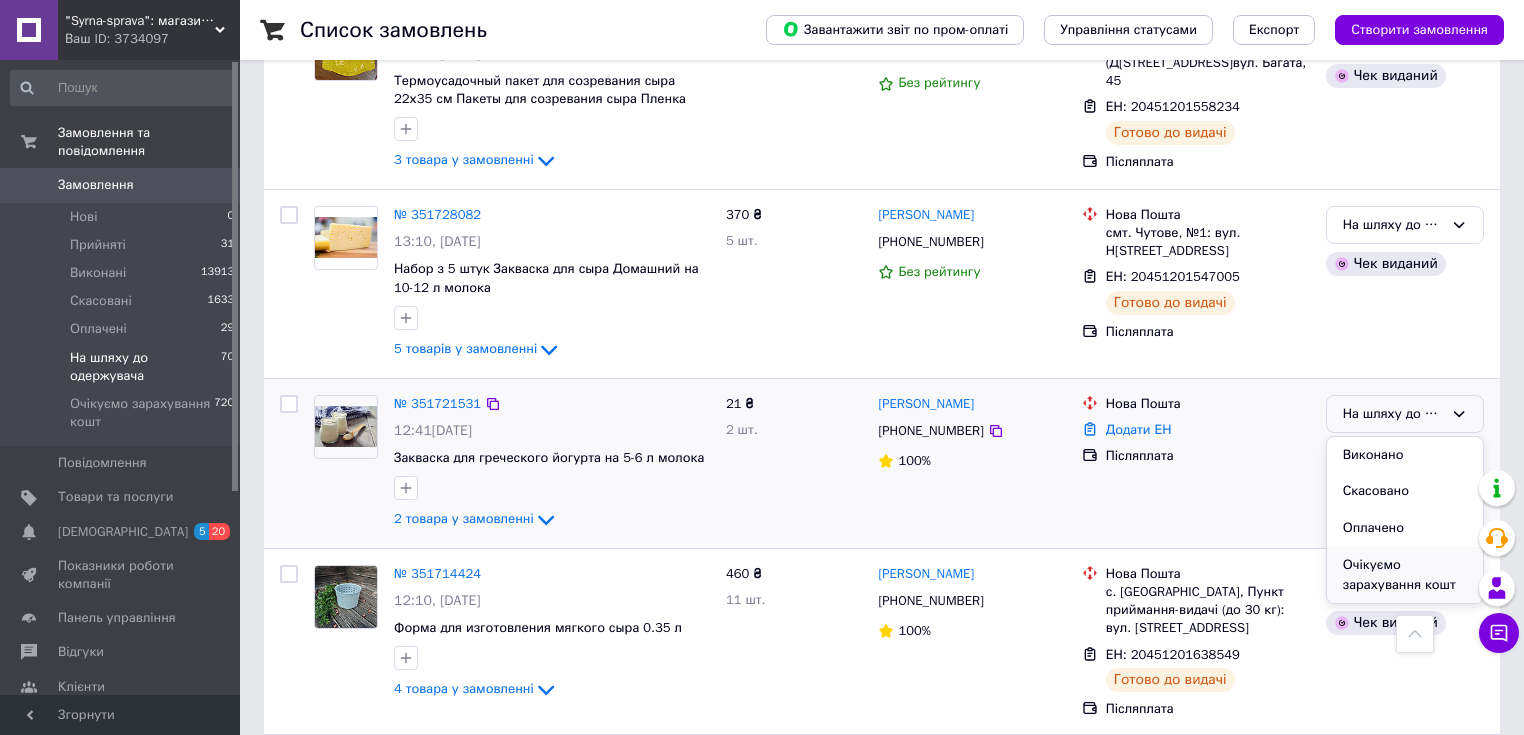 click on "Очікуємо зарахування кошт" at bounding box center (1405, 575) 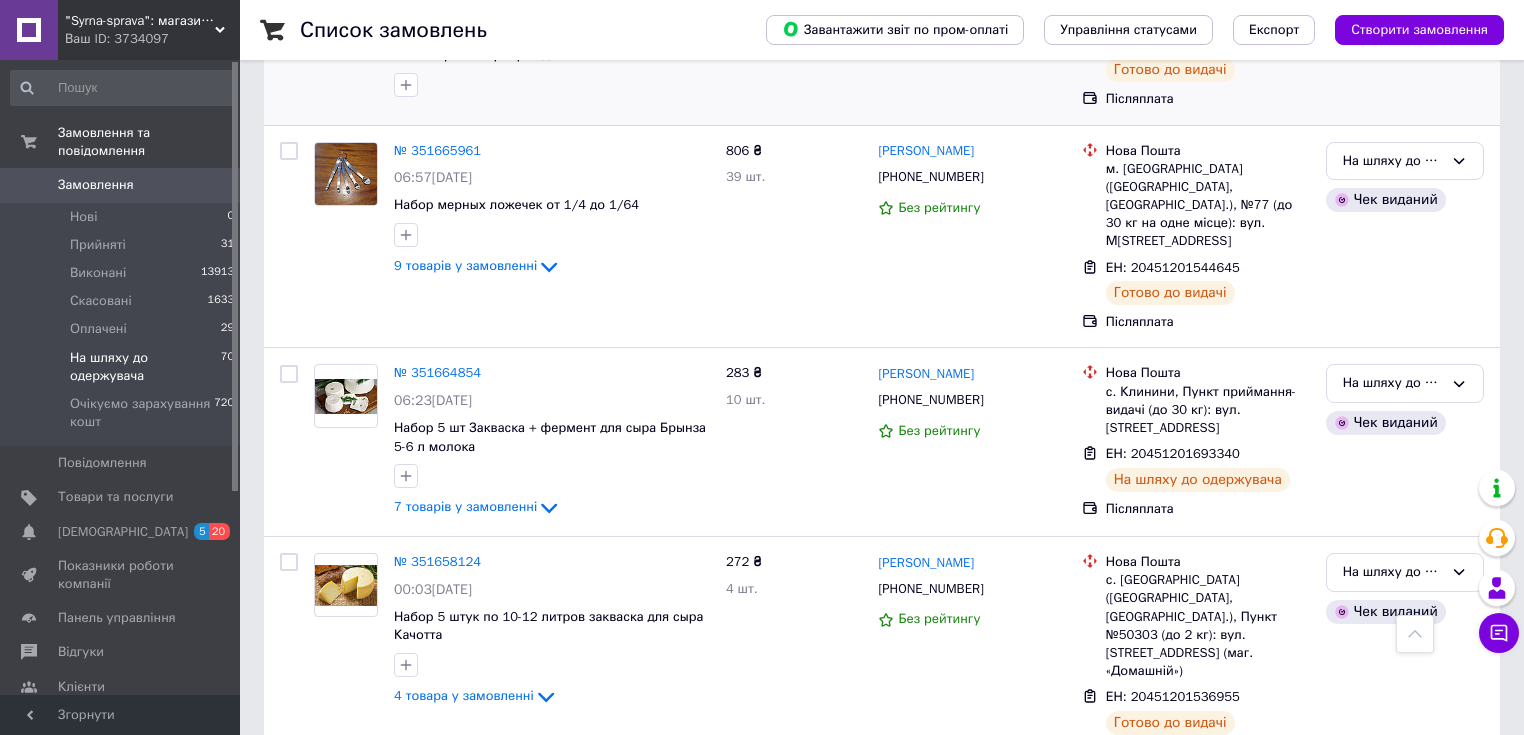 scroll, scrollTop: 3472, scrollLeft: 0, axis: vertical 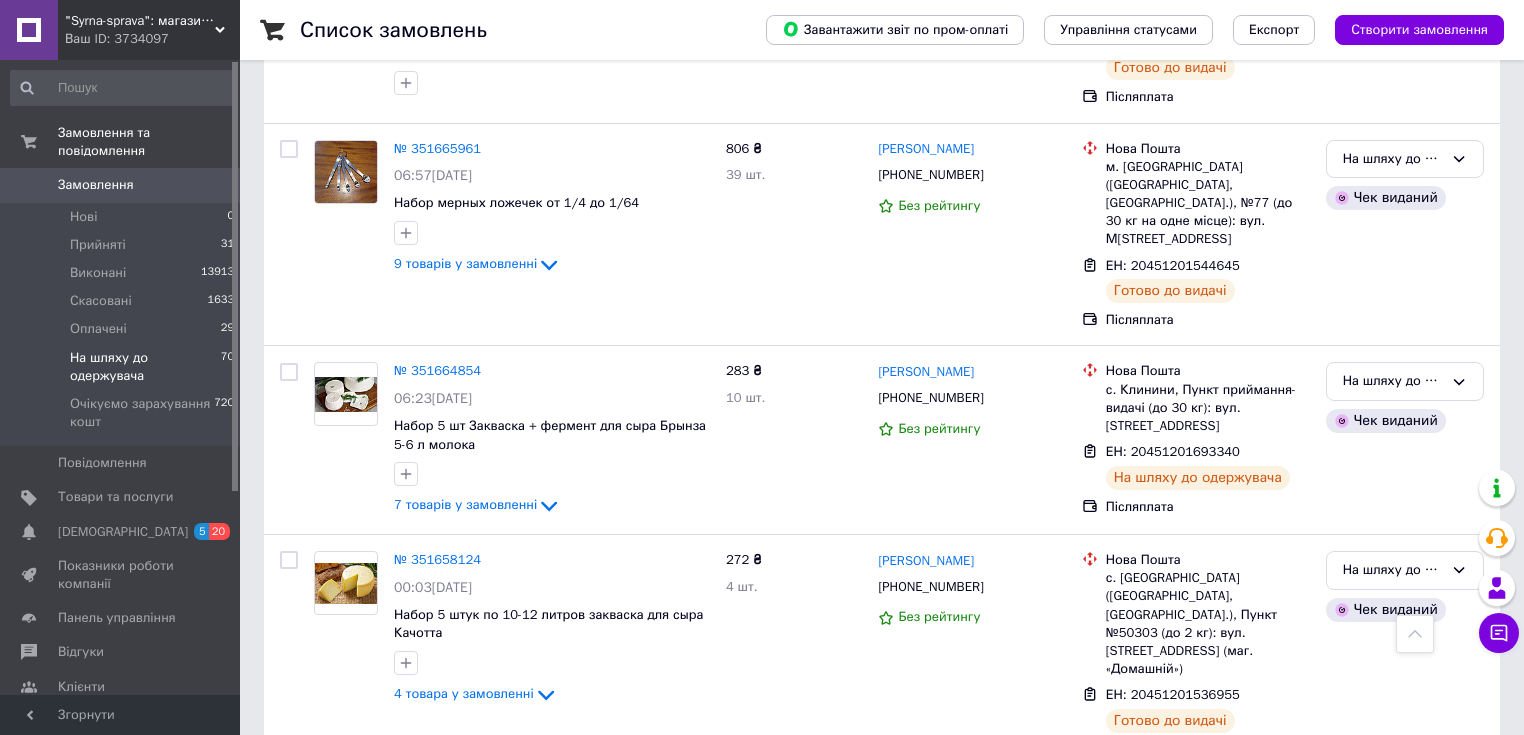 click on "2" at bounding box center [327, 820] 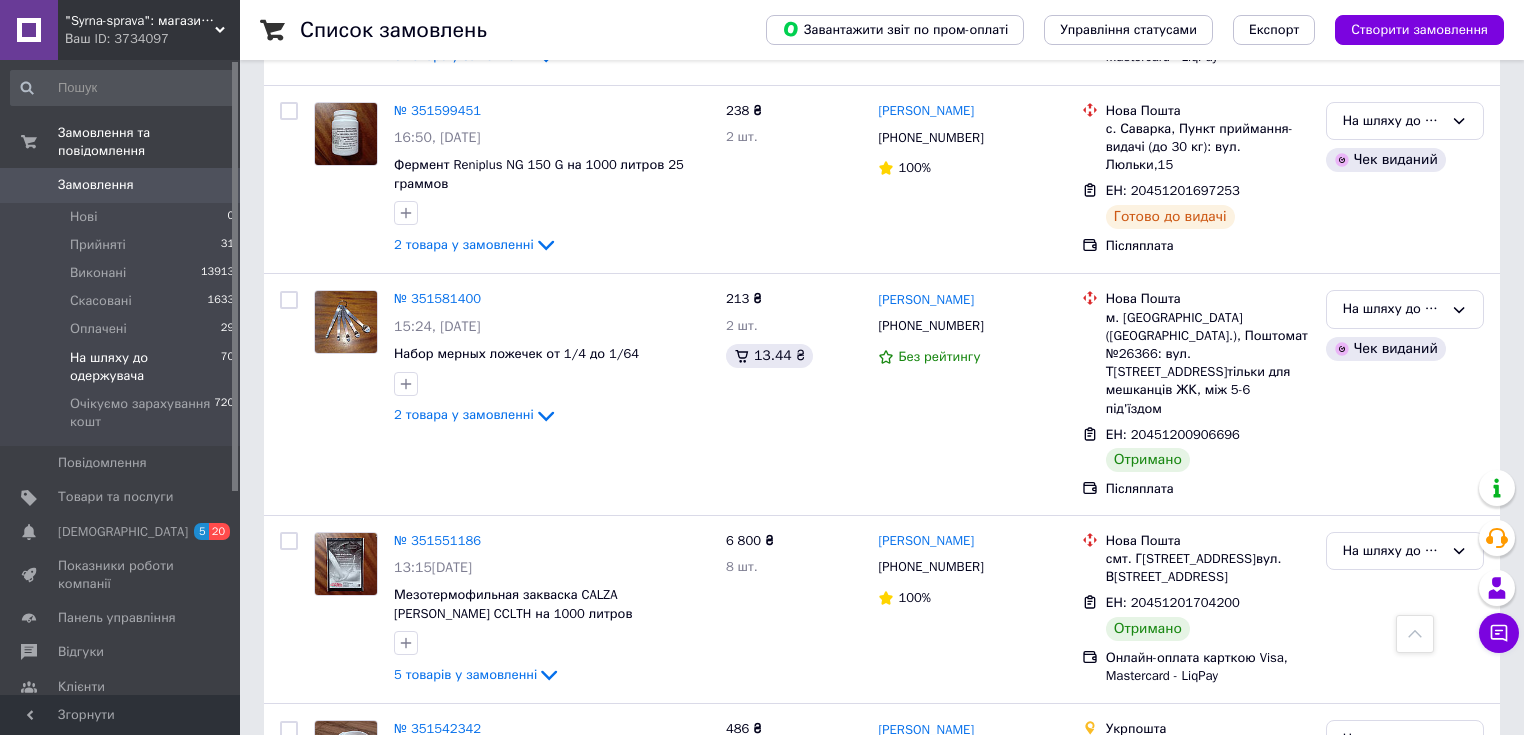 scroll, scrollTop: 1680, scrollLeft: 0, axis: vertical 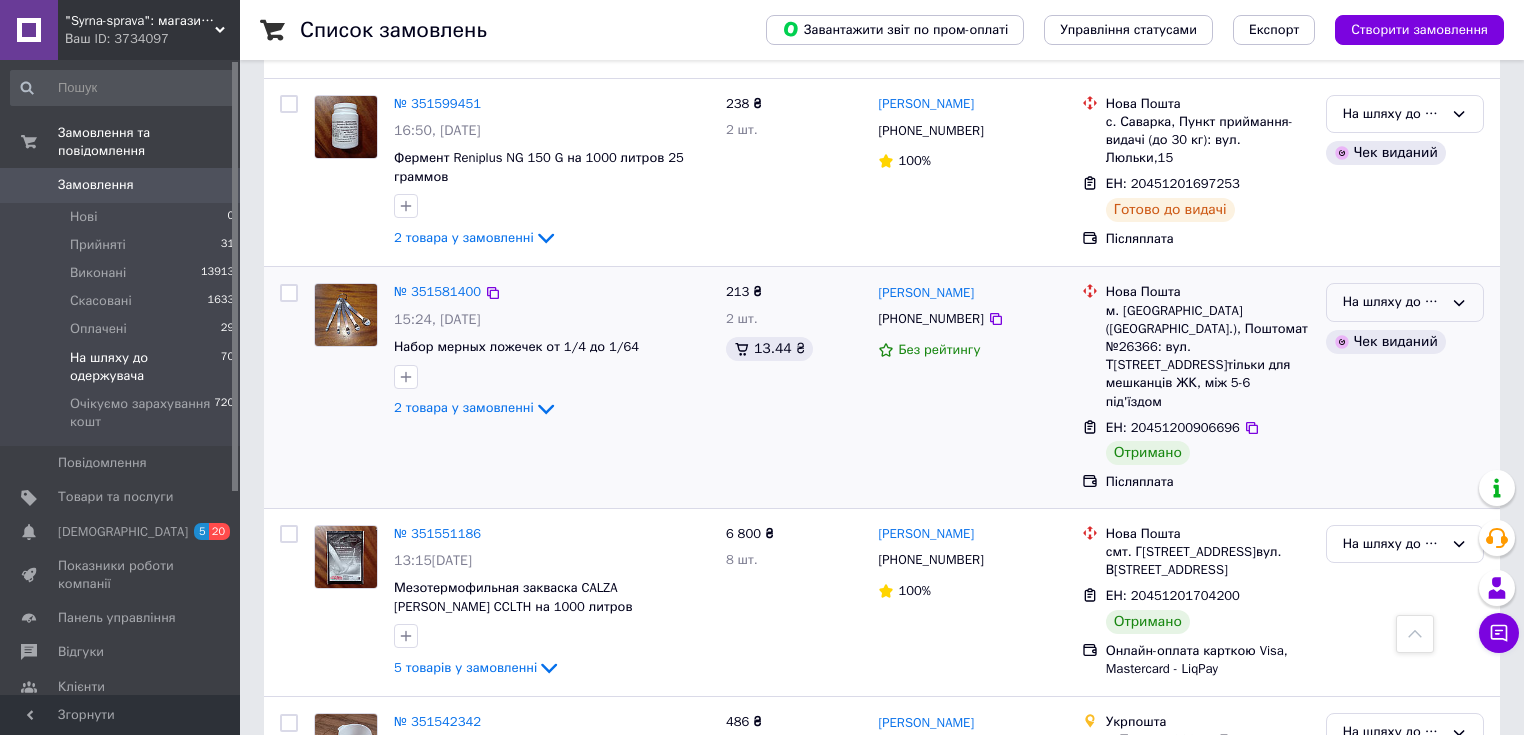click on "На шляху до одержувача" at bounding box center (1393, 302) 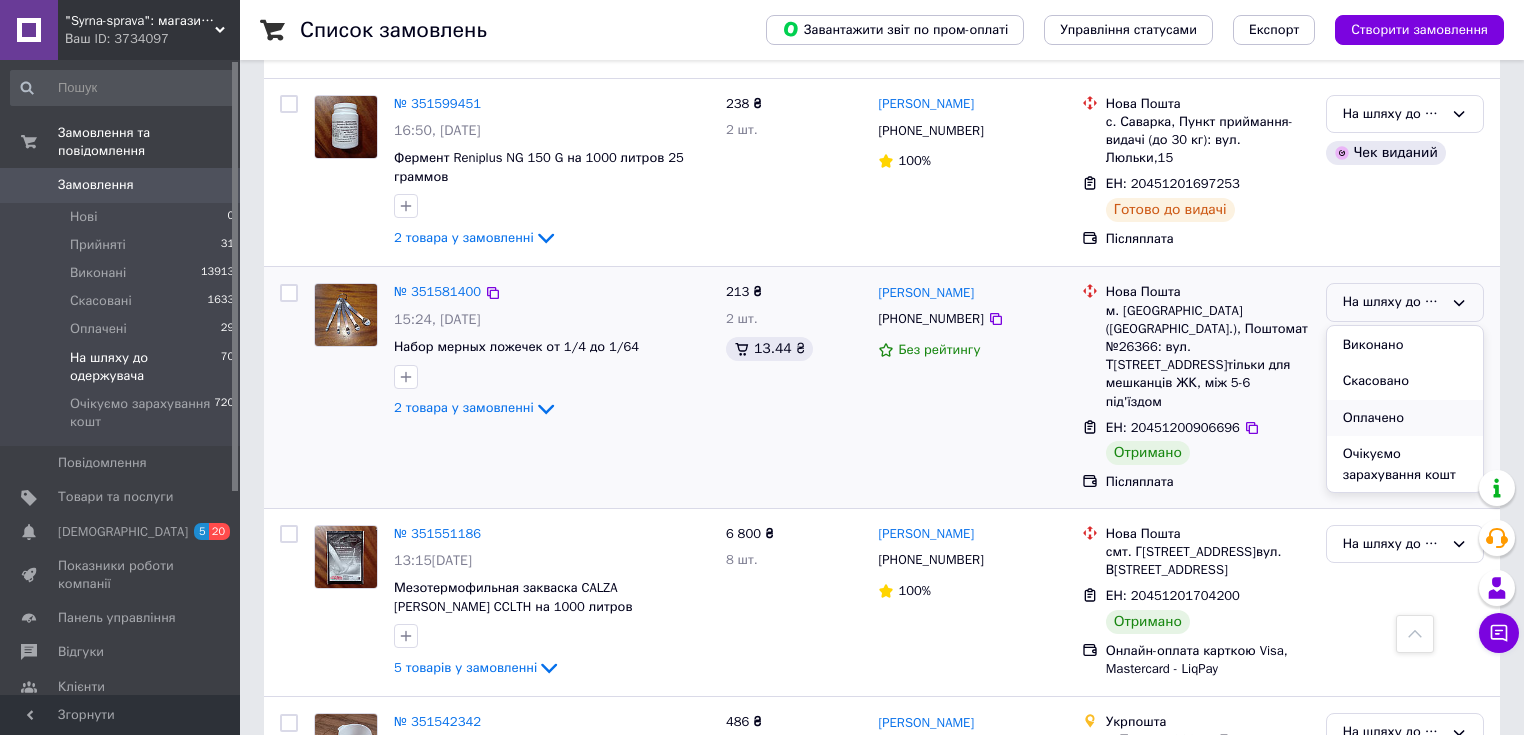 scroll, scrollTop: 37, scrollLeft: 0, axis: vertical 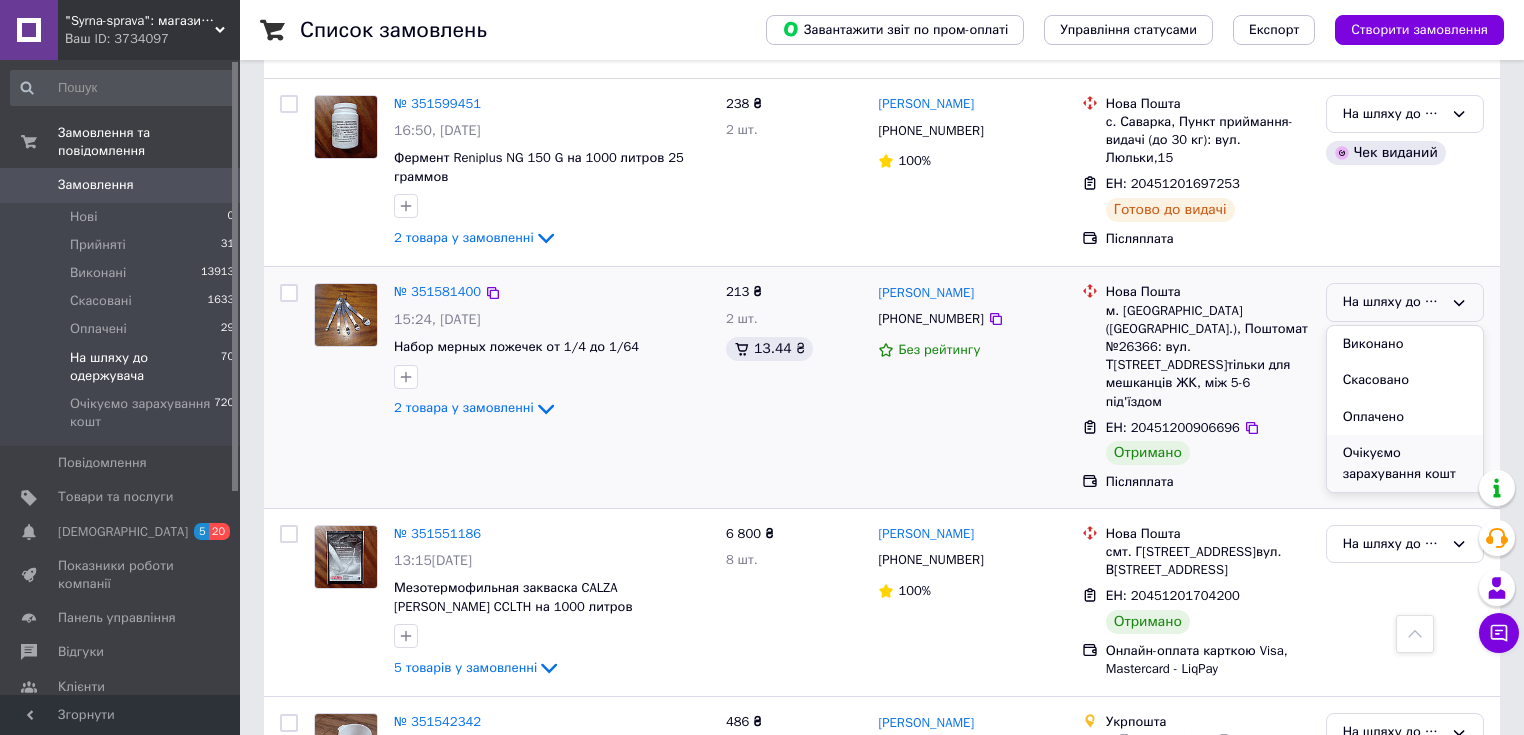 click on "Очікуємо зарахування кошт" at bounding box center [1405, 463] 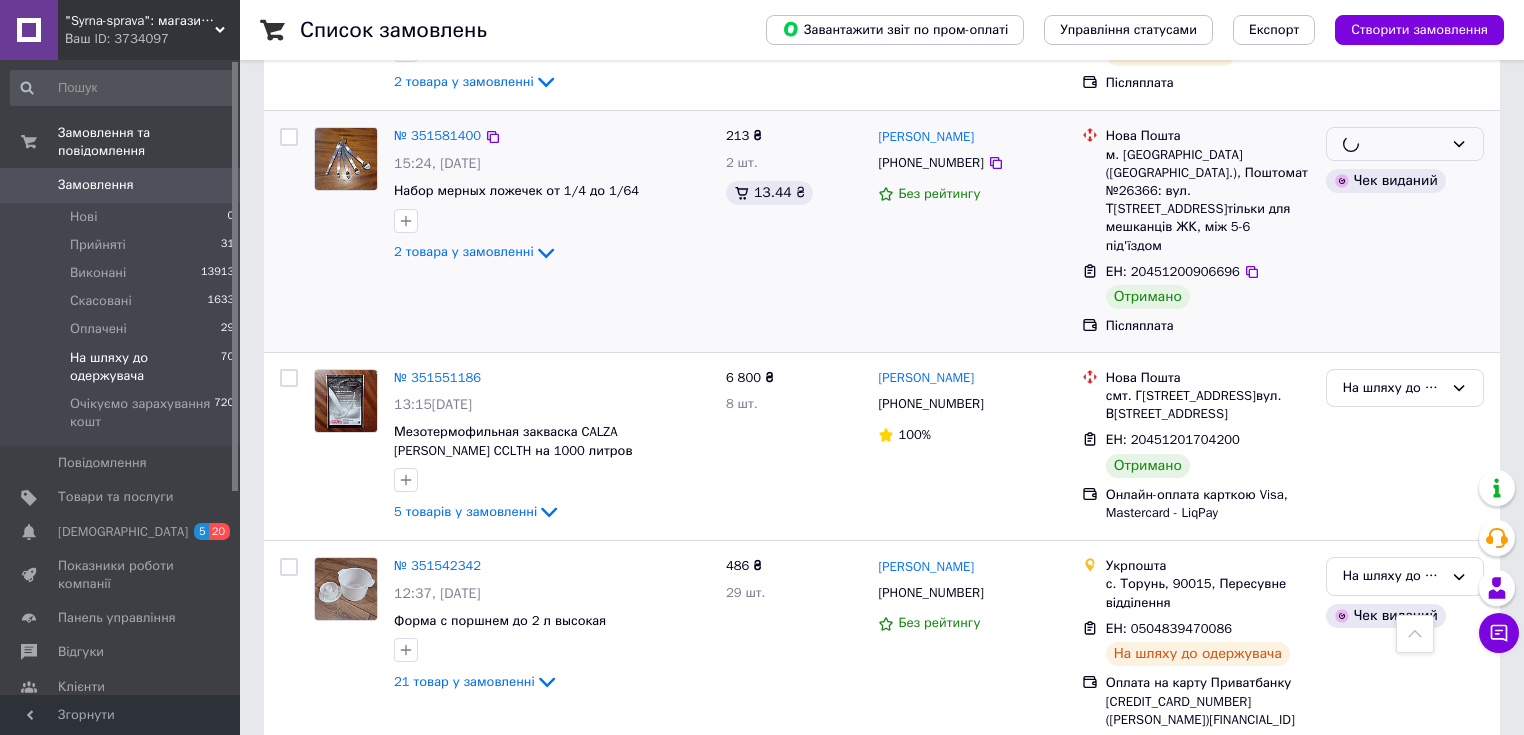 scroll, scrollTop: 1920, scrollLeft: 0, axis: vertical 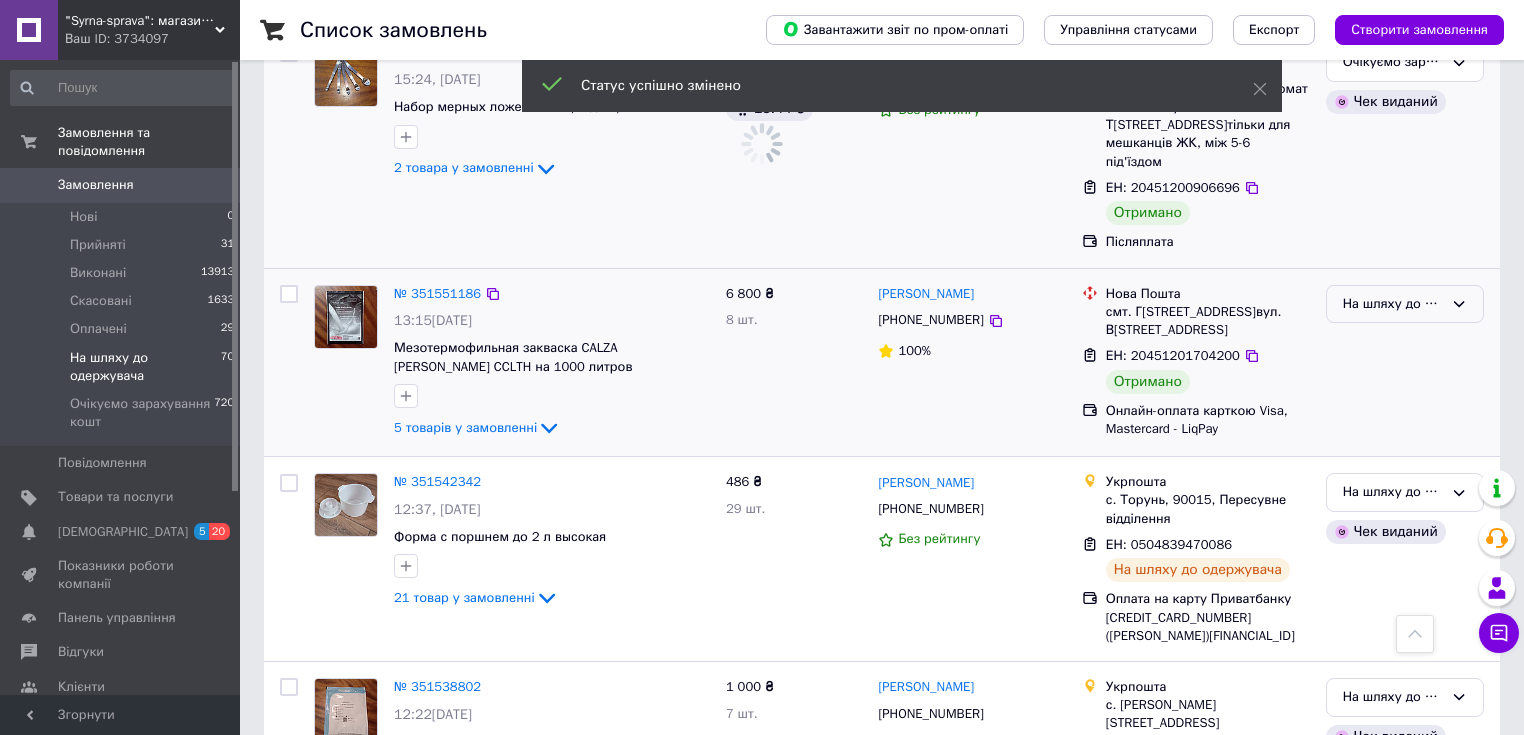 click on "На шляху до одержувача" at bounding box center (1393, 304) 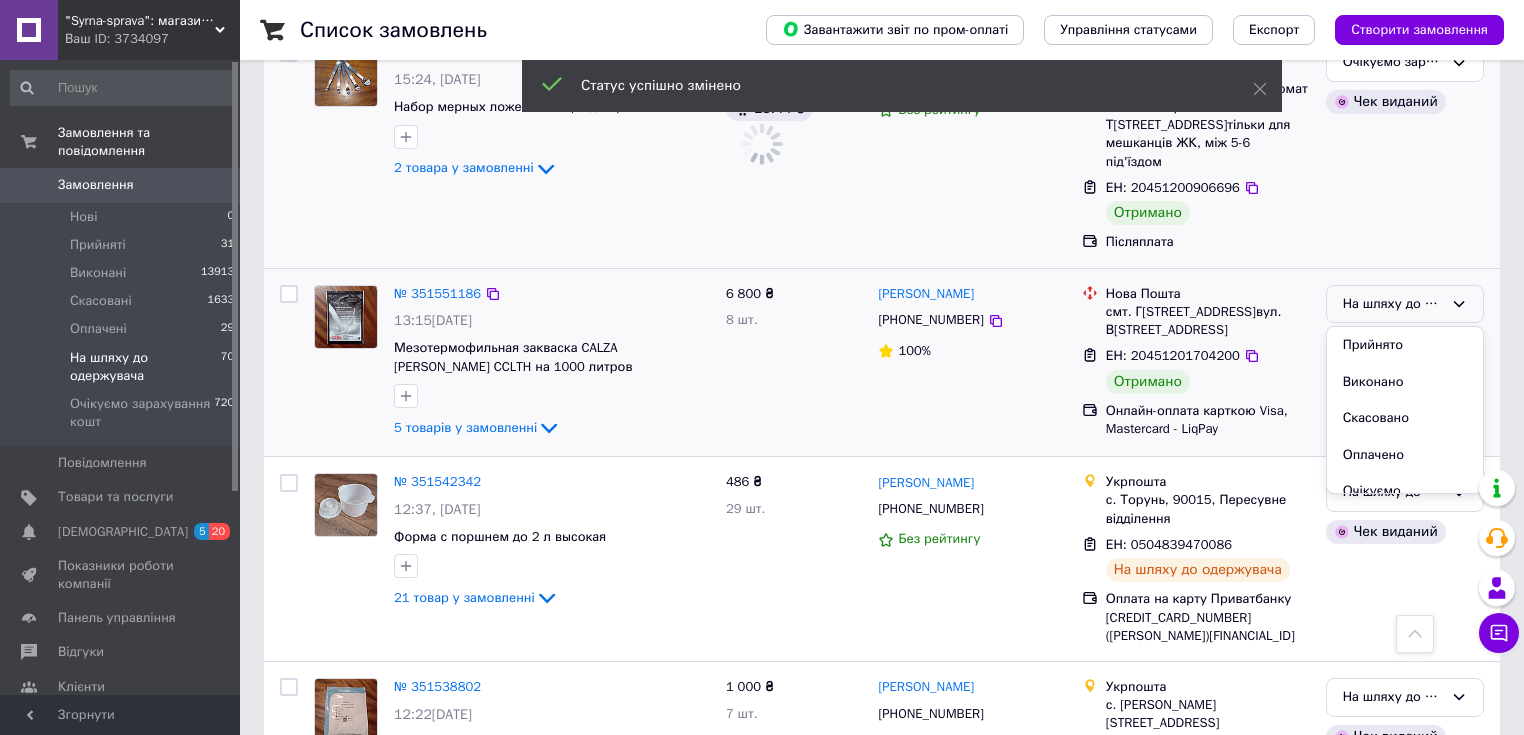 scroll, scrollTop: 37, scrollLeft: 0, axis: vertical 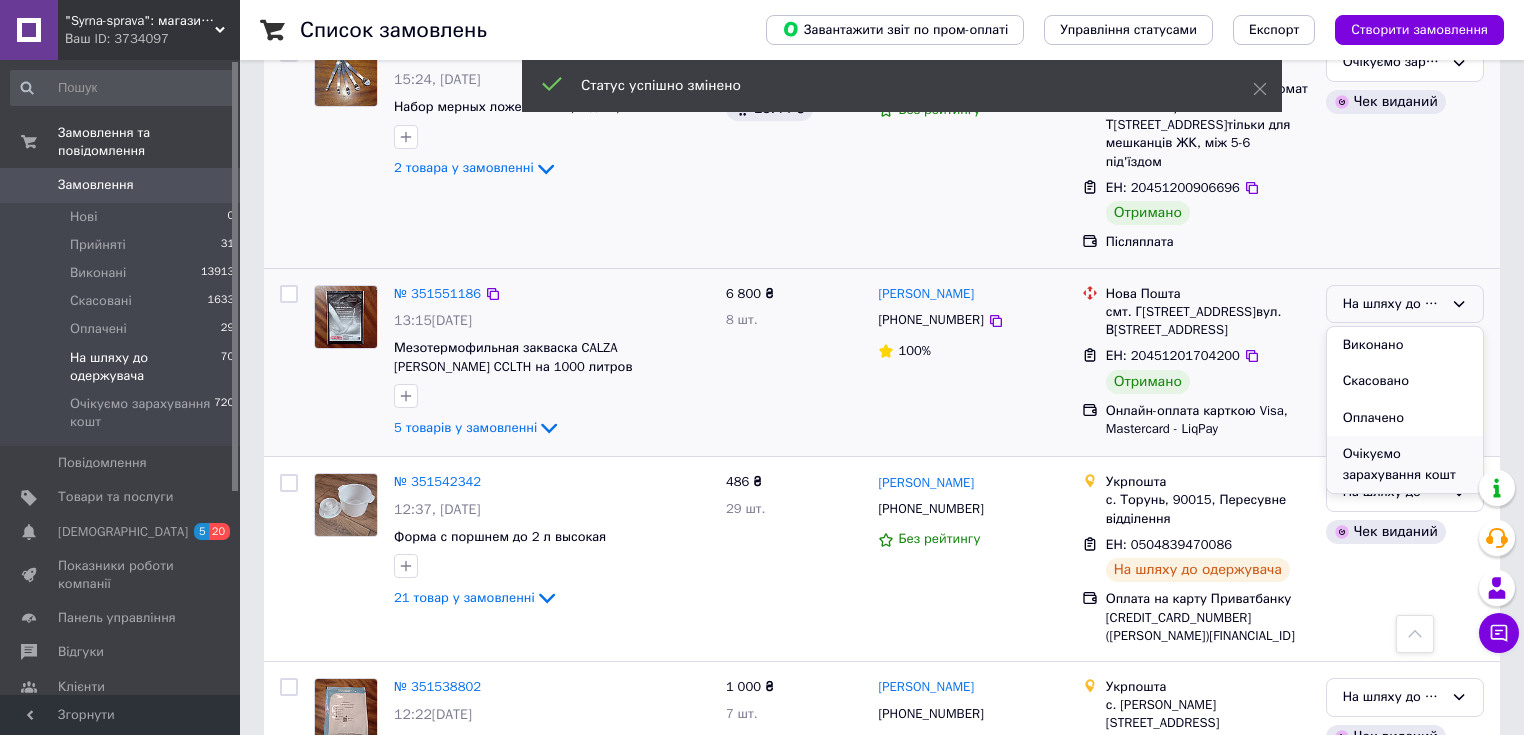 click on "Очікуємо зарахування кошт" at bounding box center (1405, 464) 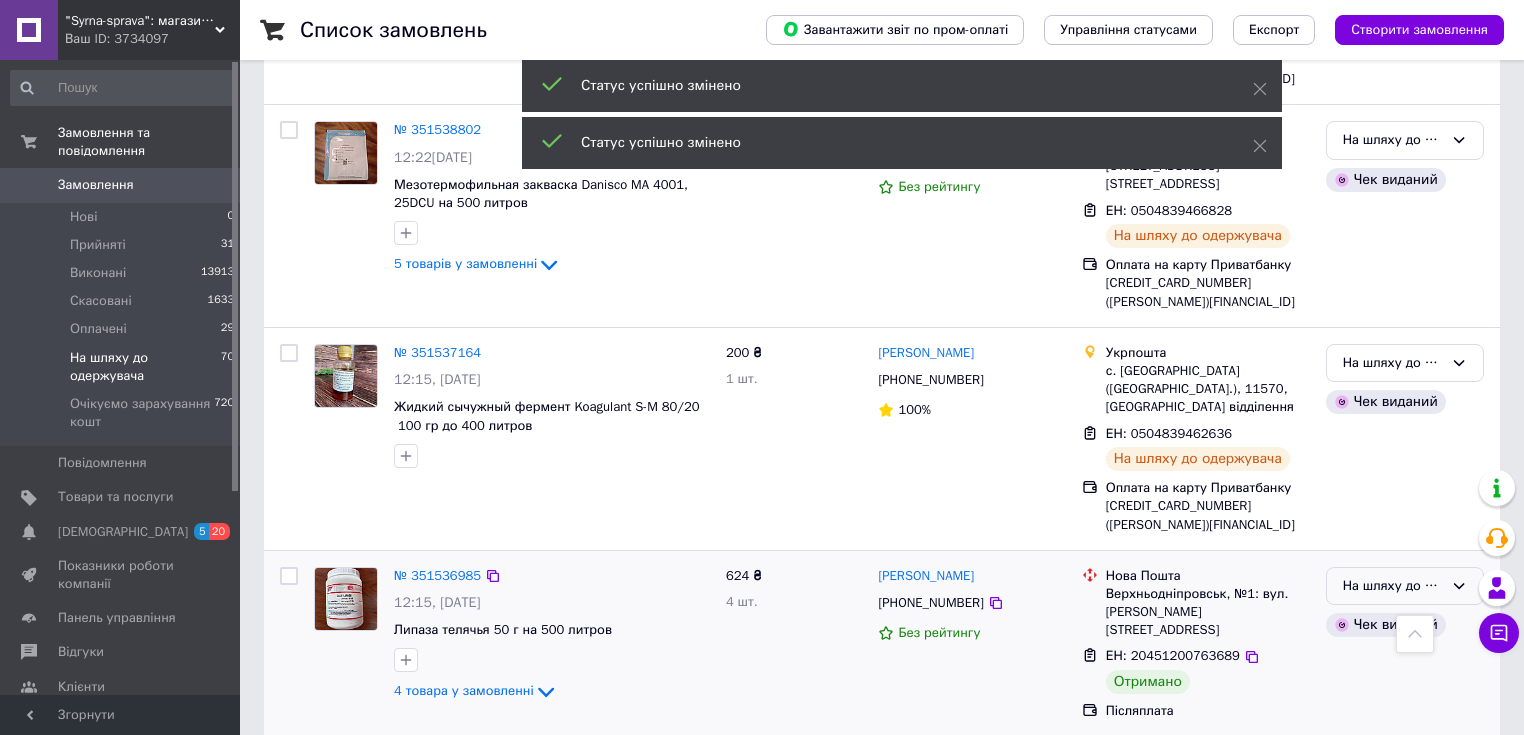 scroll, scrollTop: 2560, scrollLeft: 0, axis: vertical 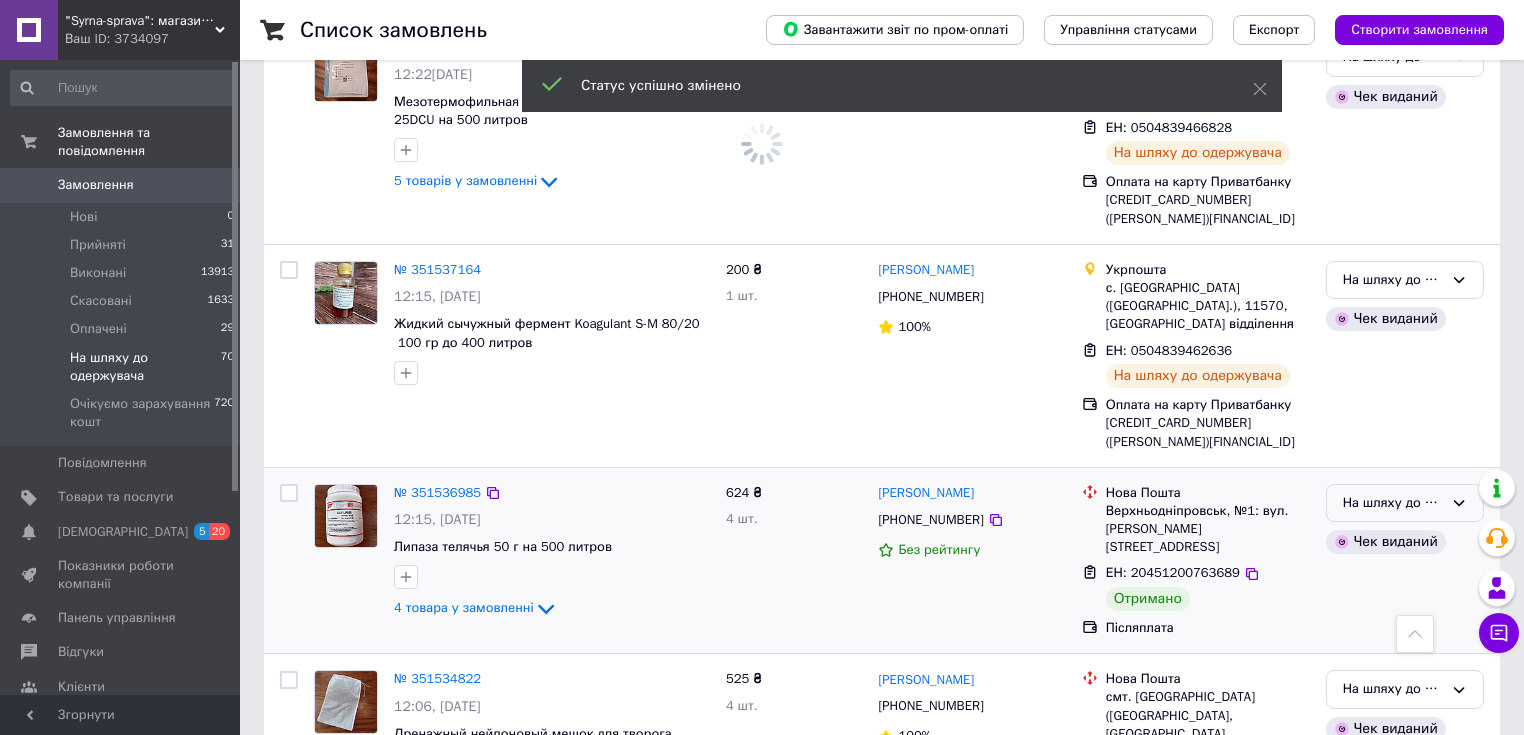 click on "На шляху до одержувача" at bounding box center (1393, 503) 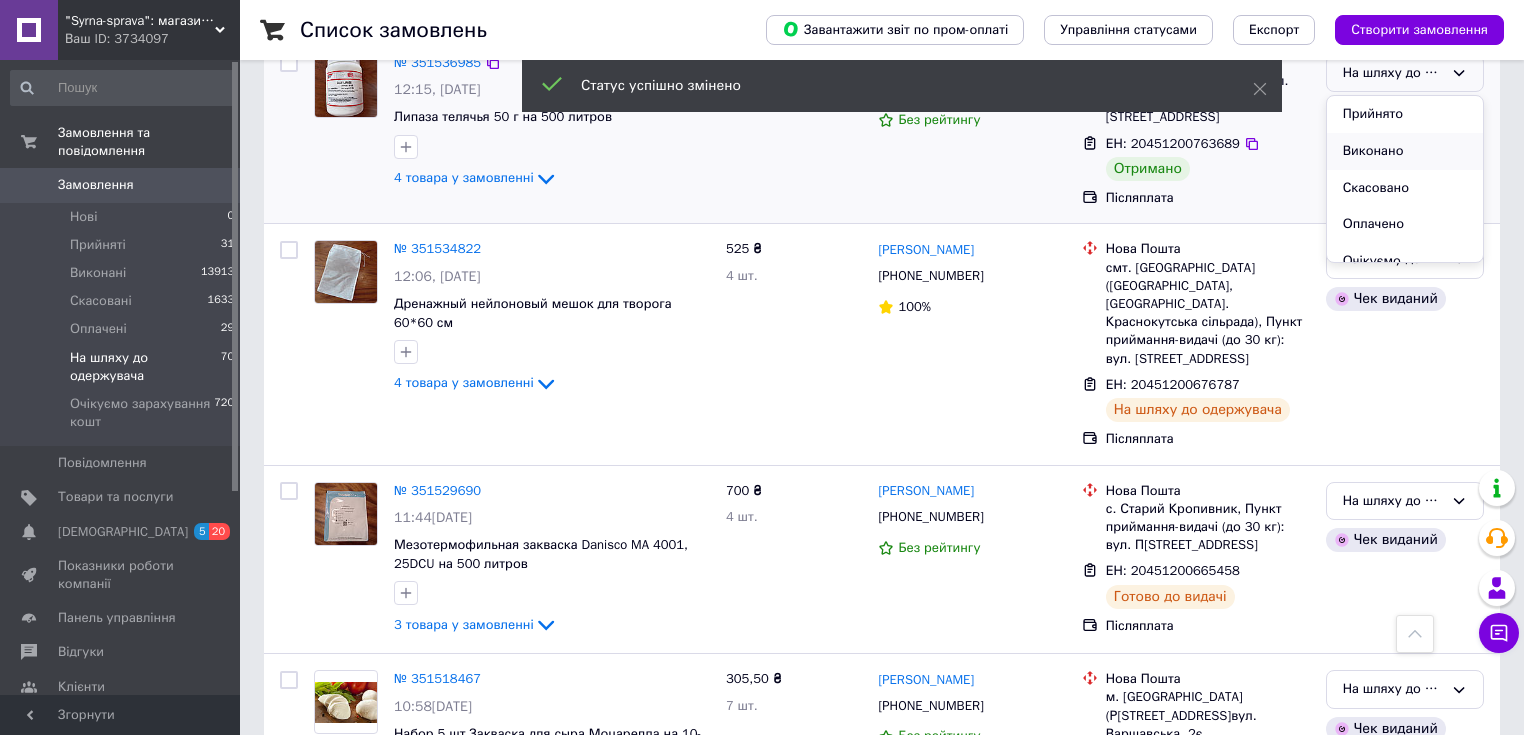 scroll, scrollTop: 2167, scrollLeft: 0, axis: vertical 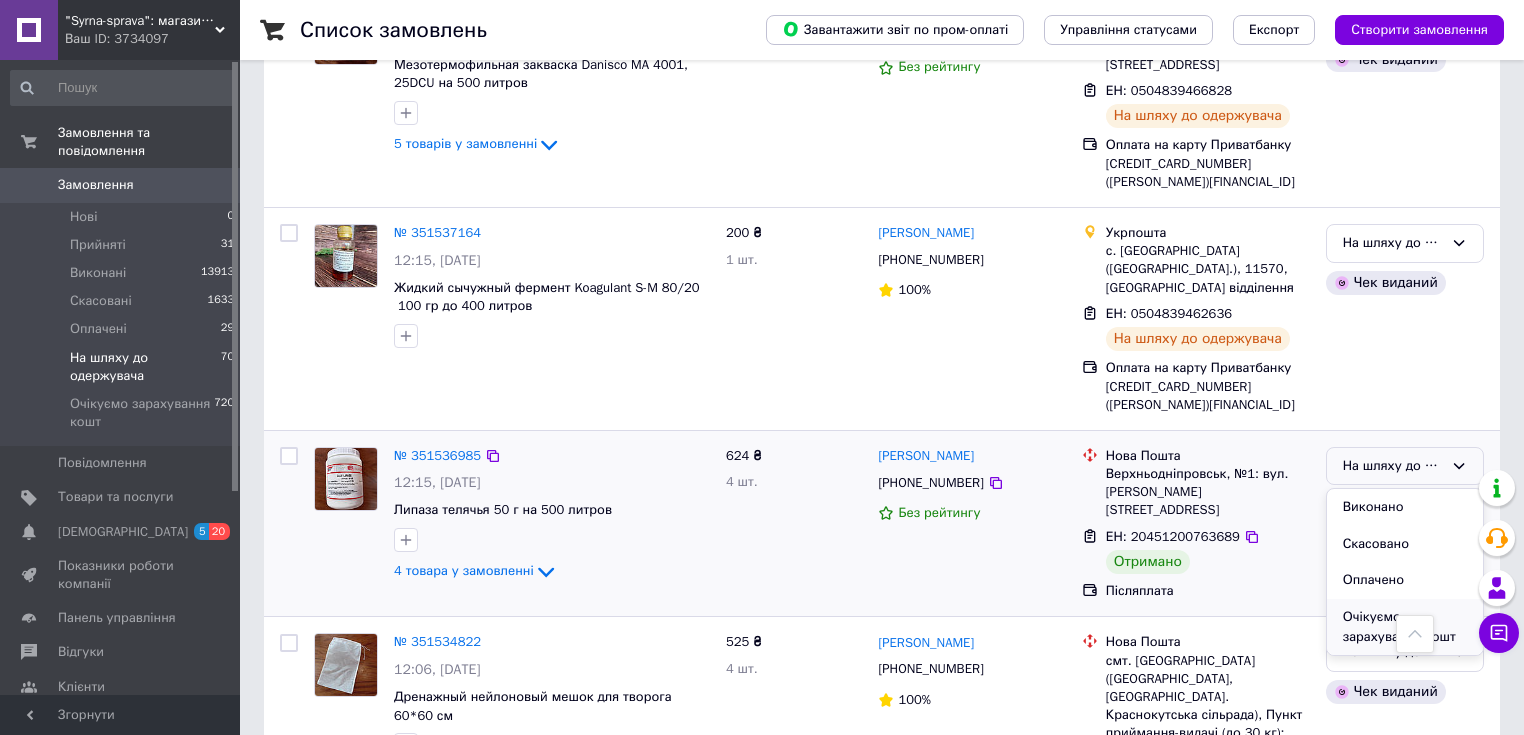 click on "Очікуємо зарахування кошт" at bounding box center [1405, 627] 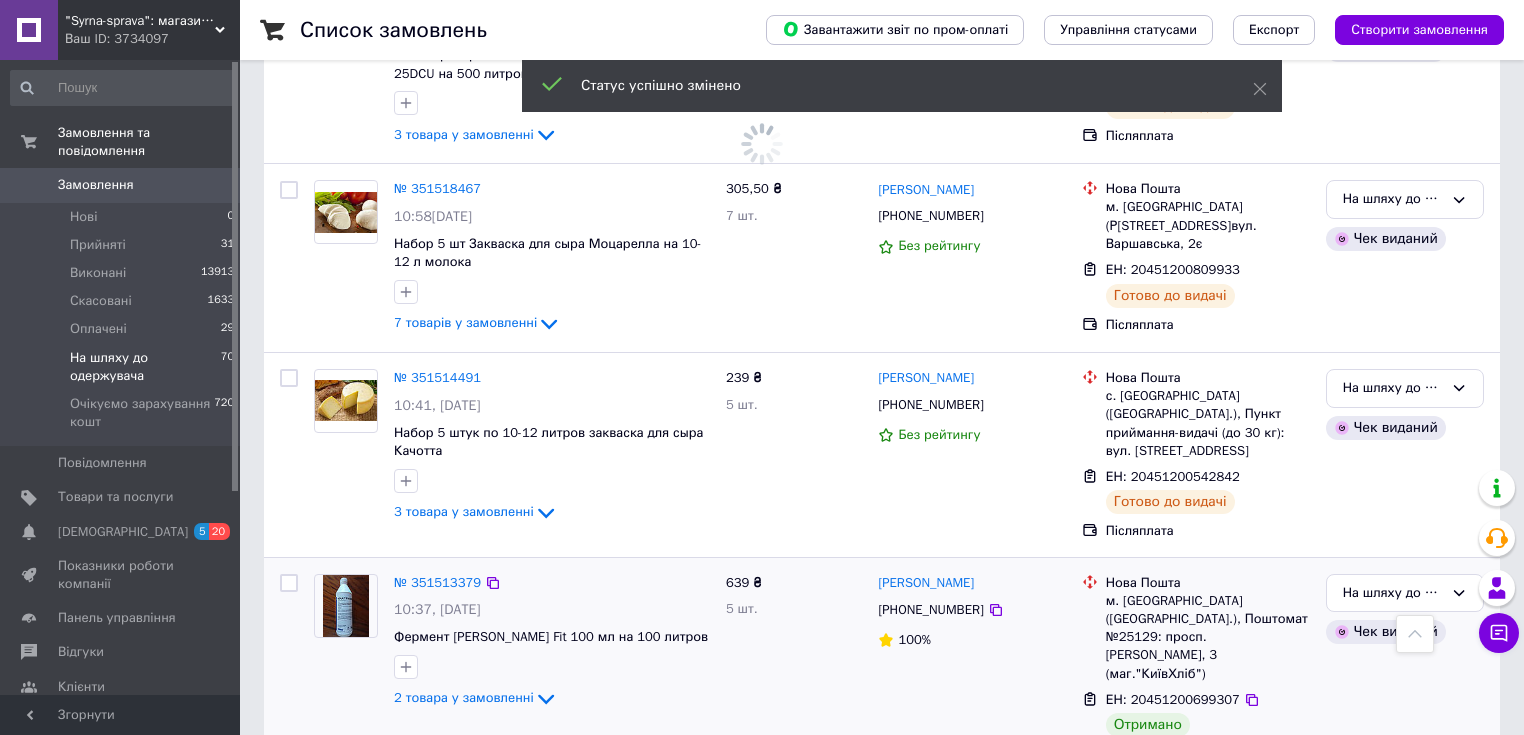 scroll, scrollTop: 3287, scrollLeft: 0, axis: vertical 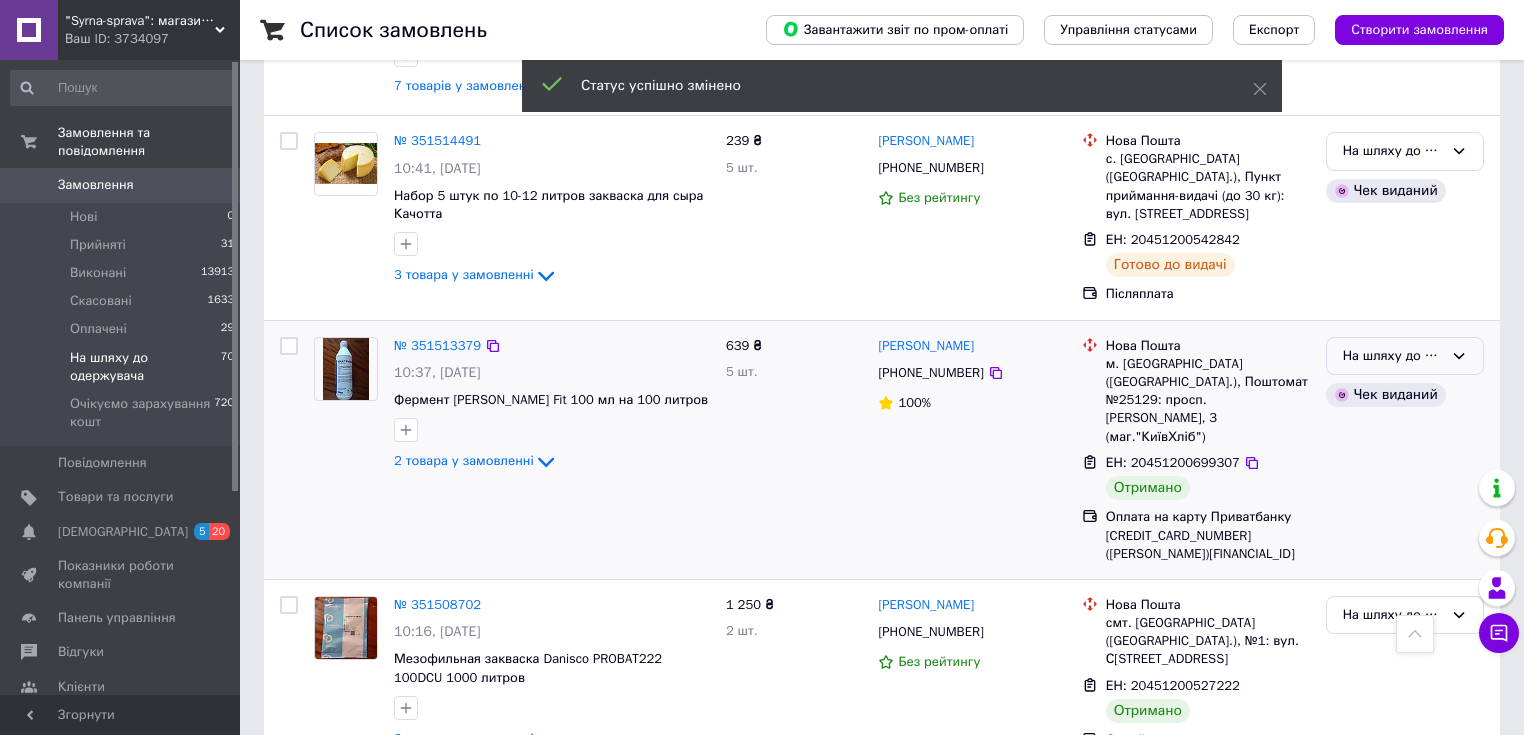 click on "На шляху до одержувача" at bounding box center [1405, 356] 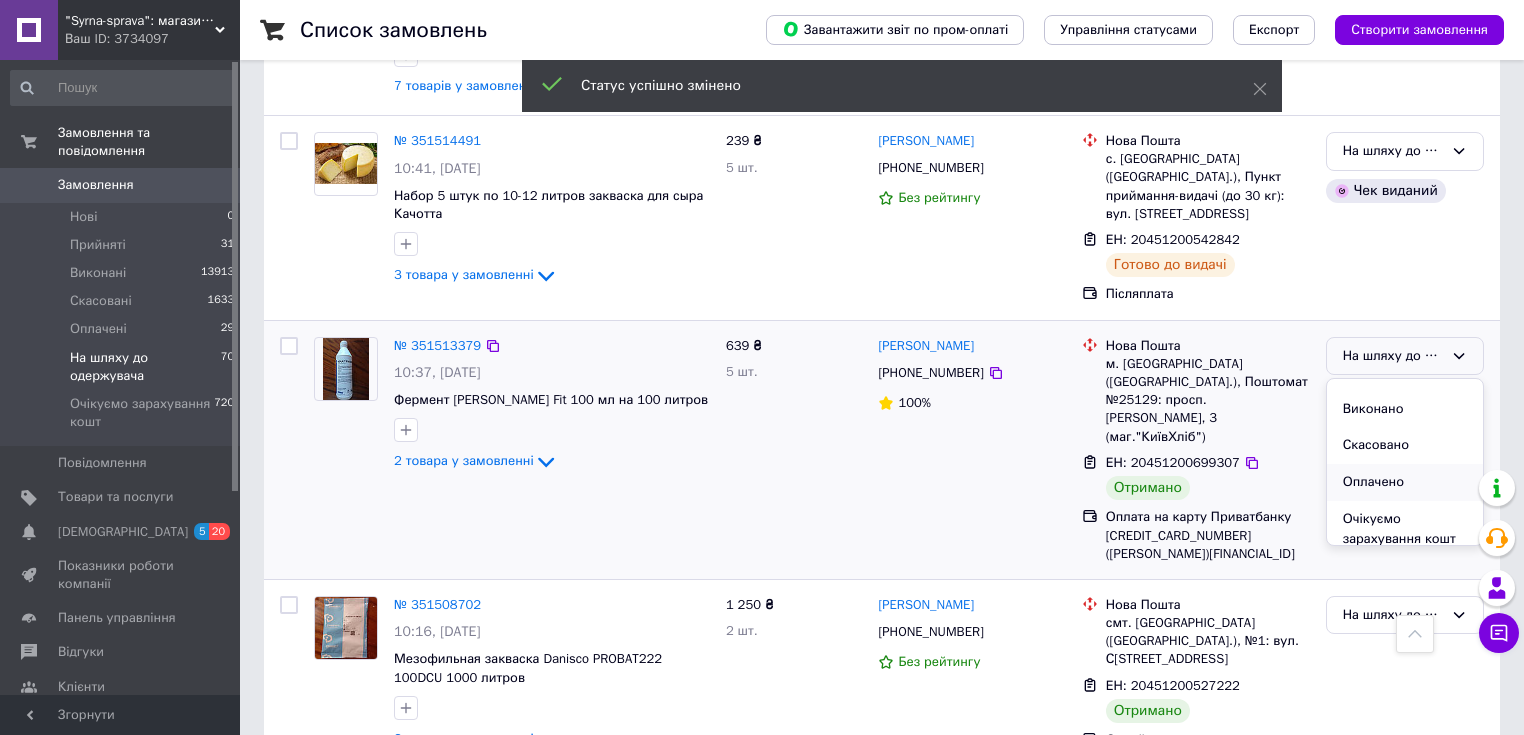 scroll, scrollTop: 37, scrollLeft: 0, axis: vertical 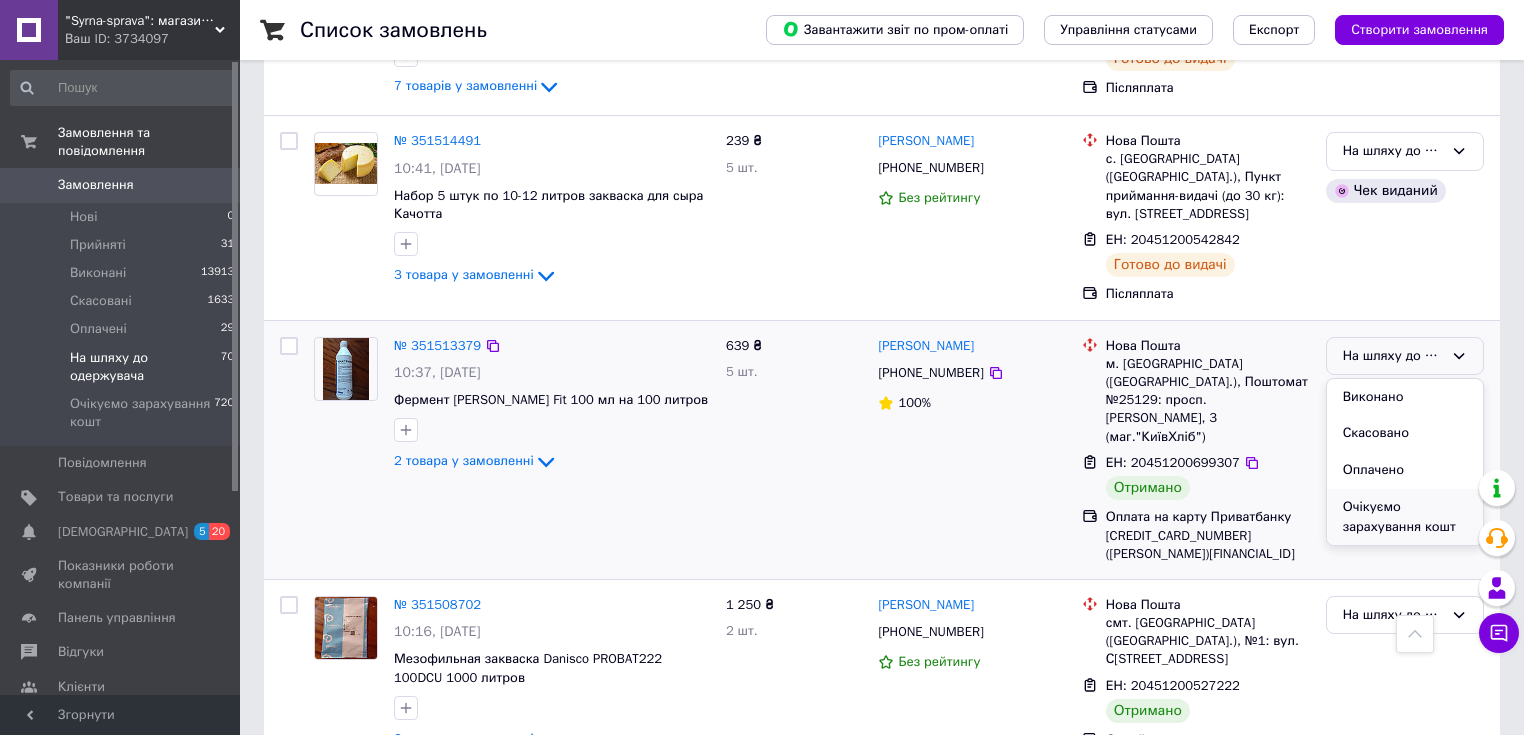 click on "Очікуємо зарахування кошт" at bounding box center (1405, 517) 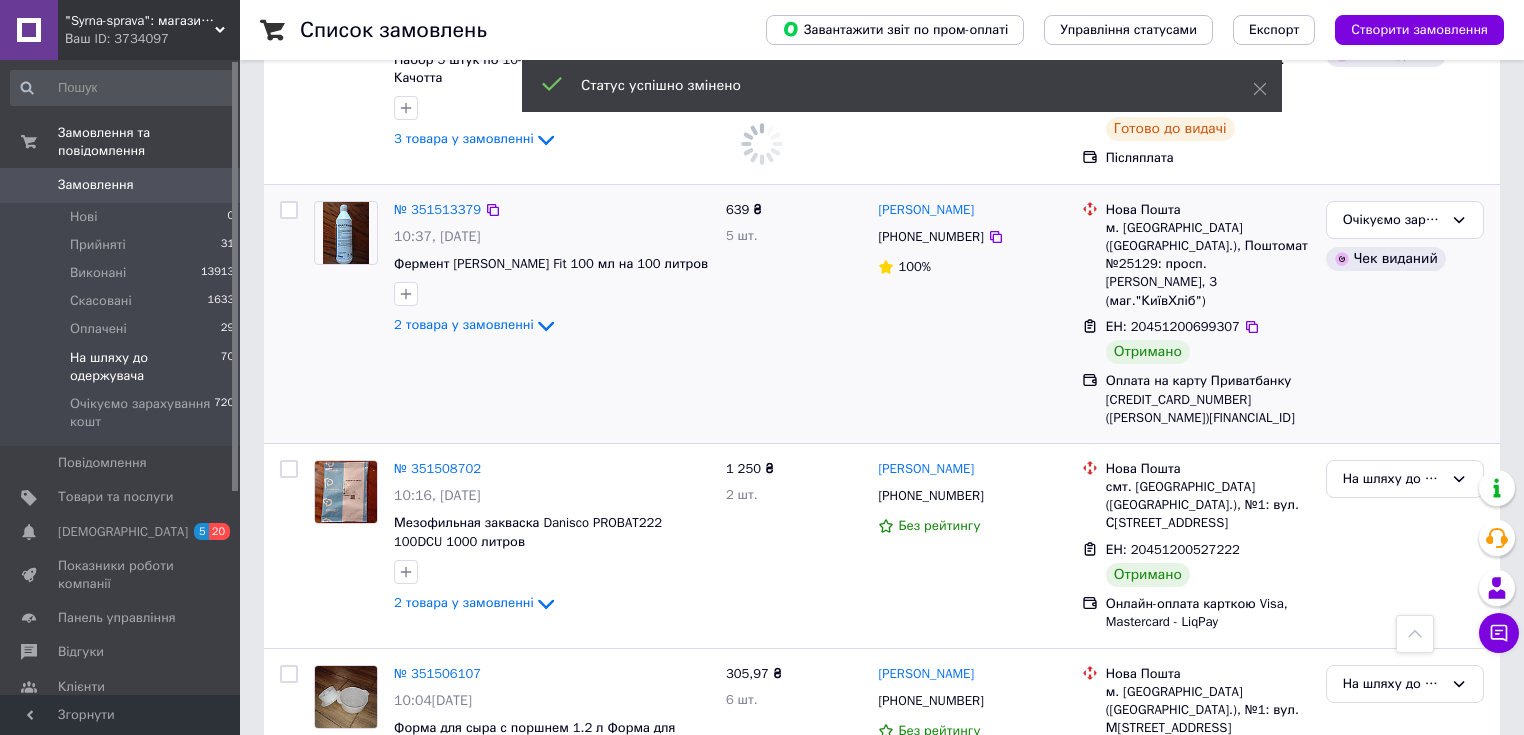 scroll, scrollTop: 3447, scrollLeft: 0, axis: vertical 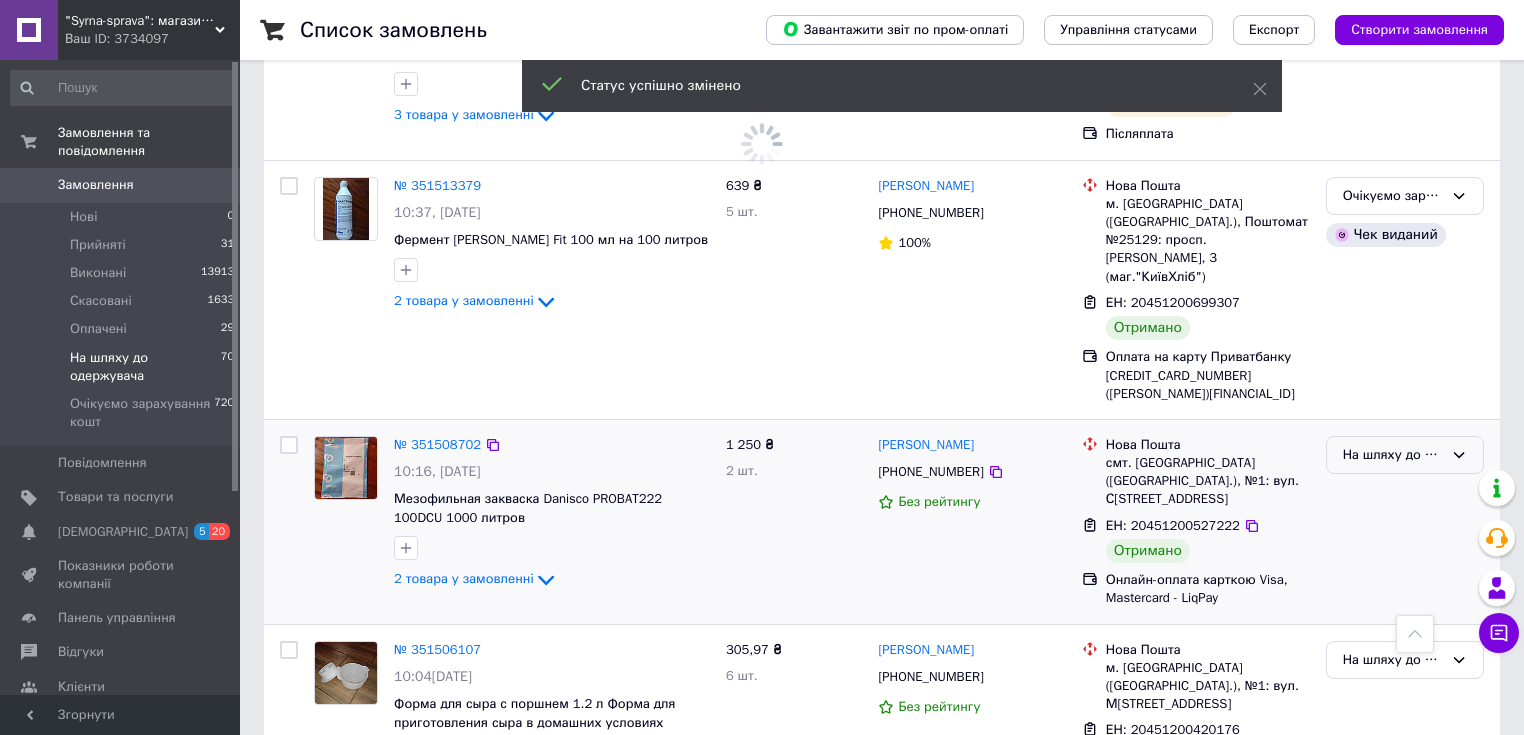 click on "На шляху до одержувача" at bounding box center (1393, 455) 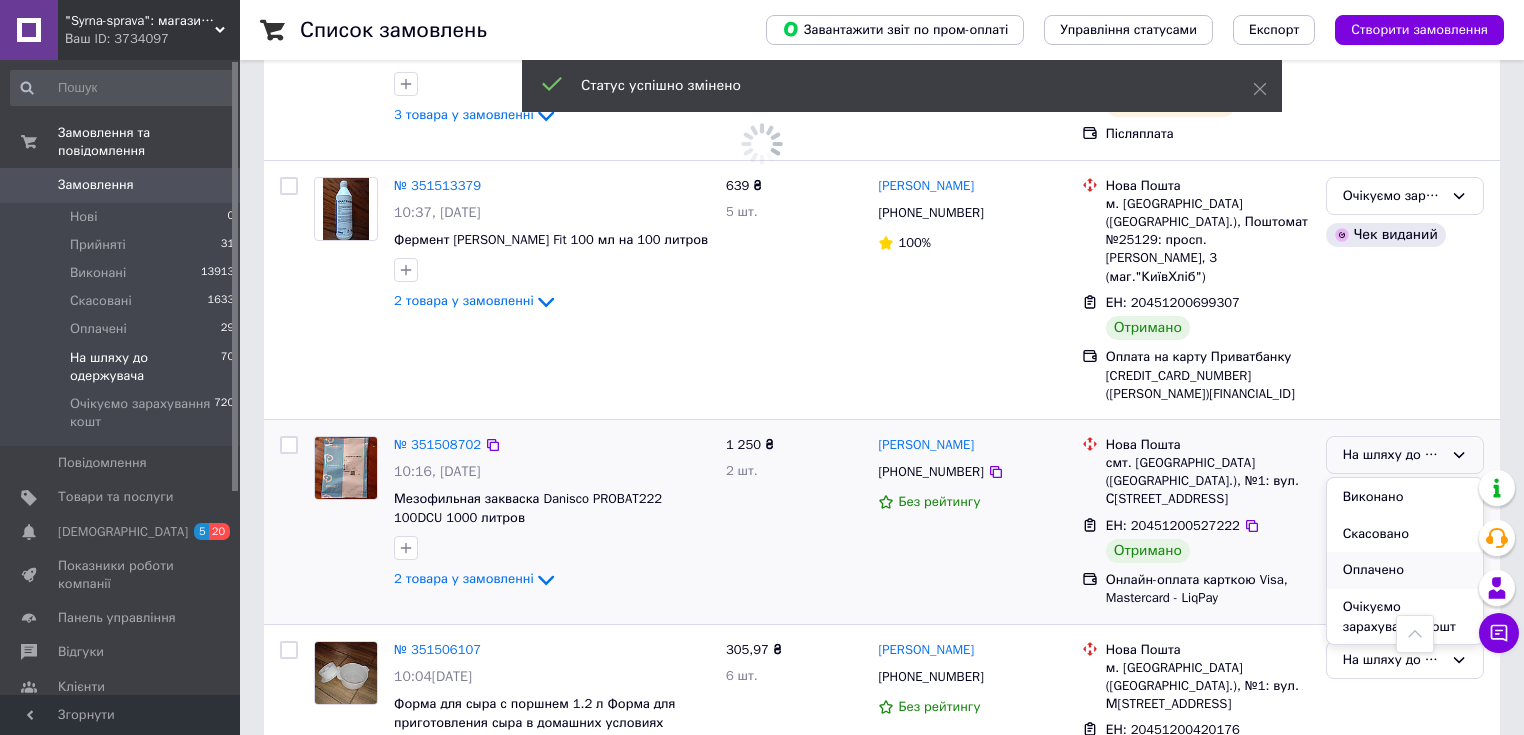 scroll, scrollTop: 37, scrollLeft: 0, axis: vertical 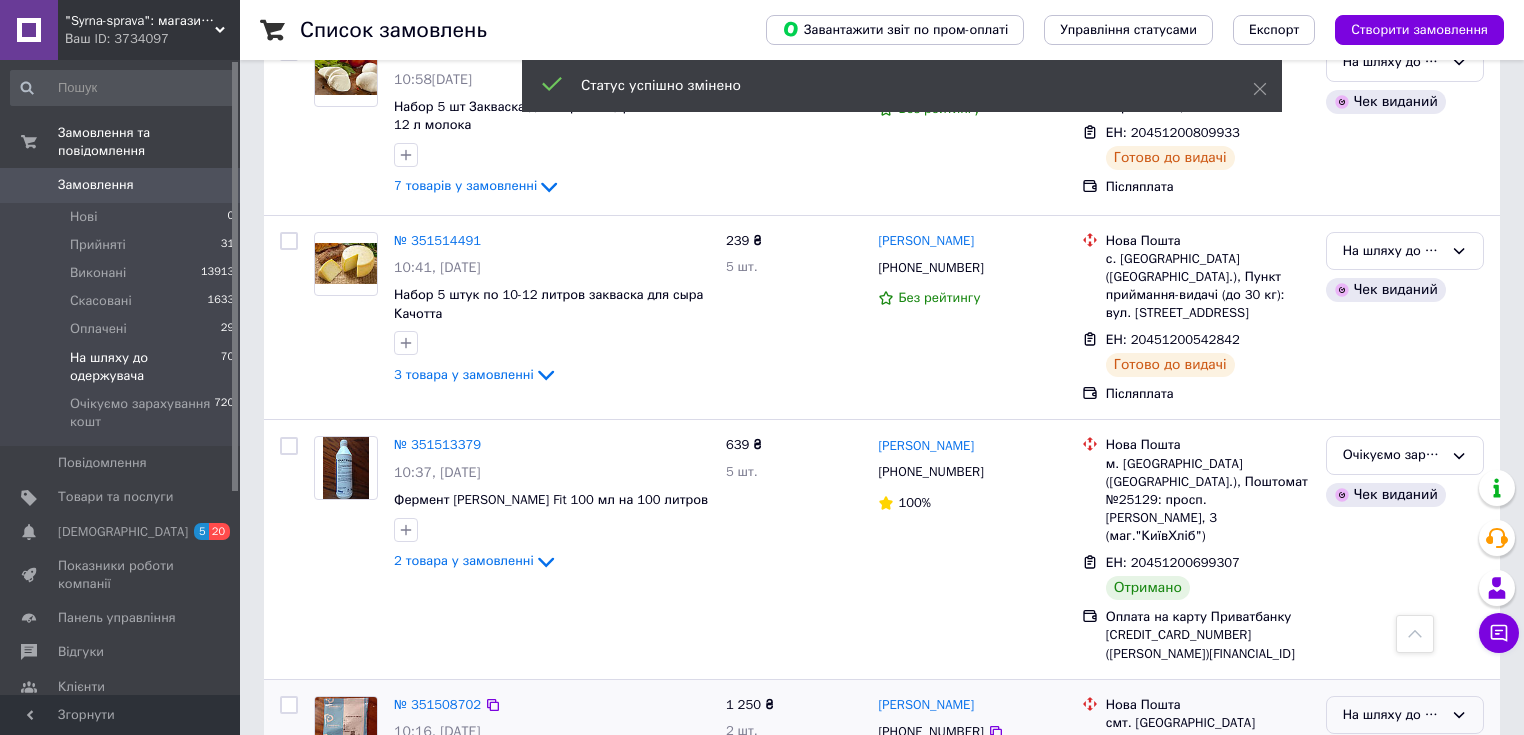 click on "Очікуємо зарахування кошт Чек виданий" at bounding box center (1405, 549) 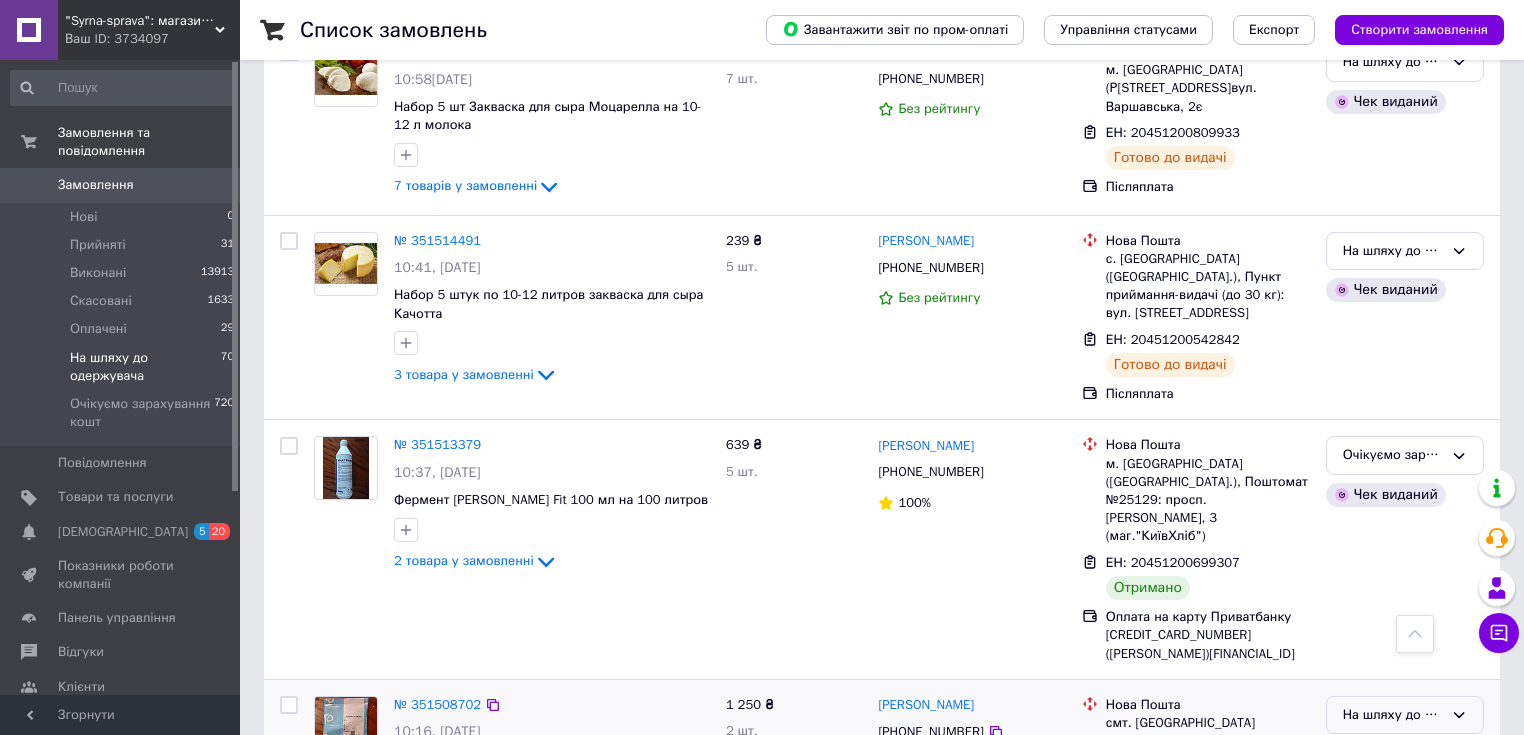 click on "На шляху до одержувача" at bounding box center [1393, 715] 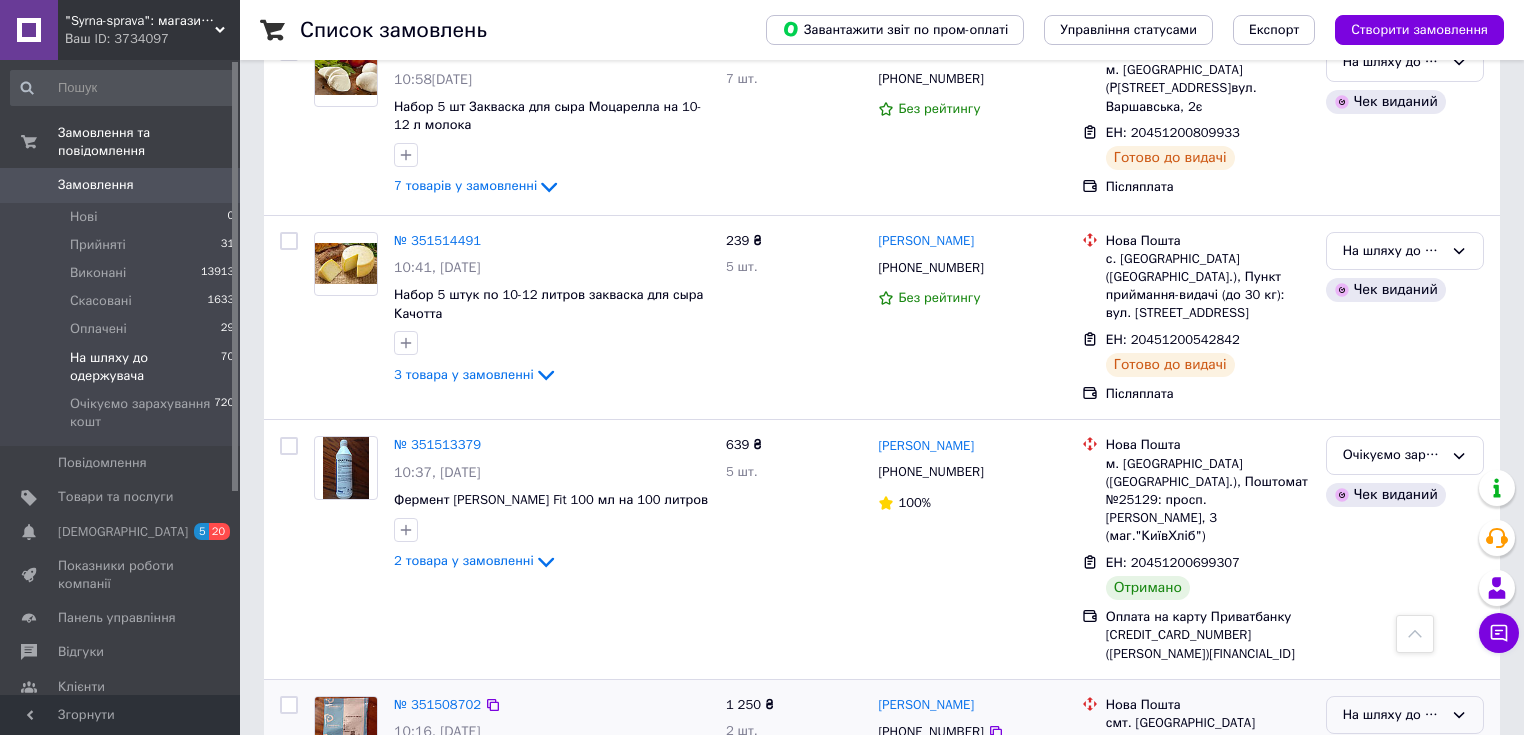 scroll, scrollTop: 37, scrollLeft: 0, axis: vertical 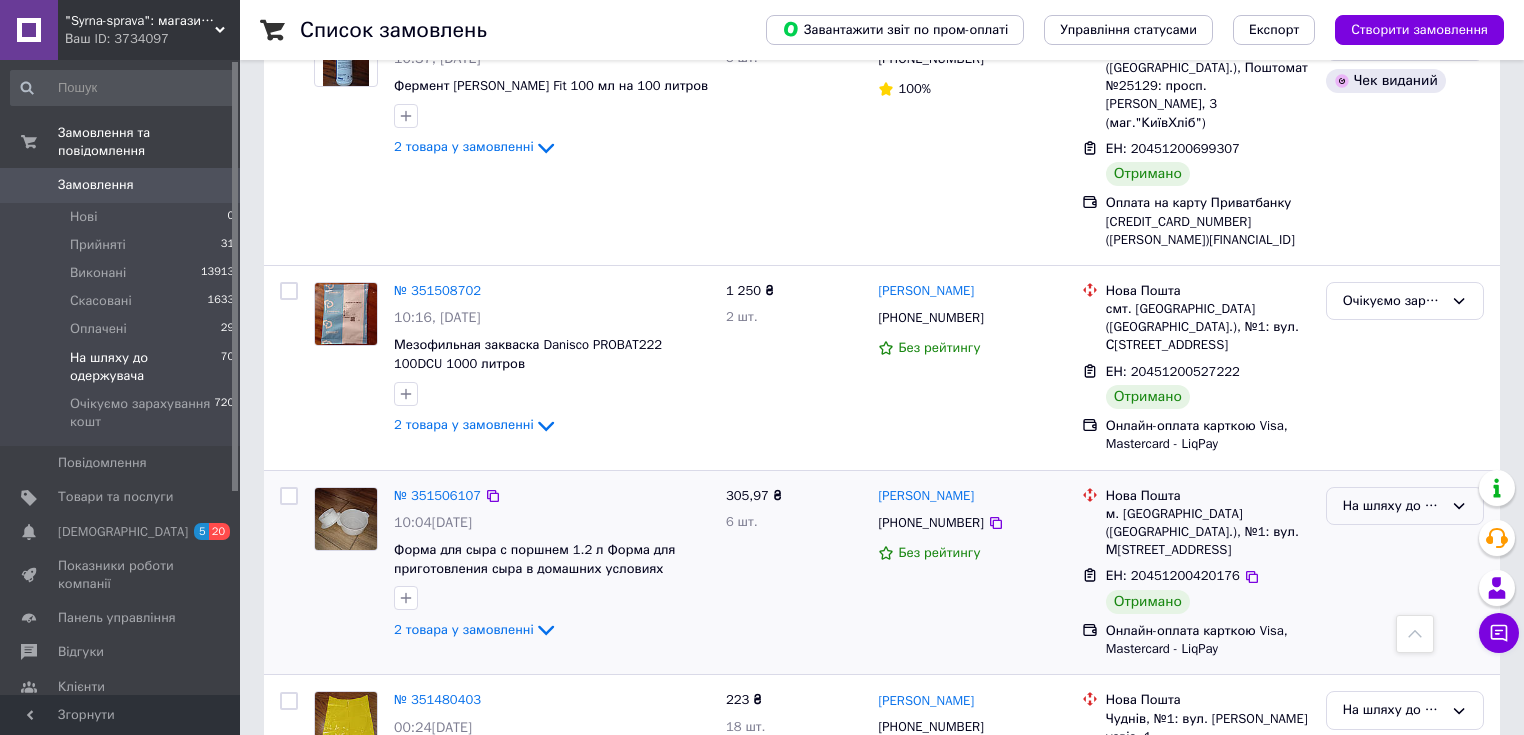 click on "На шляху до одержувача" at bounding box center [1393, 506] 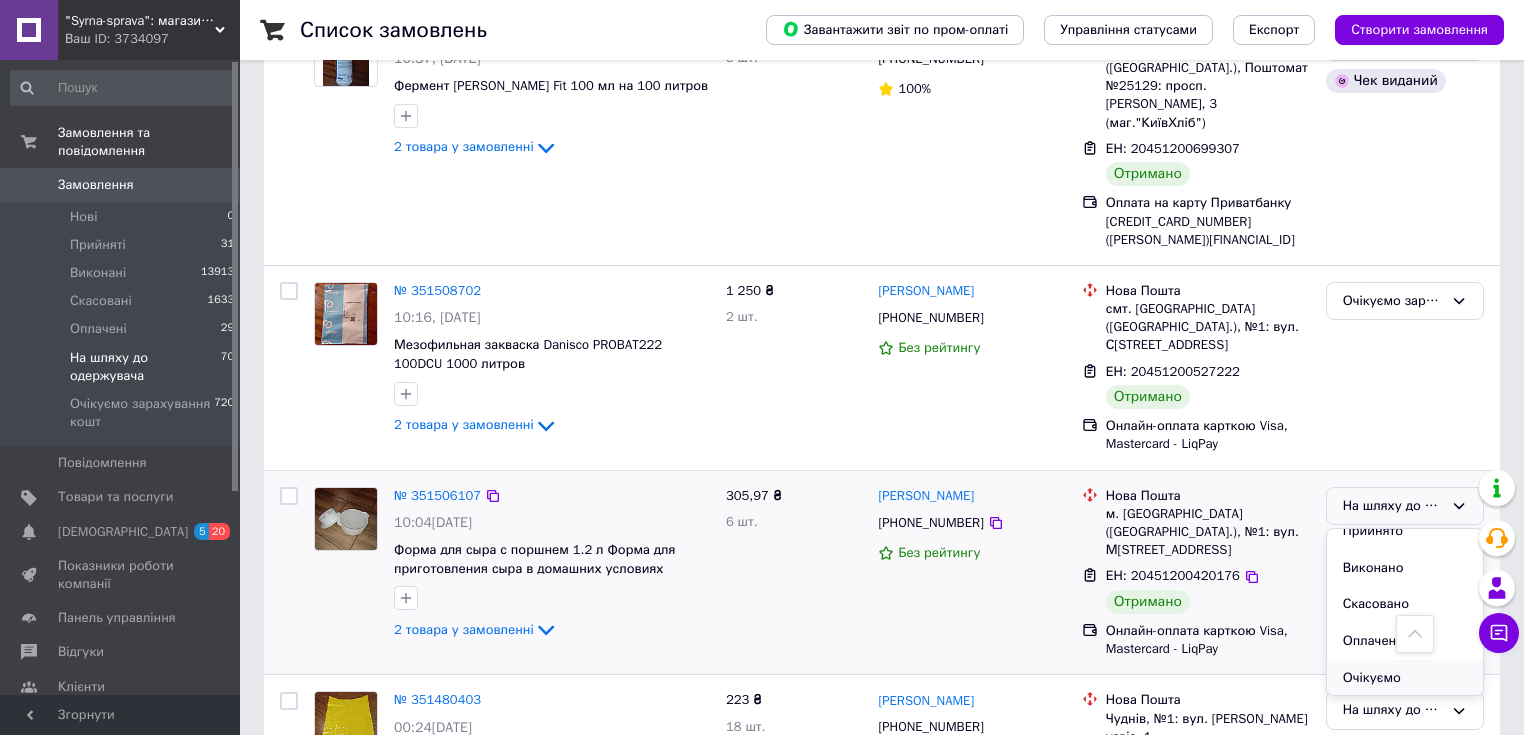 scroll, scrollTop: 37, scrollLeft: 0, axis: vertical 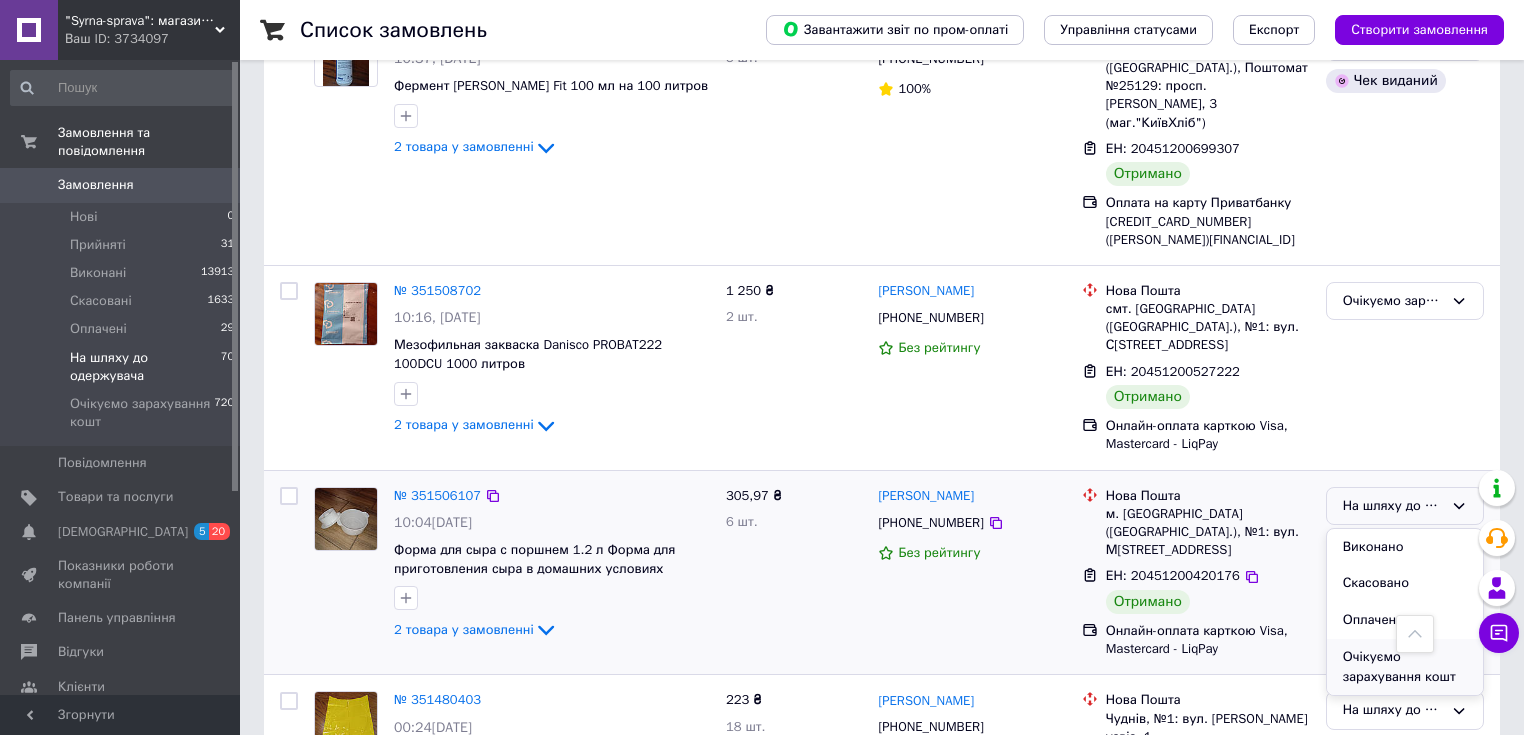 click on "Очікуємо зарахування кошт" at bounding box center [1405, 667] 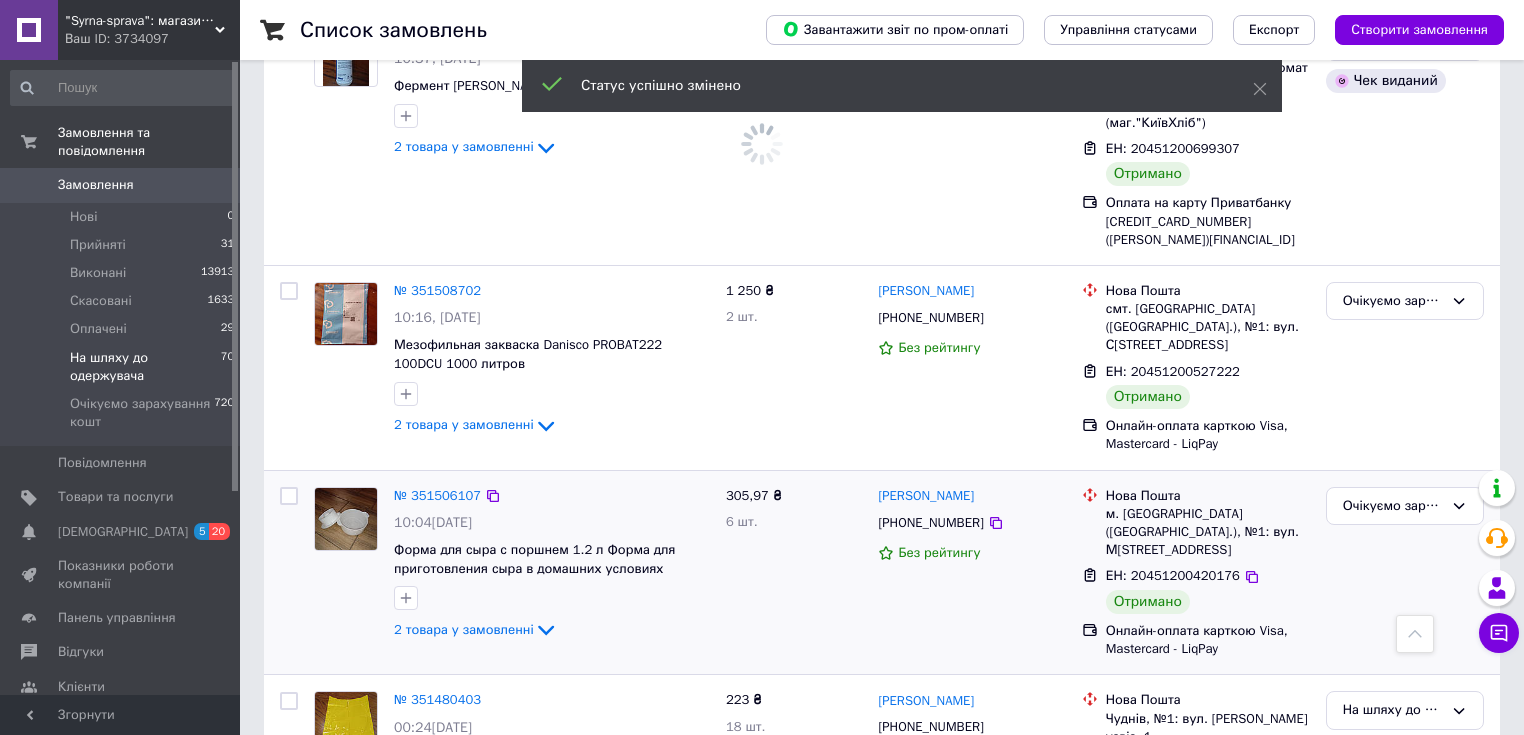 scroll, scrollTop: 3617, scrollLeft: 0, axis: vertical 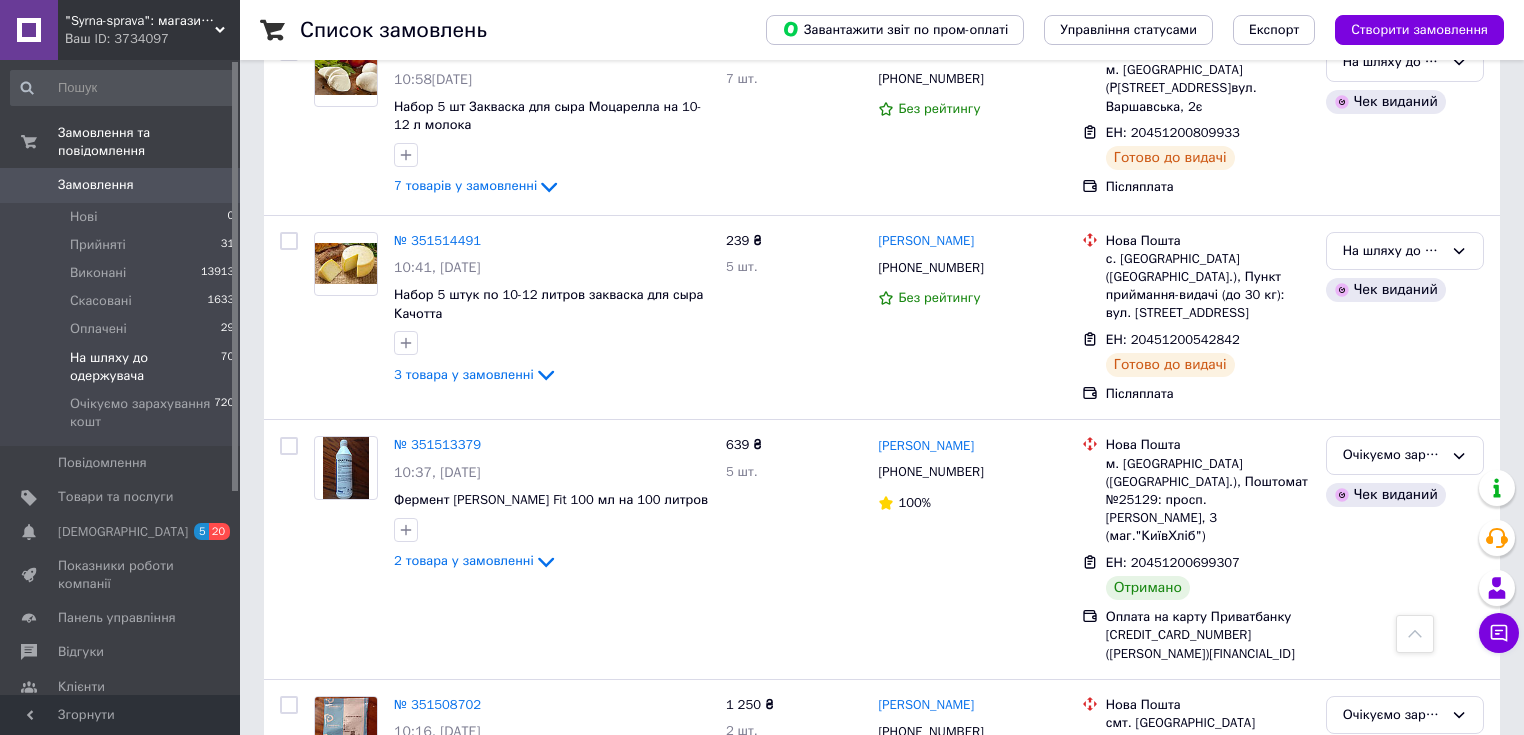 click on "3" at bounding box center [494, 928] 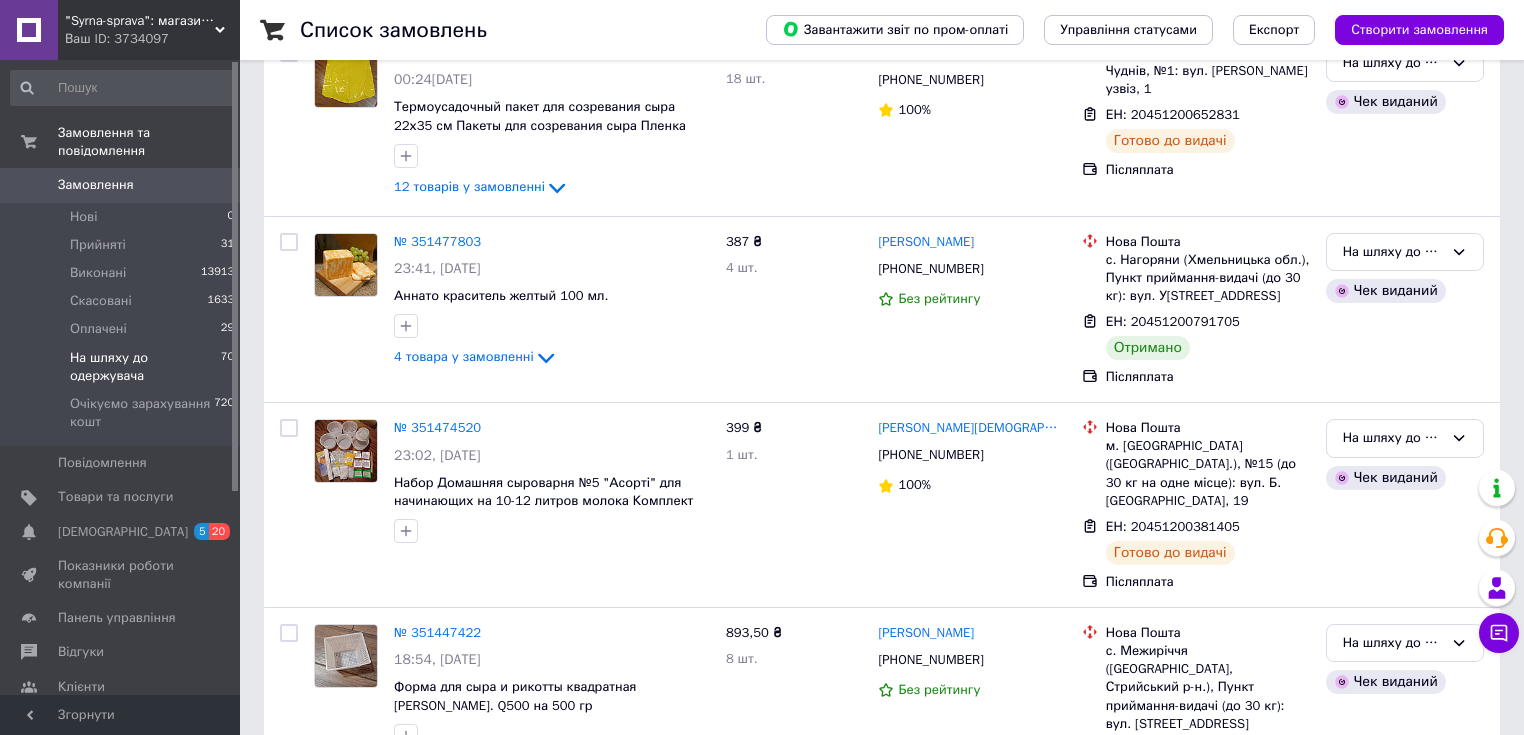 scroll, scrollTop: 480, scrollLeft: 0, axis: vertical 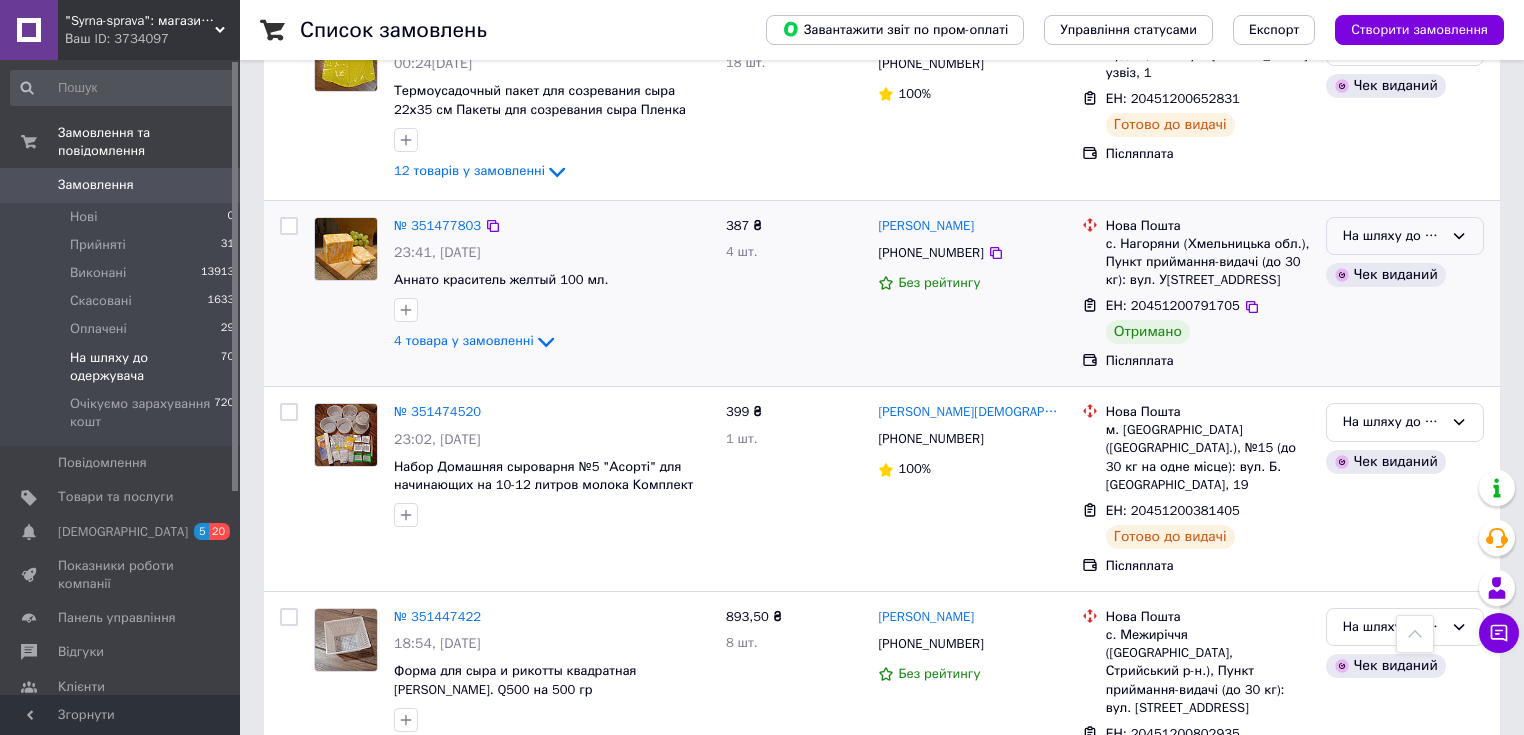 click on "На шляху до одержувача" at bounding box center [1393, 236] 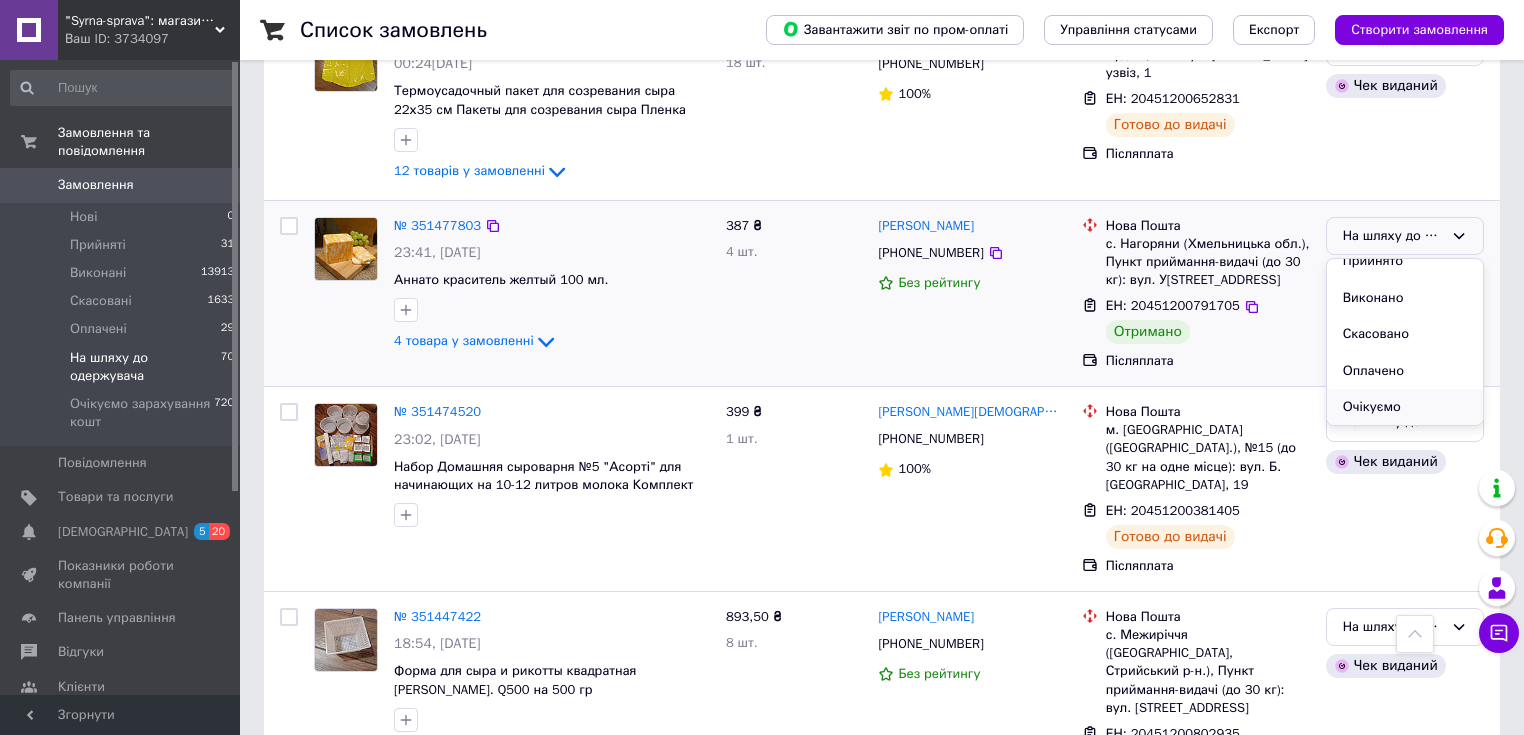 scroll, scrollTop: 37, scrollLeft: 0, axis: vertical 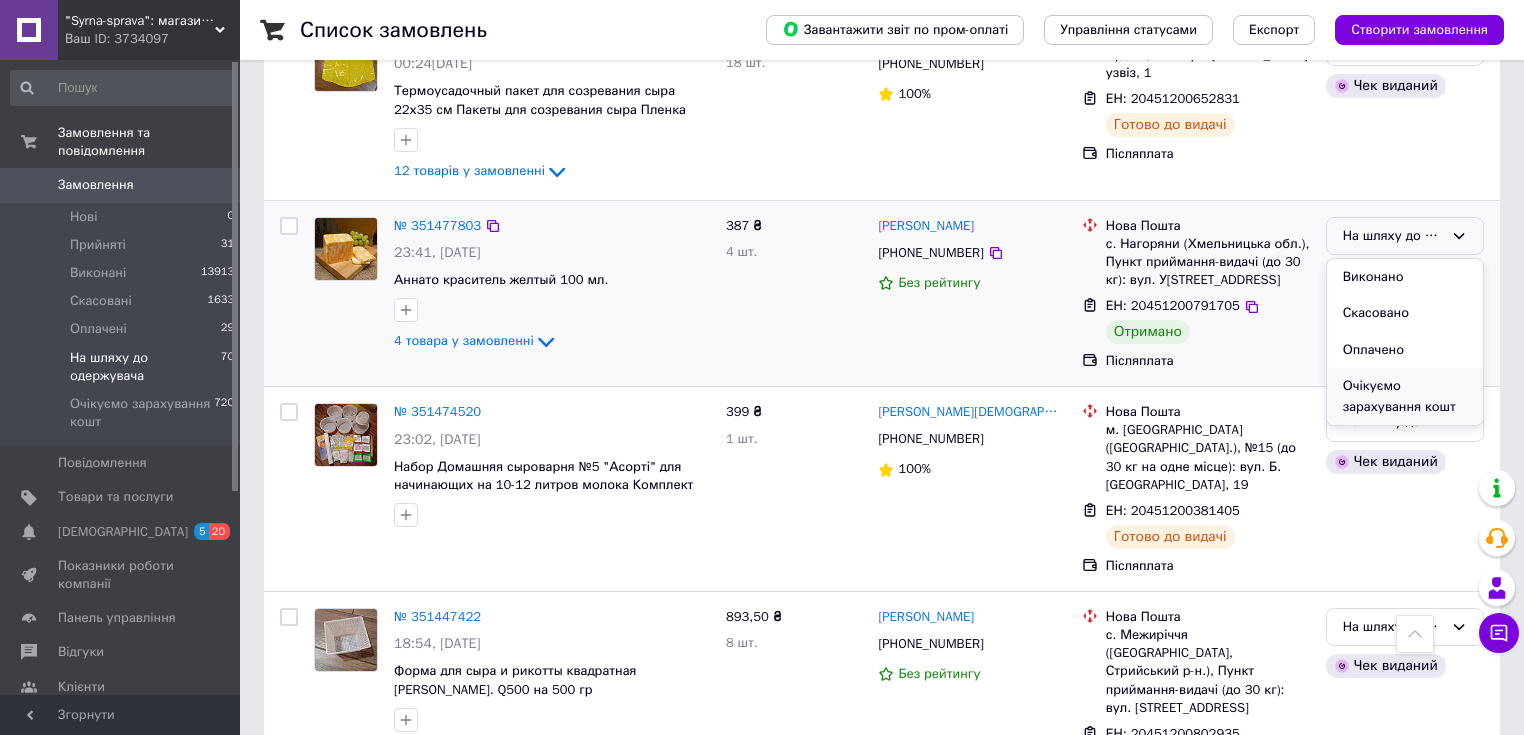 click on "Очікуємо зарахування кошт" at bounding box center (1405, 396) 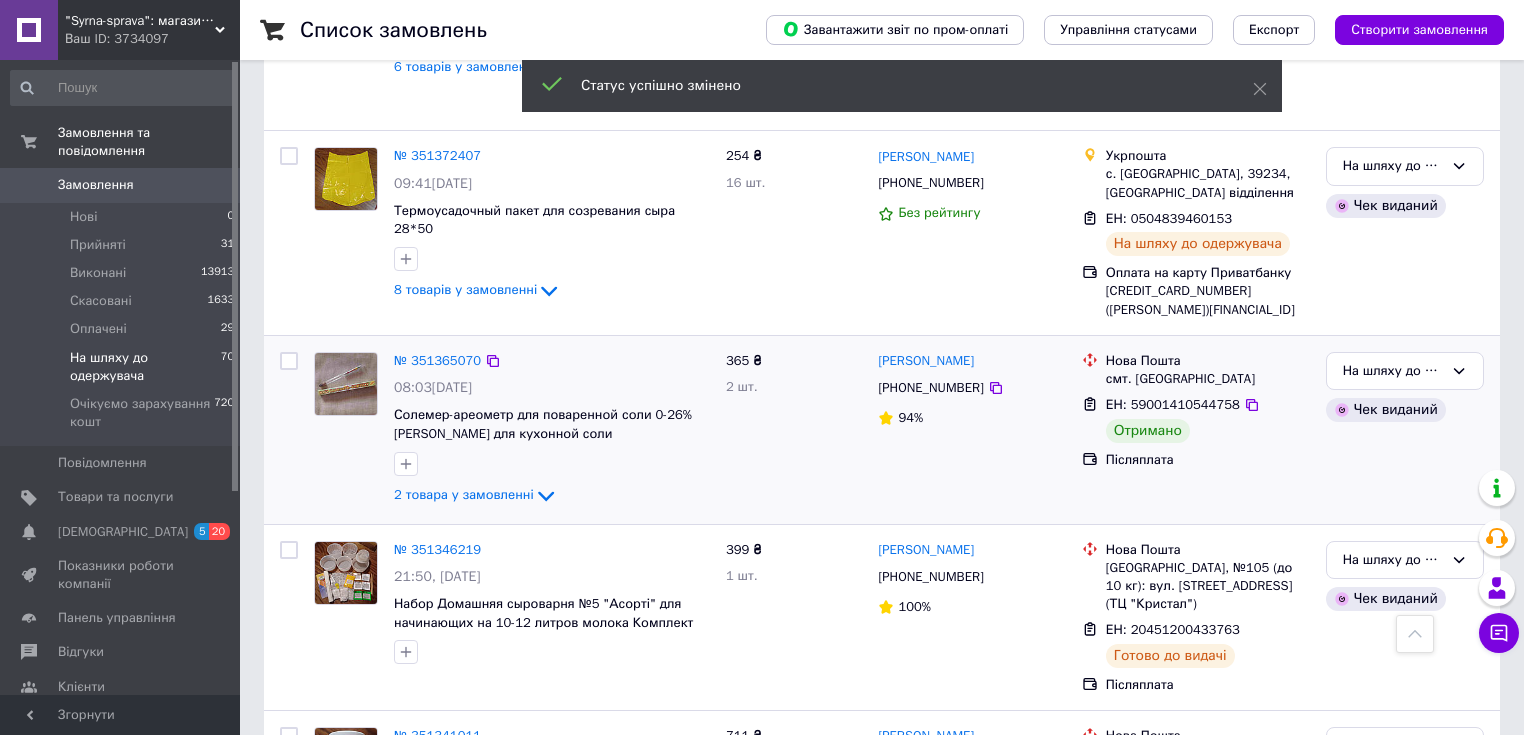 scroll, scrollTop: 1463, scrollLeft: 0, axis: vertical 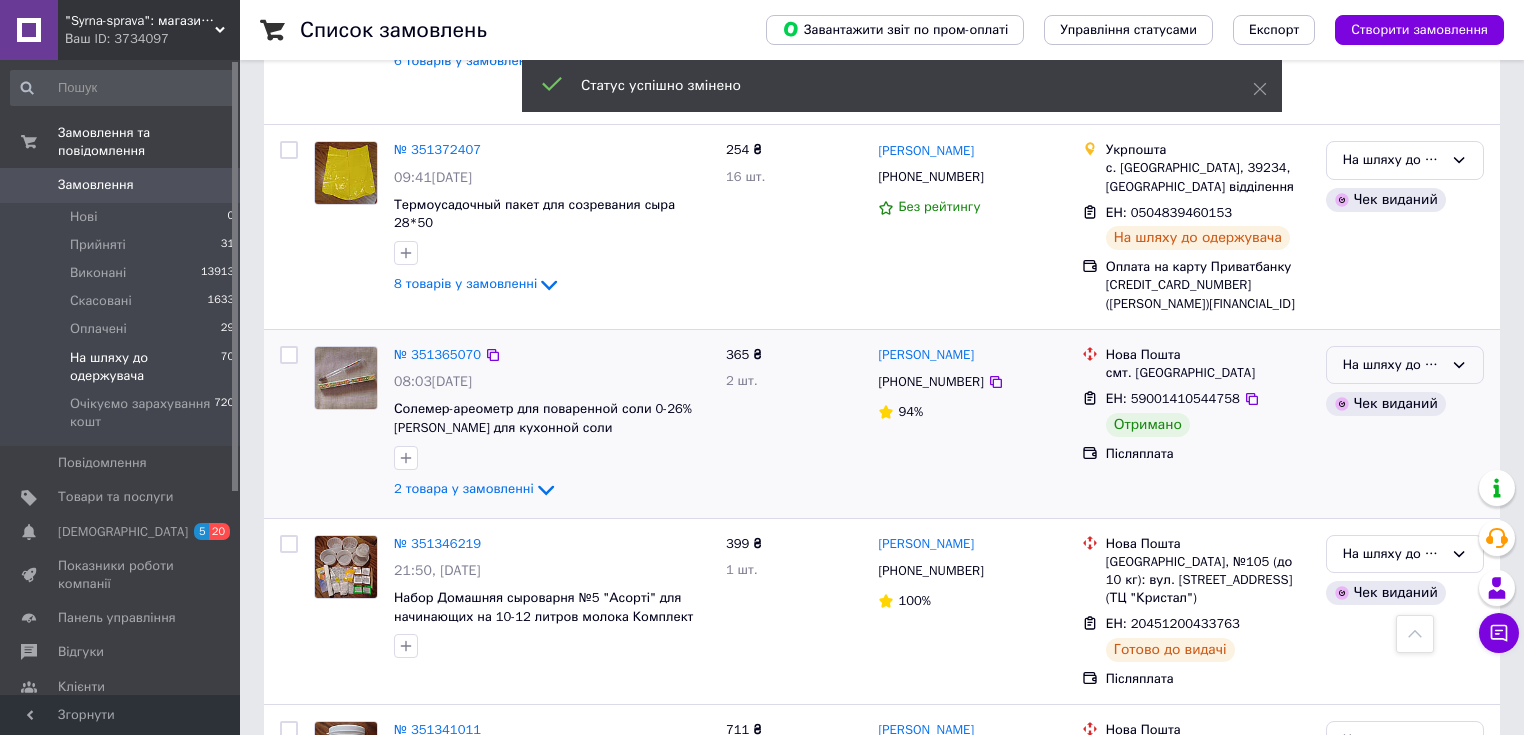 click on "На шляху до одержувача" at bounding box center [1393, 365] 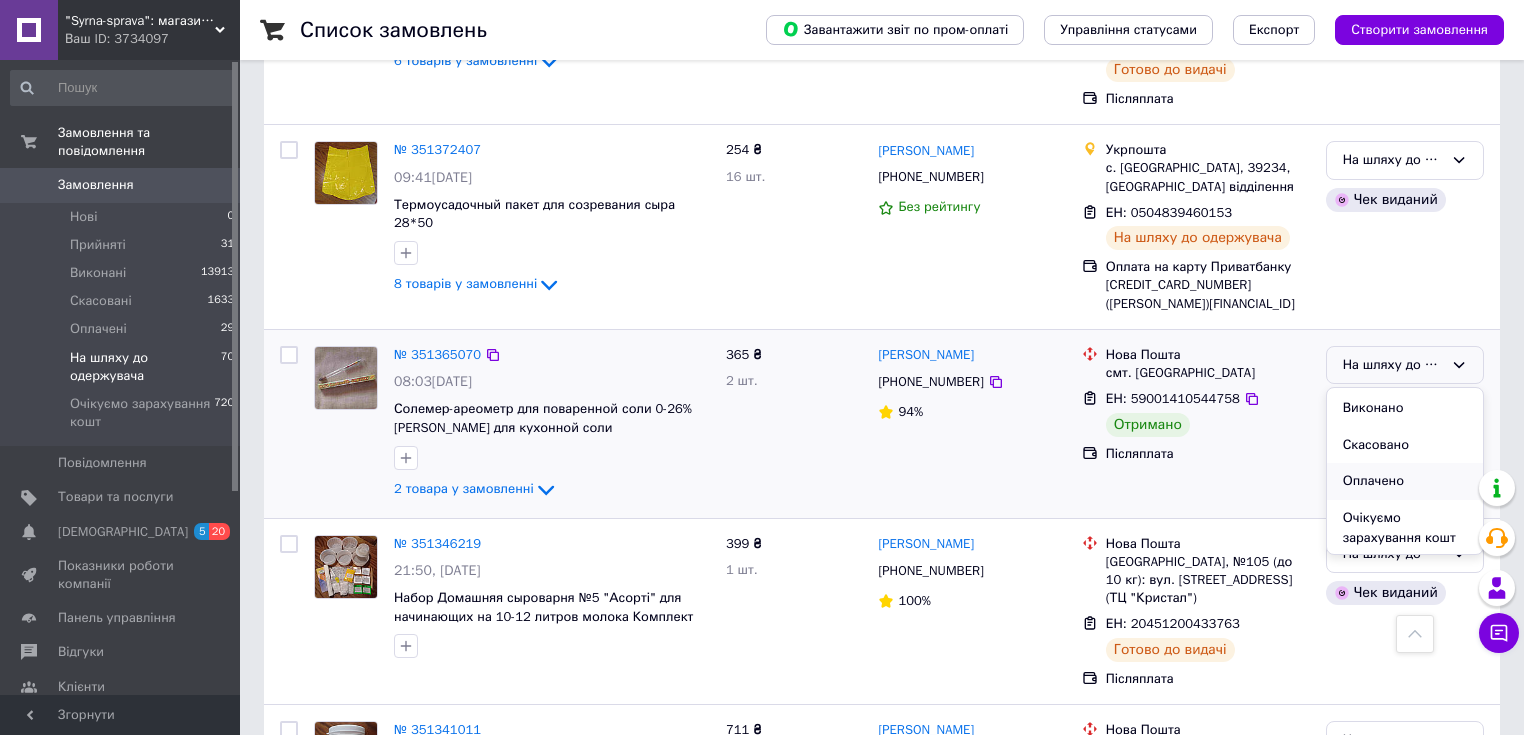scroll, scrollTop: 37, scrollLeft: 0, axis: vertical 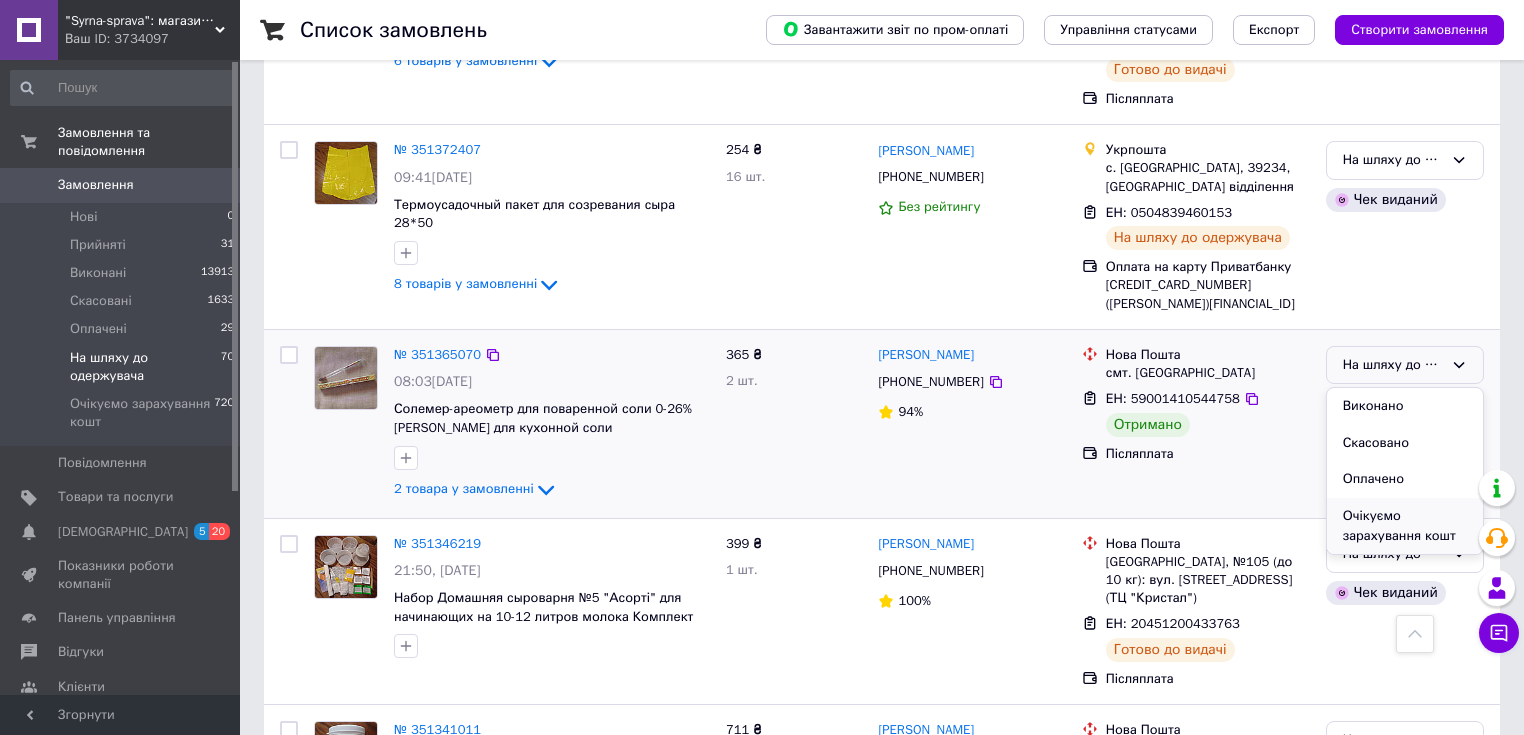 click on "Очікуємо зарахування кошт" at bounding box center [1405, 526] 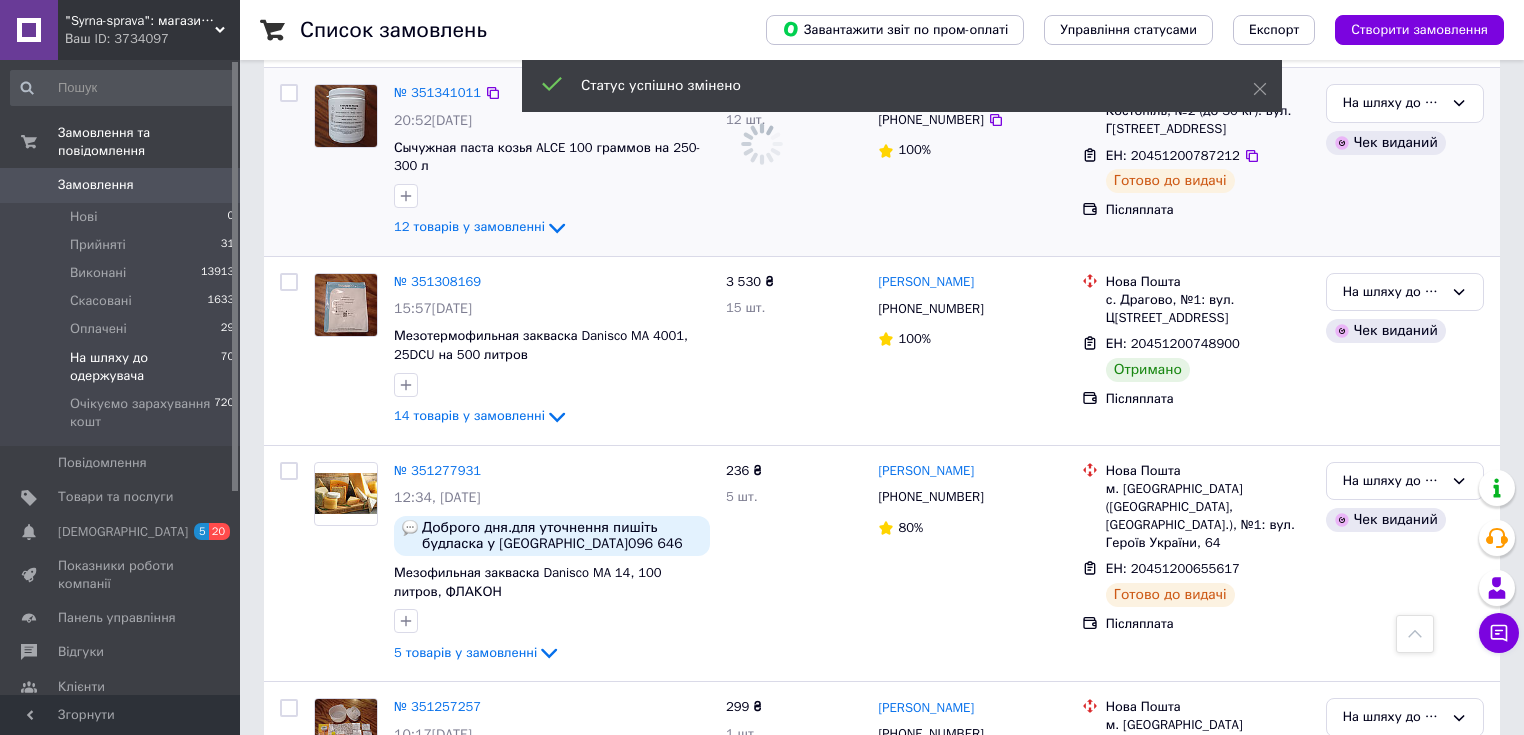 scroll, scrollTop: 2103, scrollLeft: 0, axis: vertical 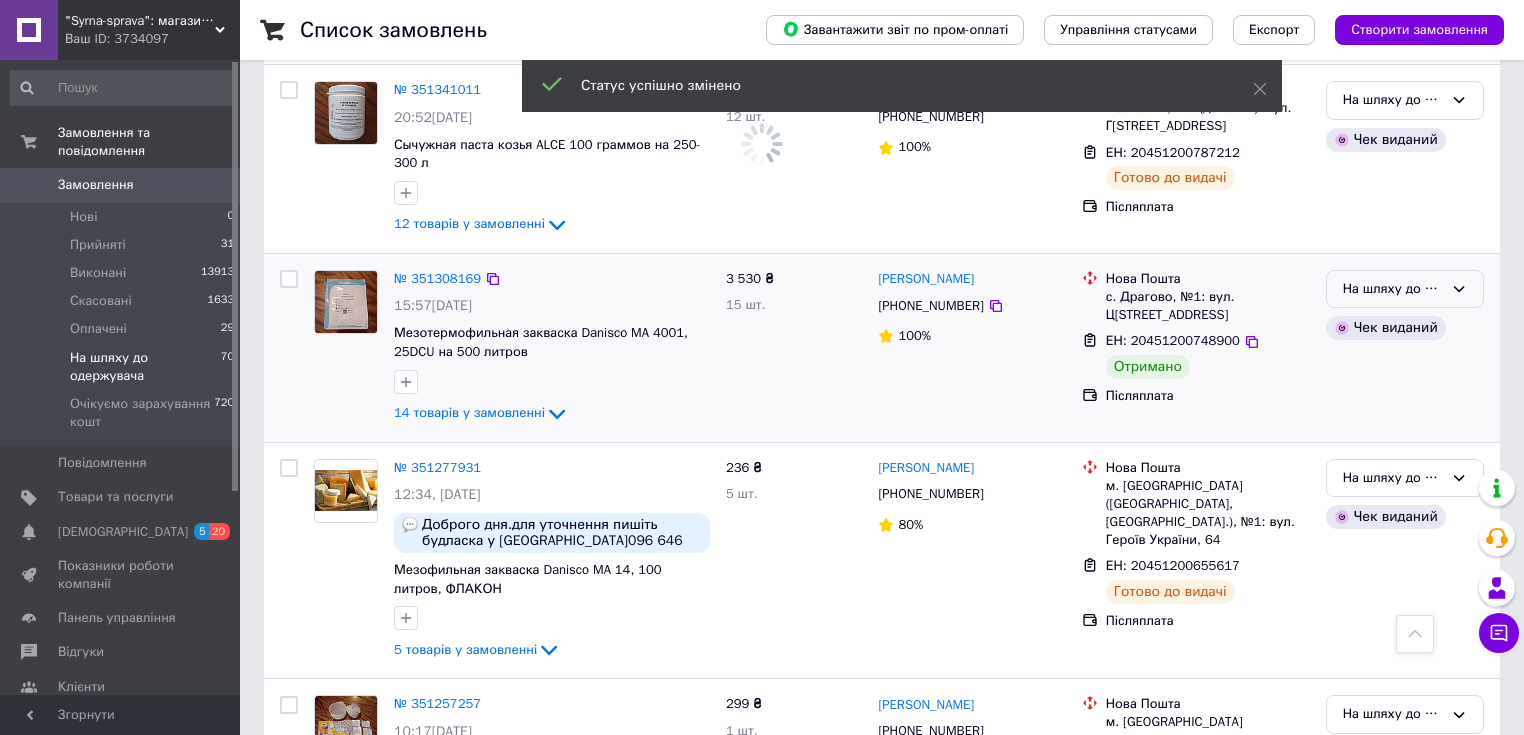 click on "На шляху до одержувача" at bounding box center (1393, 289) 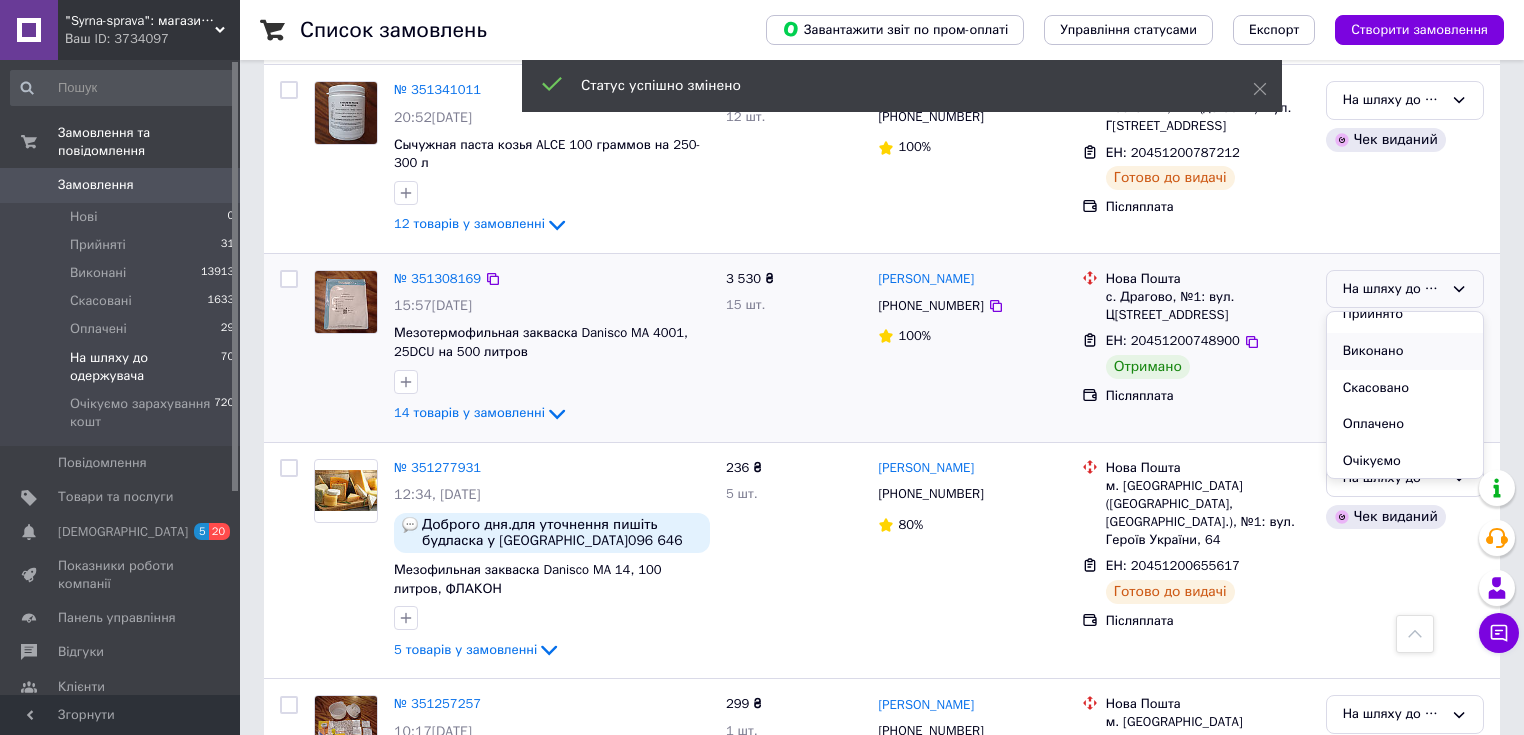 scroll, scrollTop: 37, scrollLeft: 0, axis: vertical 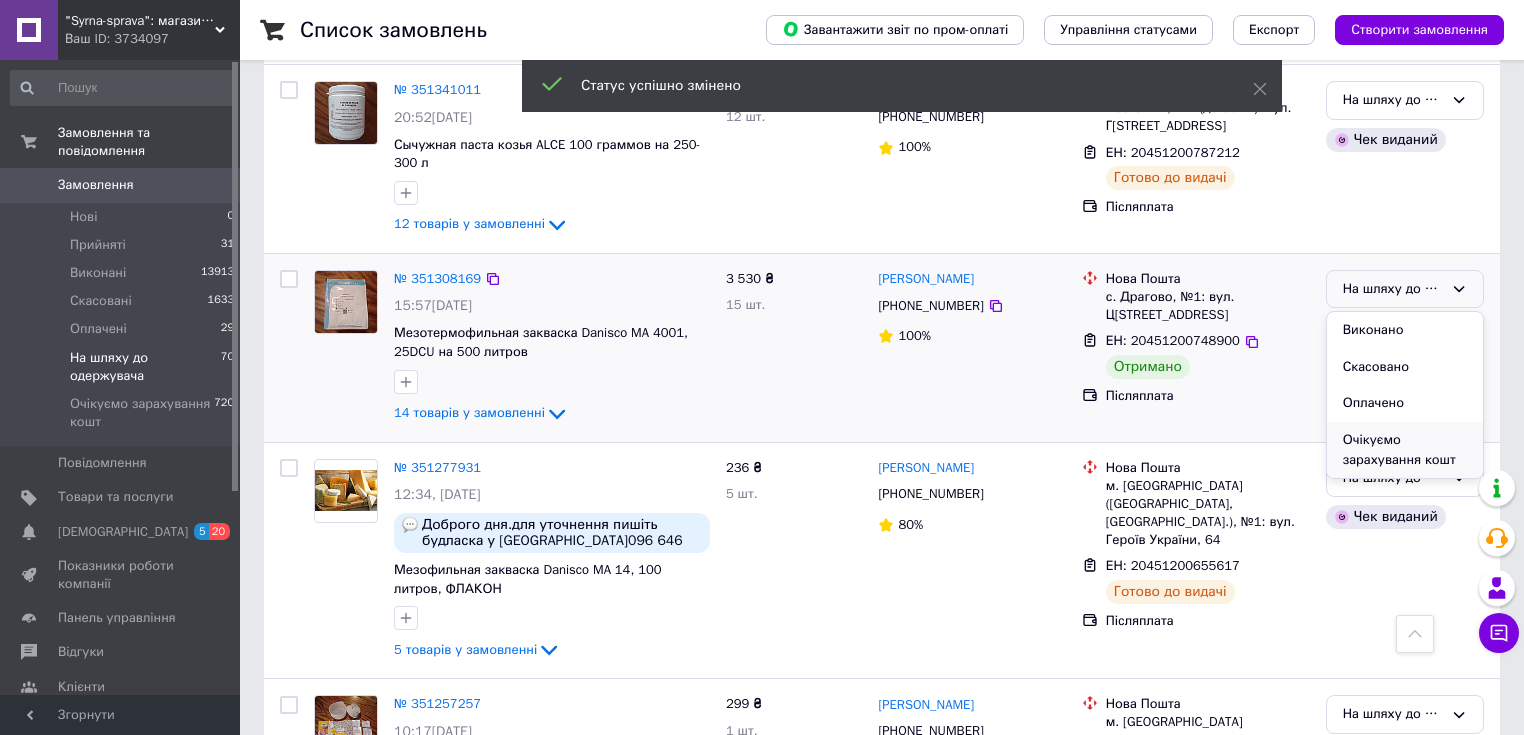 click on "Очікуємо зарахування кошт" at bounding box center [1405, 450] 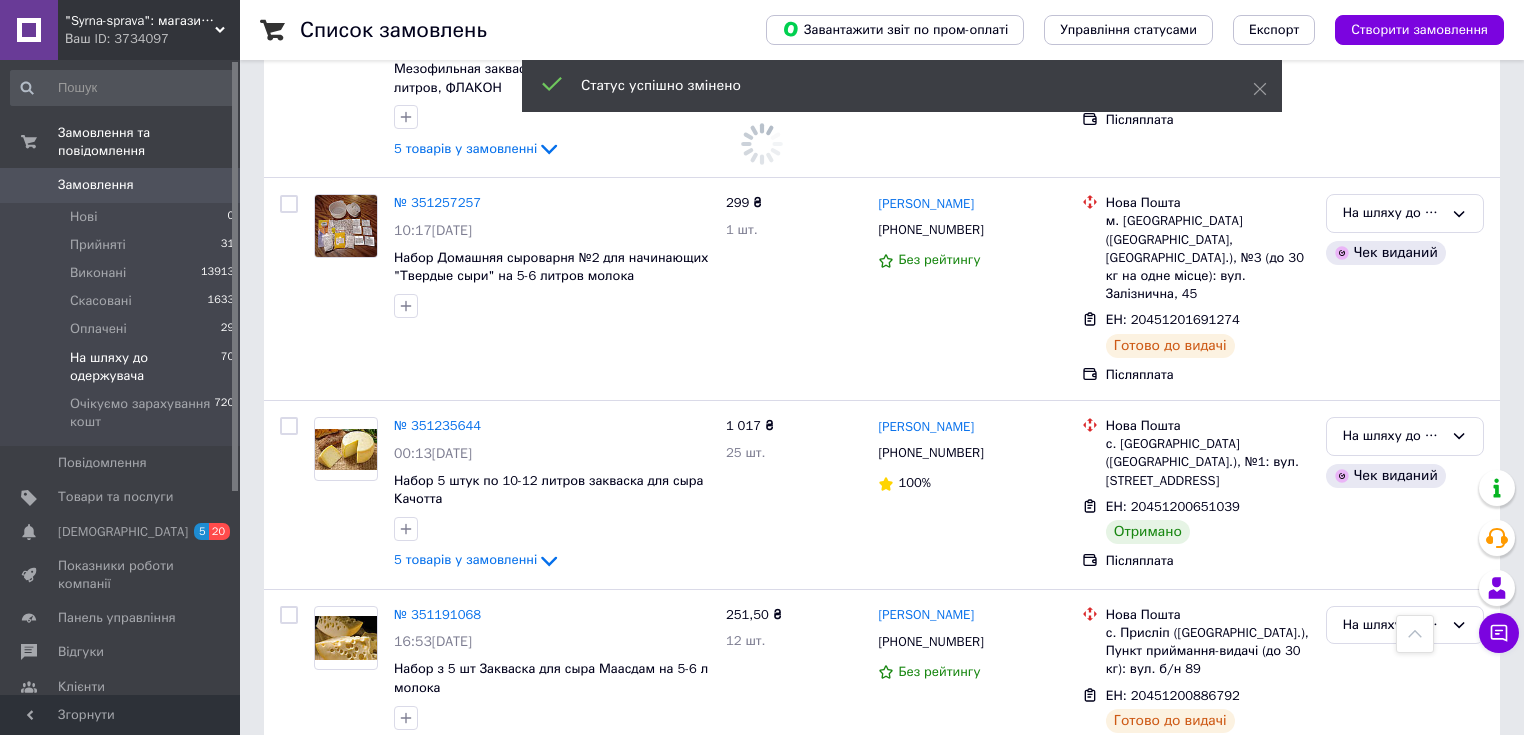scroll, scrollTop: 2663, scrollLeft: 0, axis: vertical 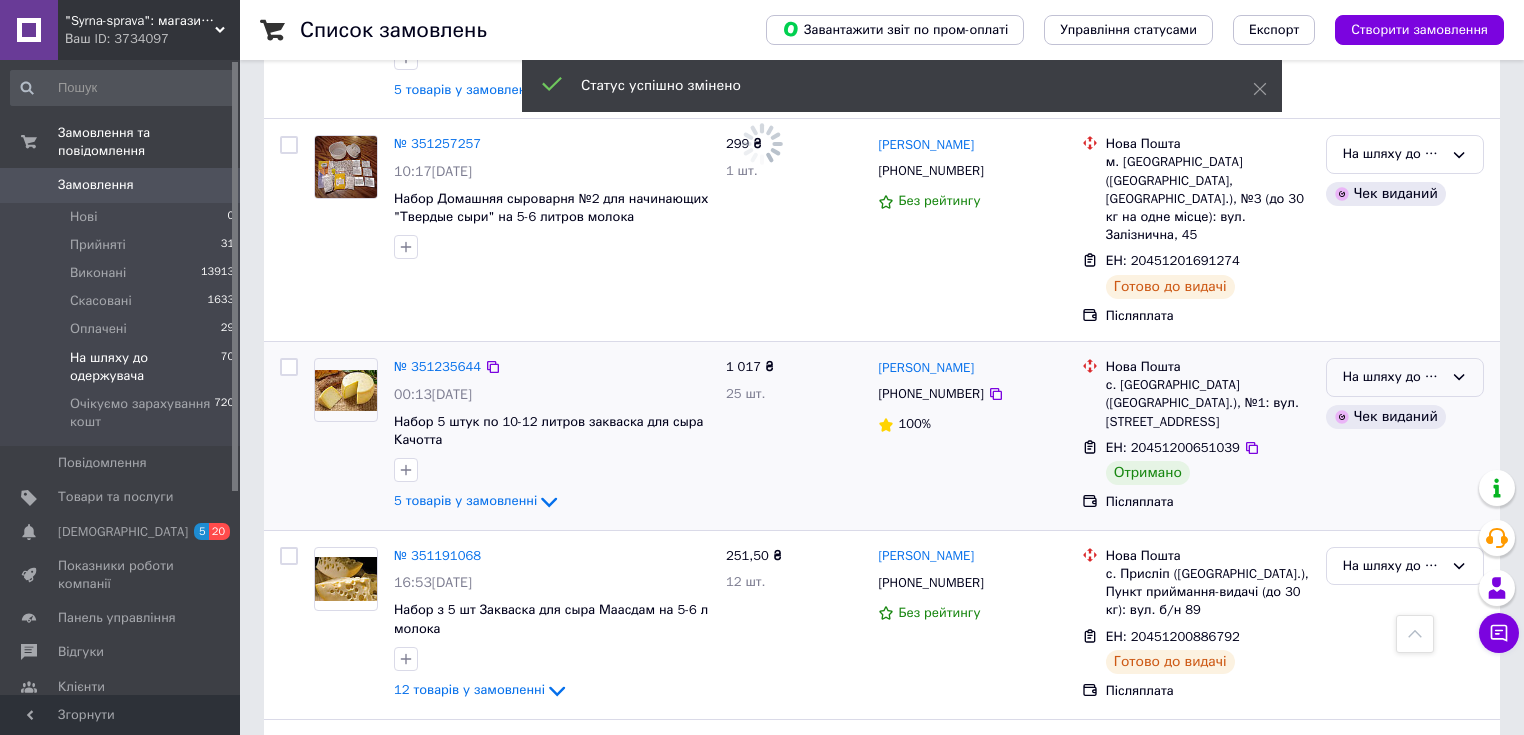 click on "На шляху до одержувача" at bounding box center (1393, 377) 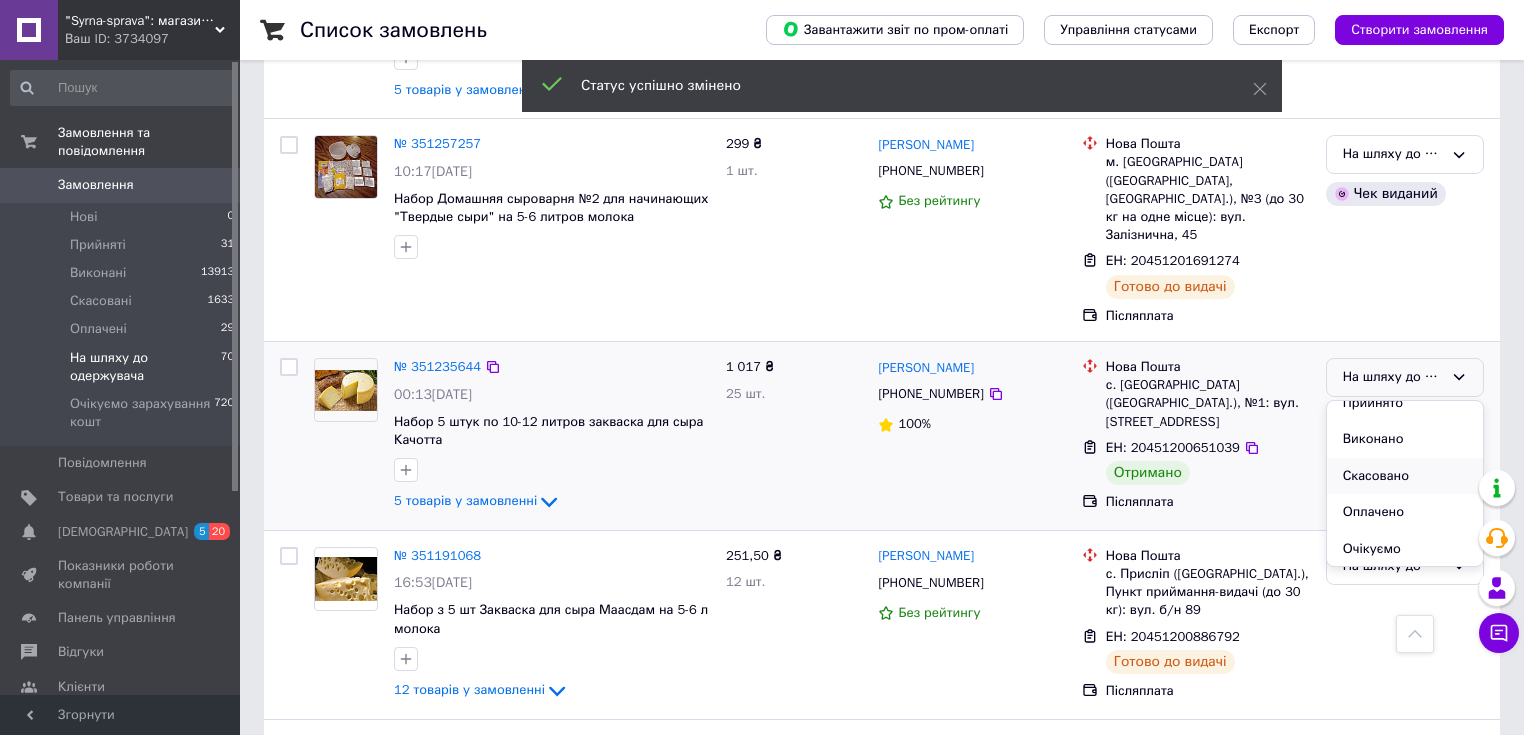 scroll, scrollTop: 37, scrollLeft: 0, axis: vertical 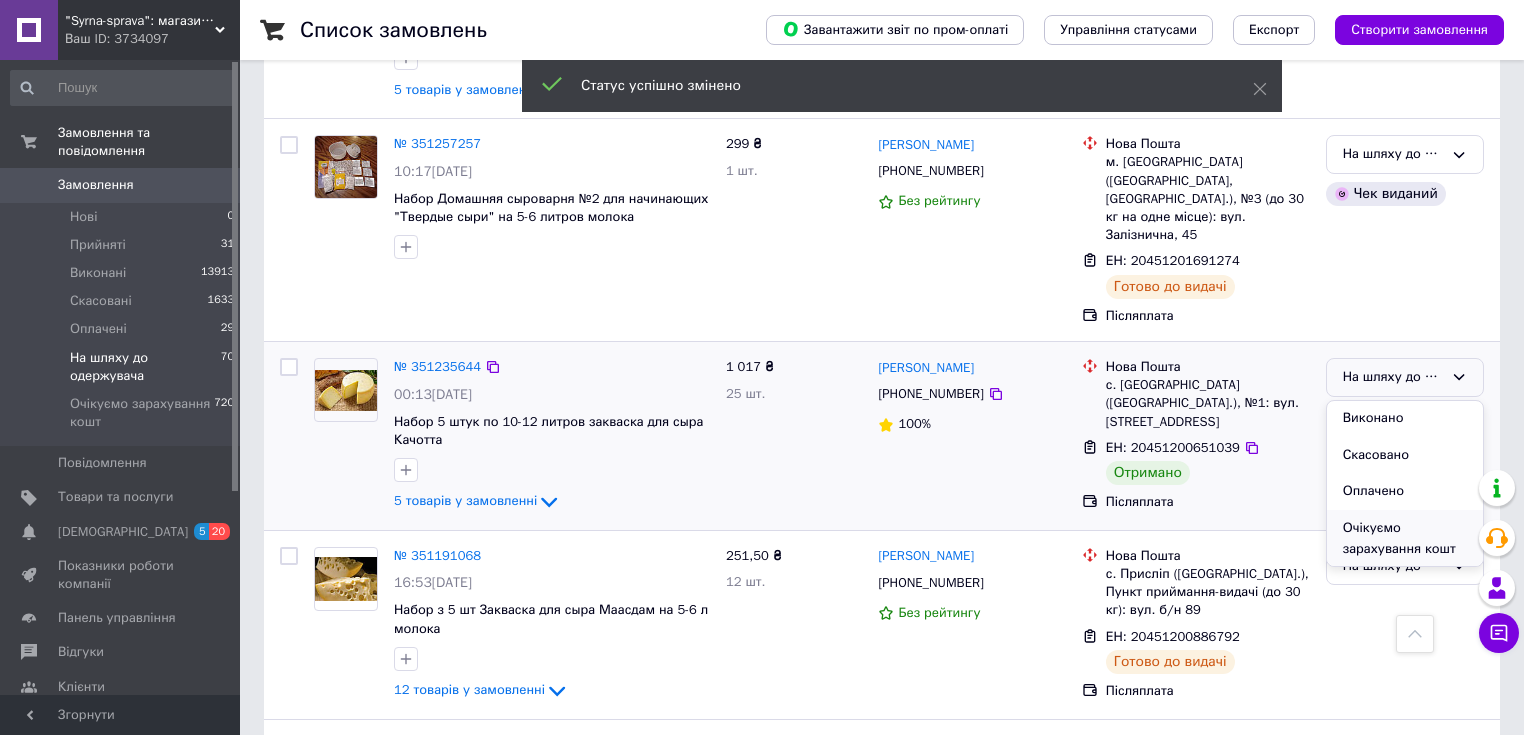 click on "Очікуємо зарахування кошт" at bounding box center [1405, 538] 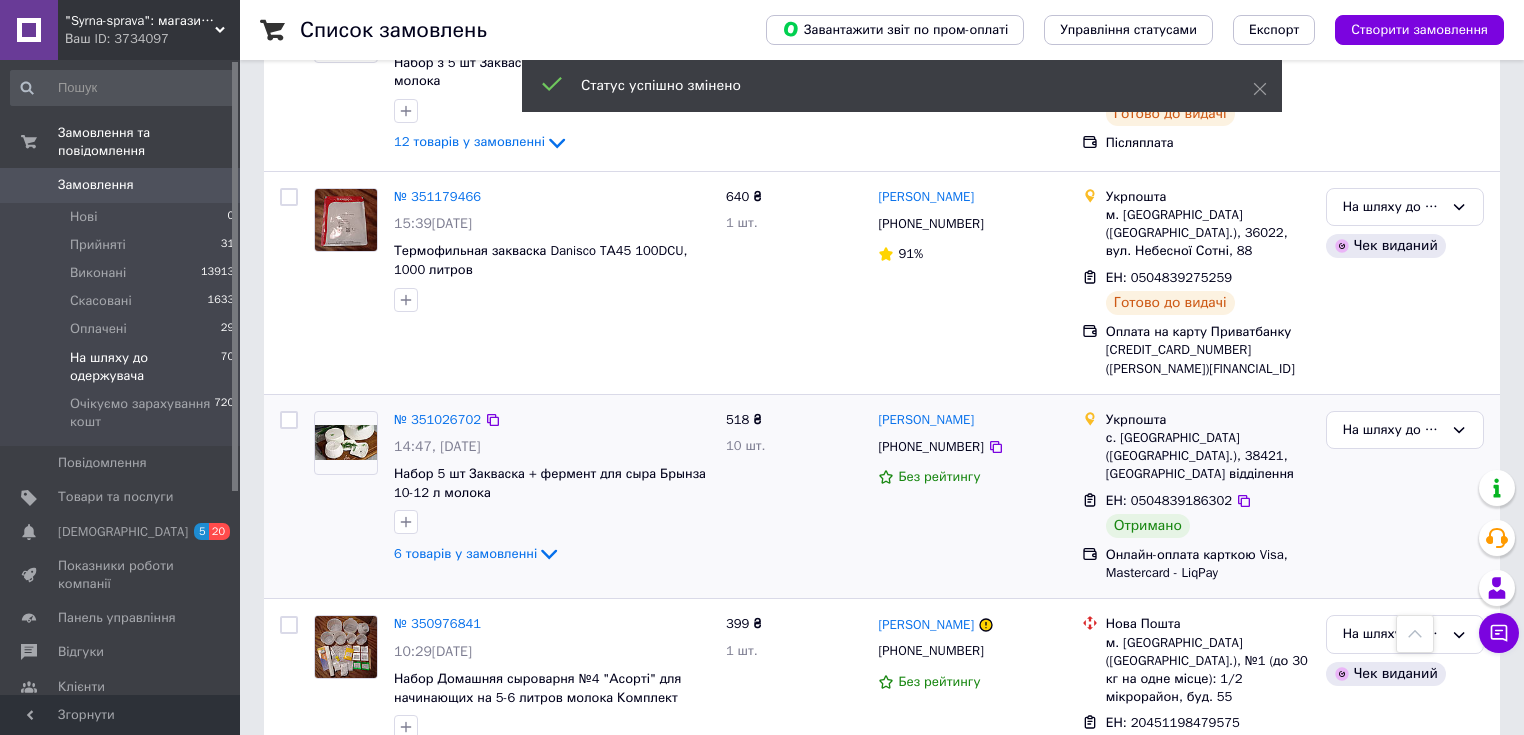 scroll, scrollTop: 1807, scrollLeft: 0, axis: vertical 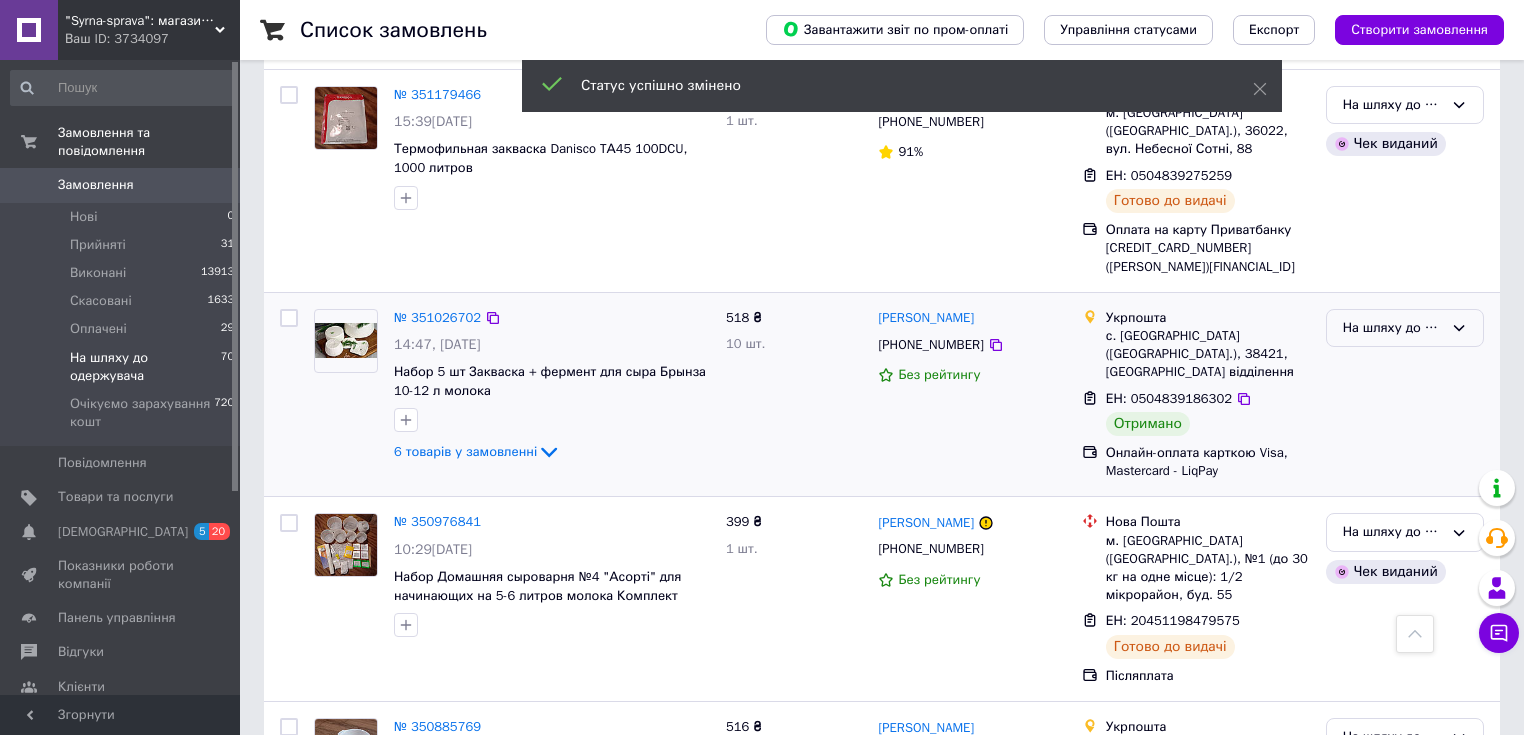 click on "На шляху до одержувача" at bounding box center (1393, 328) 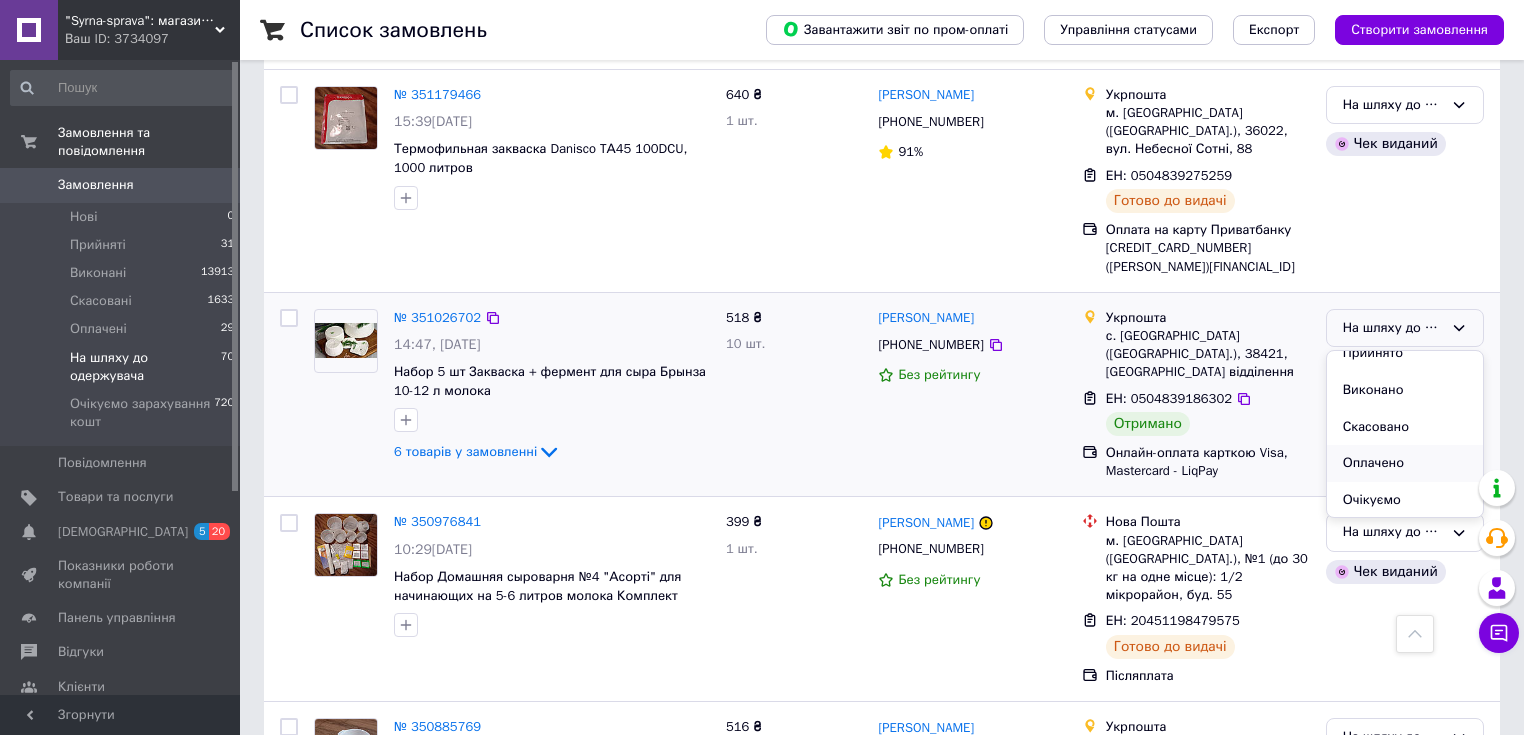 scroll, scrollTop: 37, scrollLeft: 0, axis: vertical 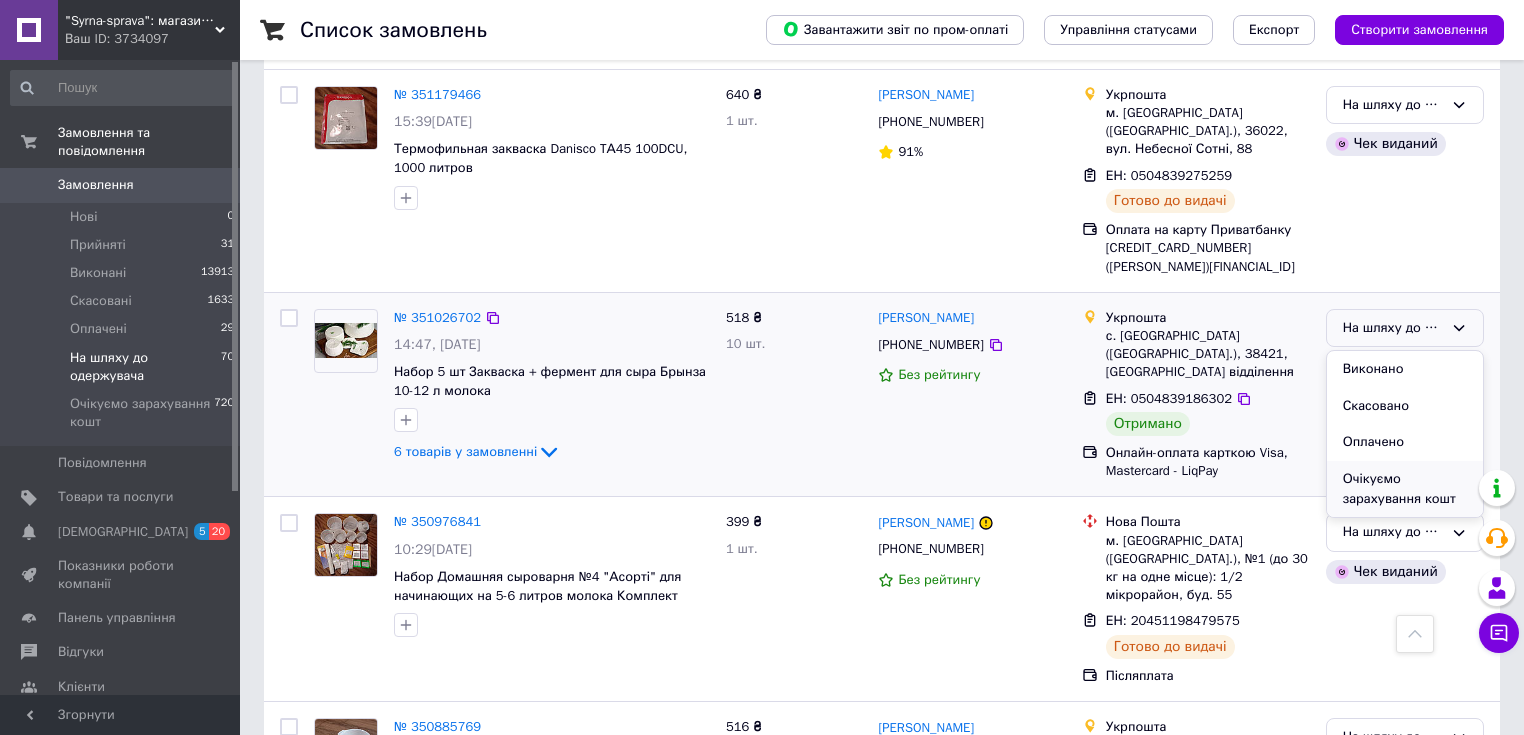 click on "Очікуємо зарахування кошт" at bounding box center [1405, 489] 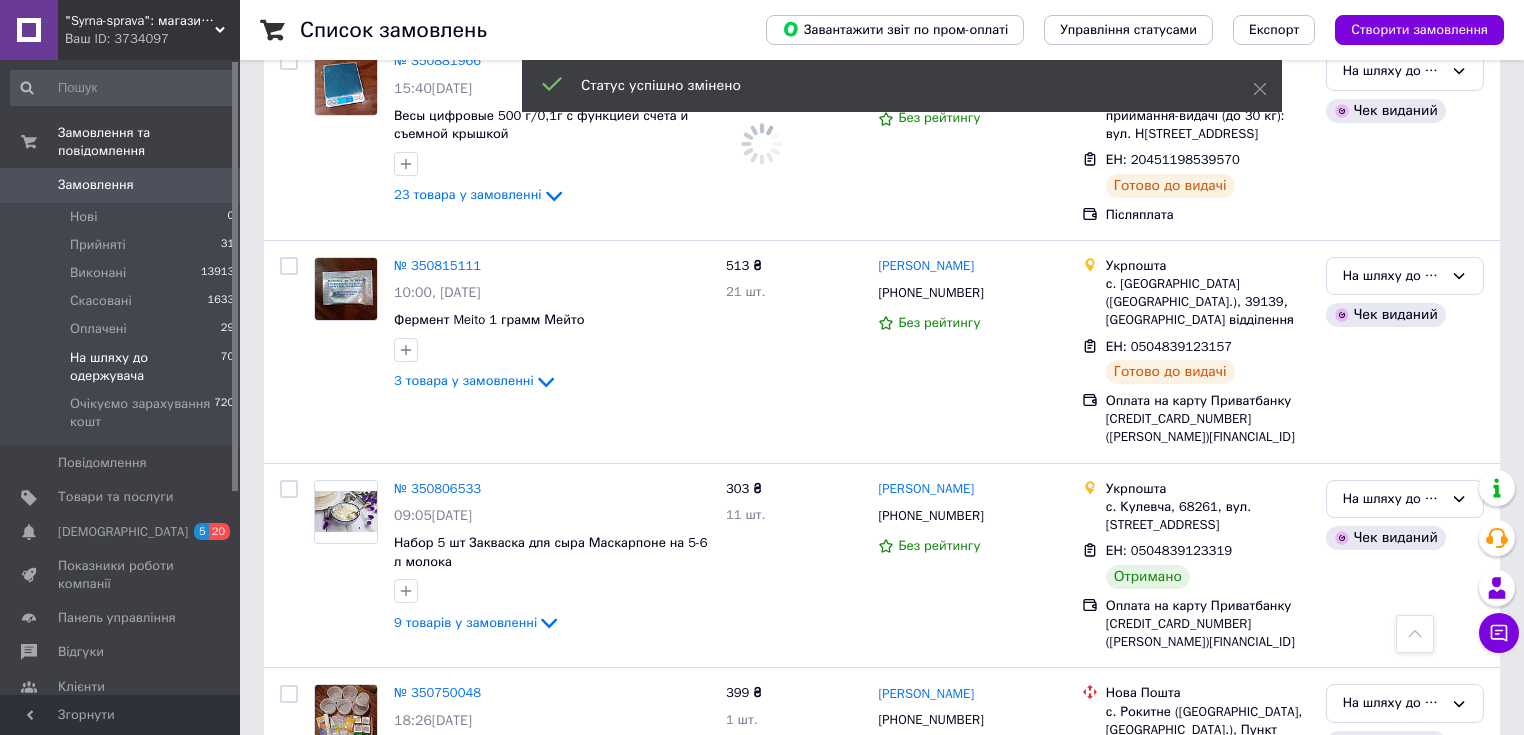 scroll, scrollTop: 2767, scrollLeft: 0, axis: vertical 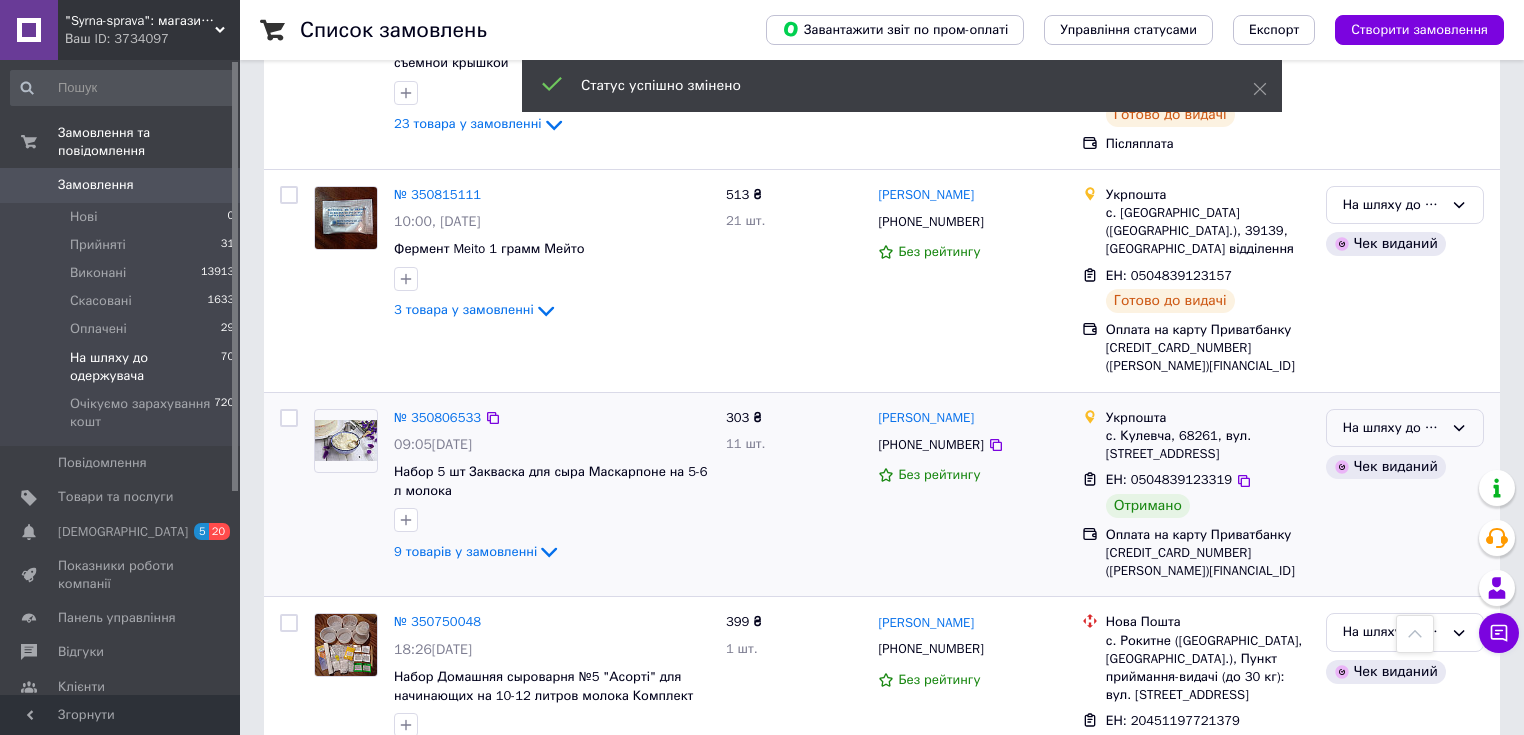 click on "На шляху до одержувача" at bounding box center (1393, 428) 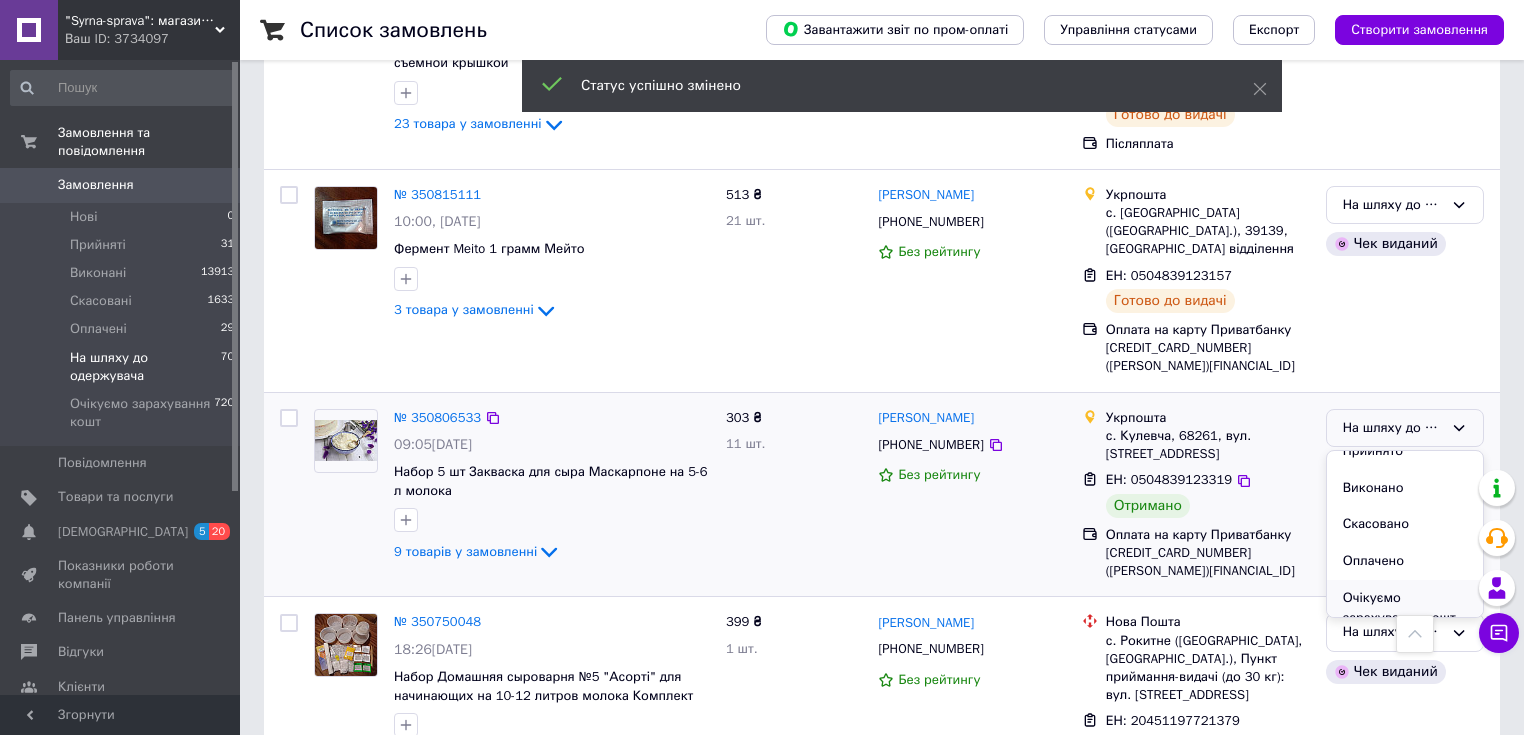 scroll, scrollTop: 37, scrollLeft: 0, axis: vertical 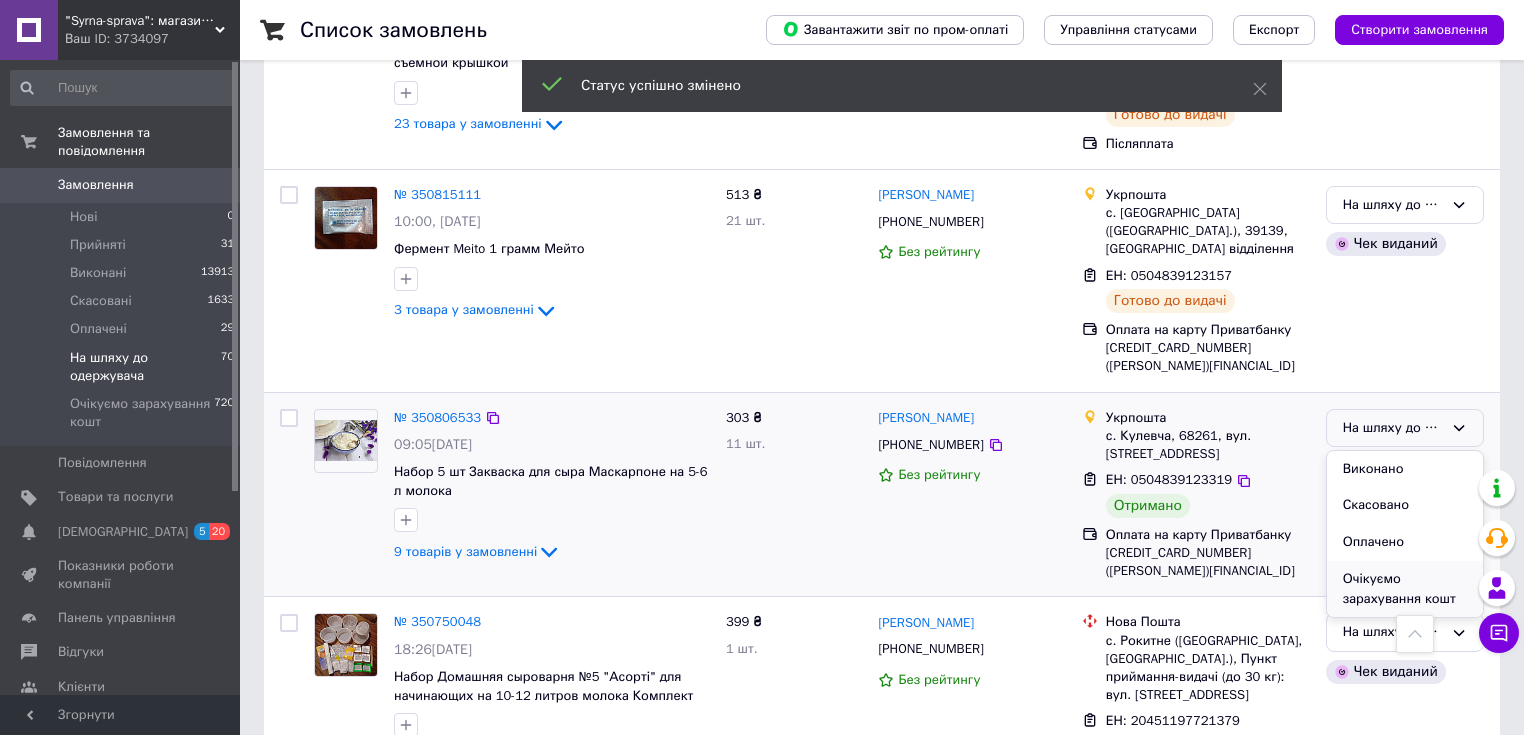 click on "Очікуємо зарахування кошт" at bounding box center [1405, 589] 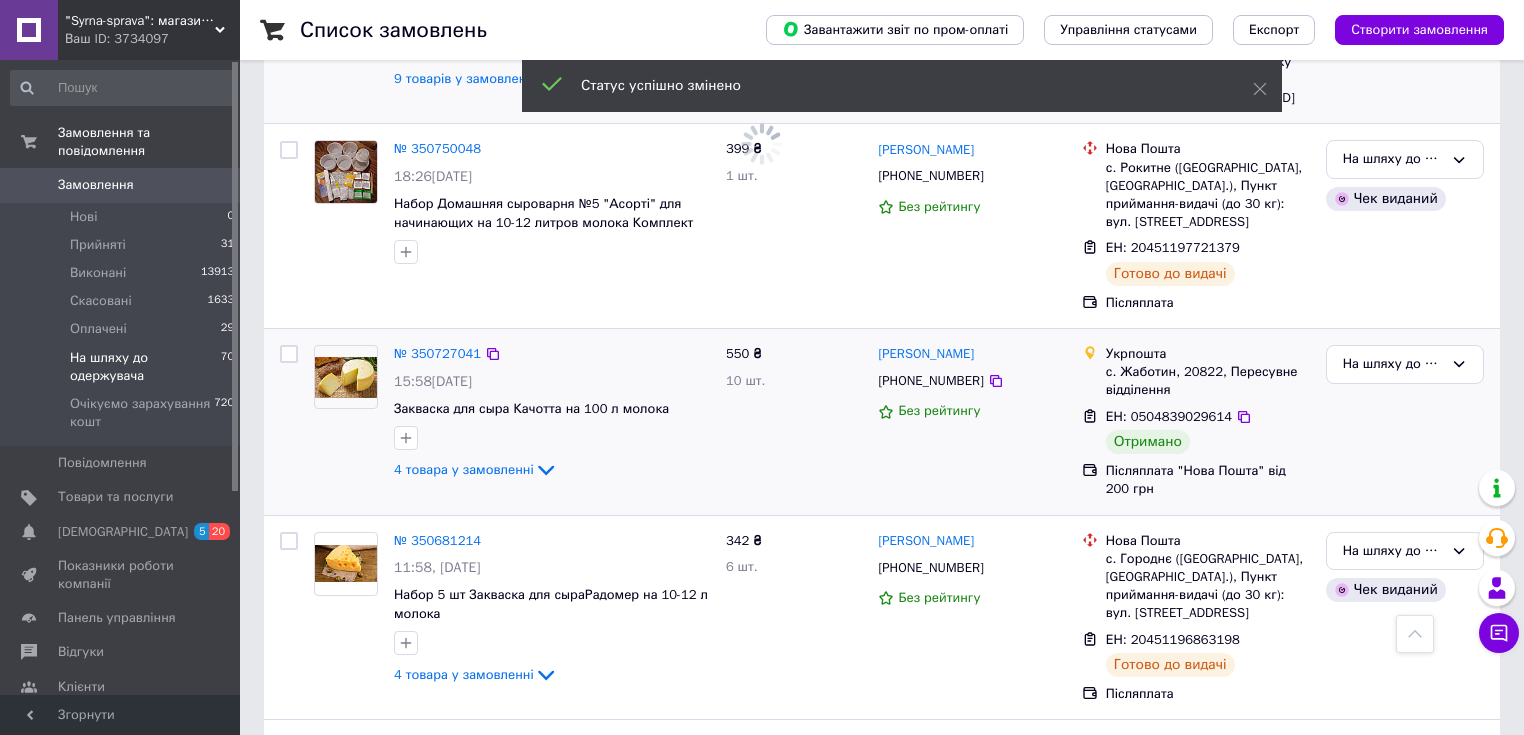 scroll 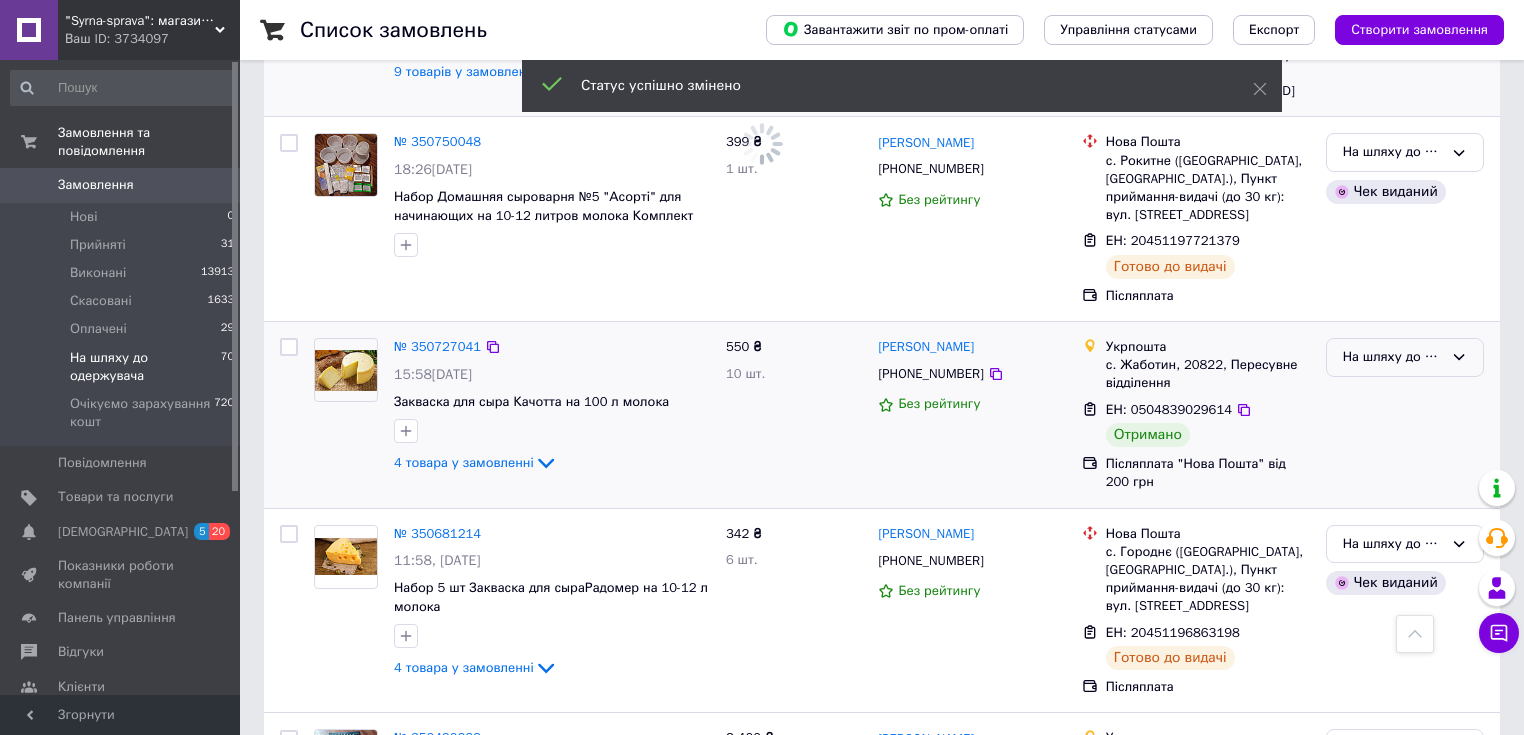 click on "На шляху до одержувача" at bounding box center [1393, 357] 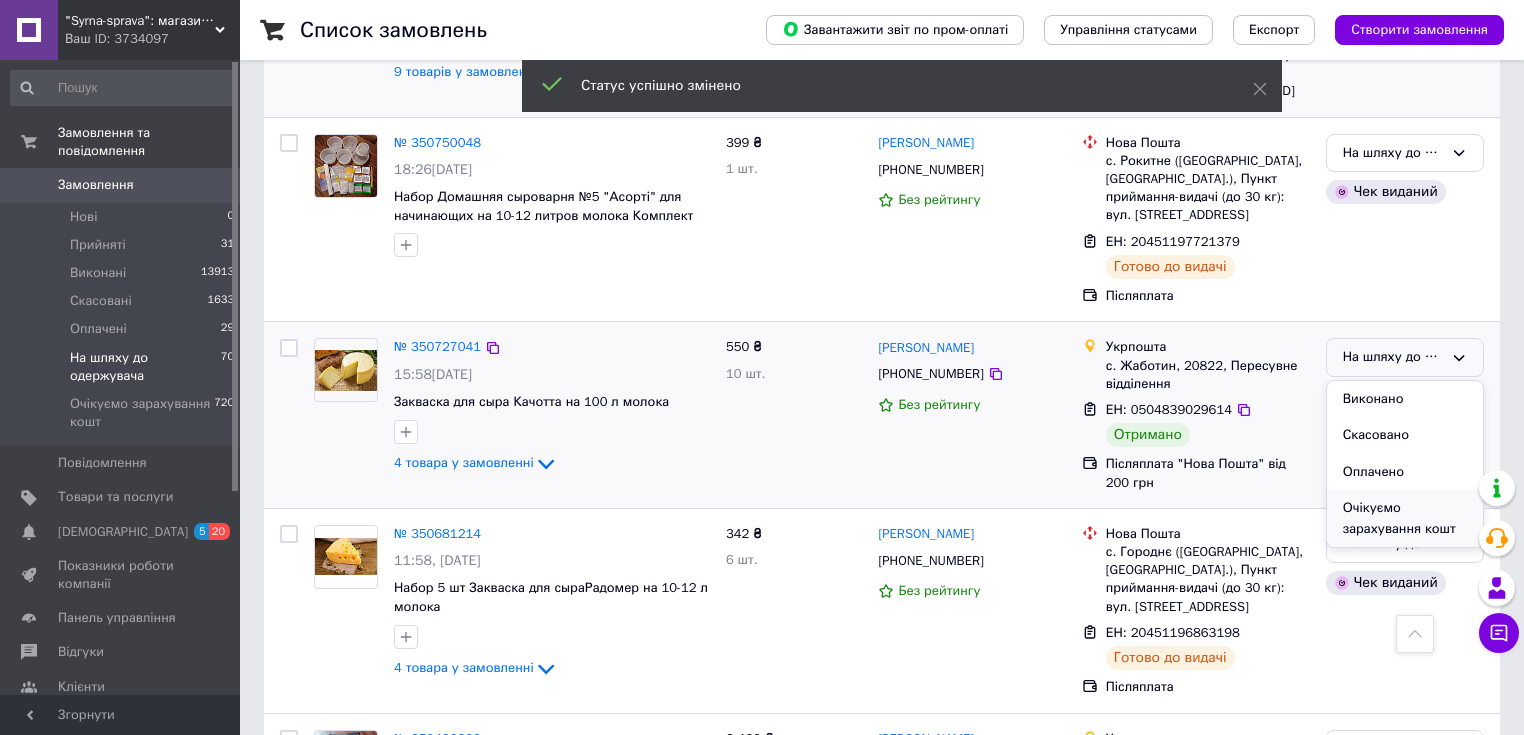 click on "Очікуємо зарахування кошт" at bounding box center [1405, 518] 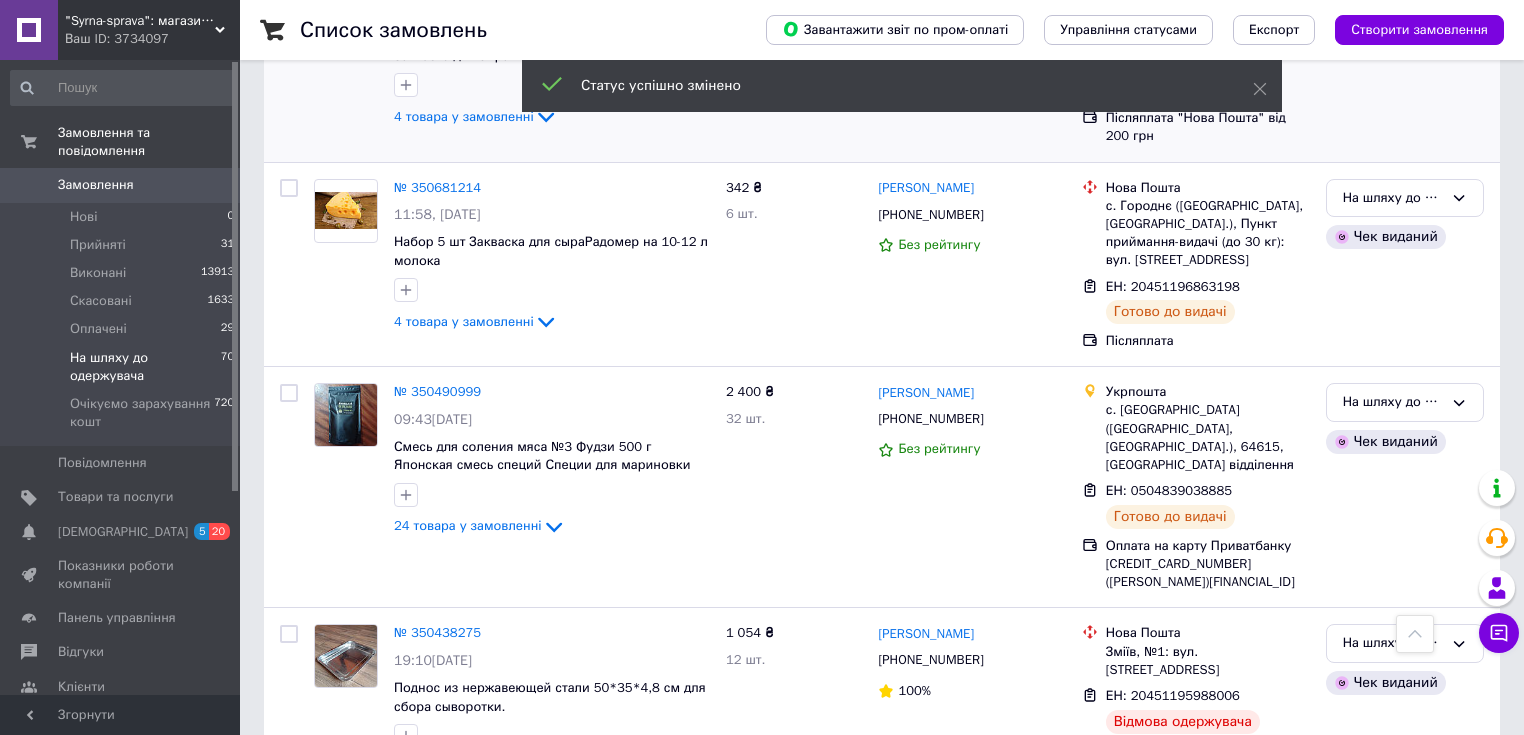 click on "4" at bounding box center [539, 841] 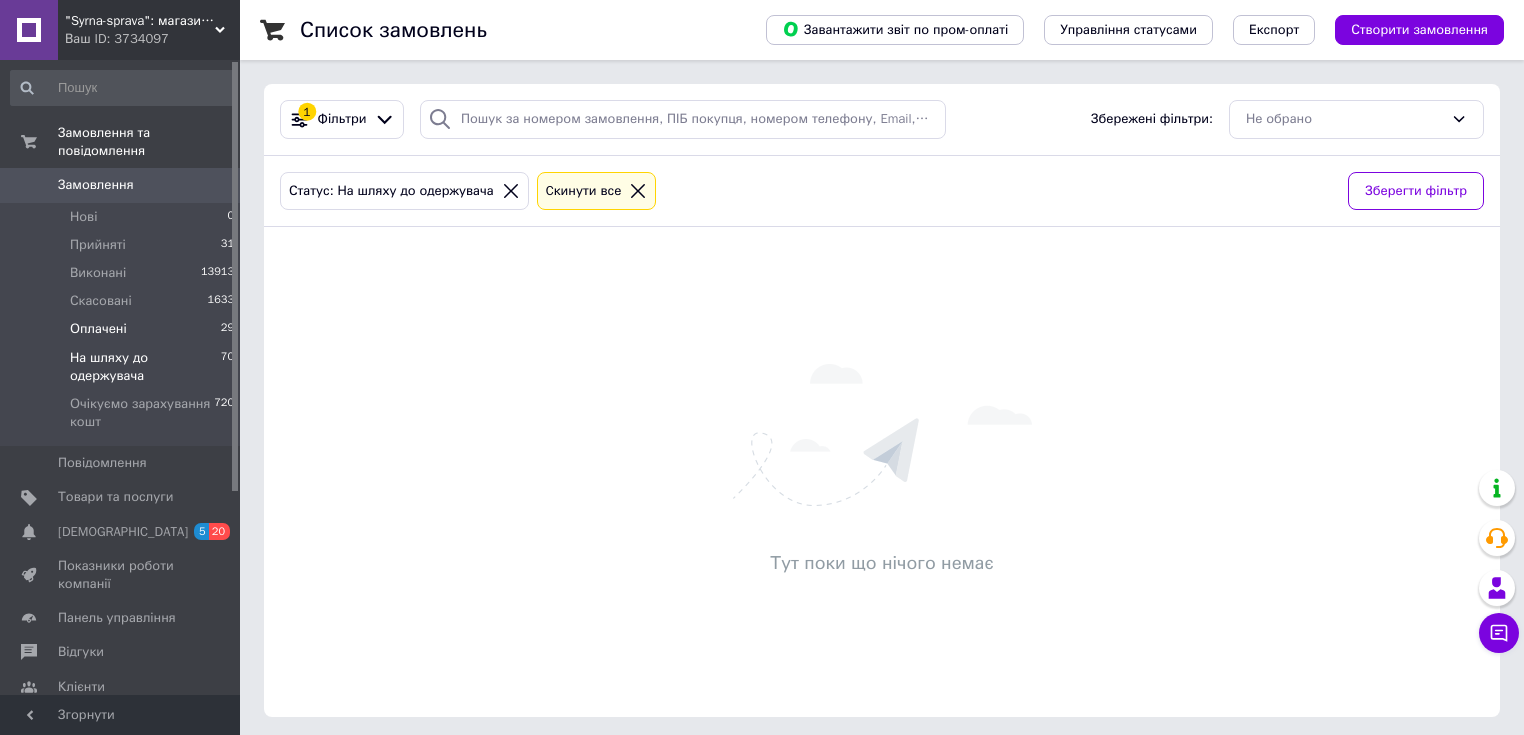 click on "Оплачені" at bounding box center (98, 329) 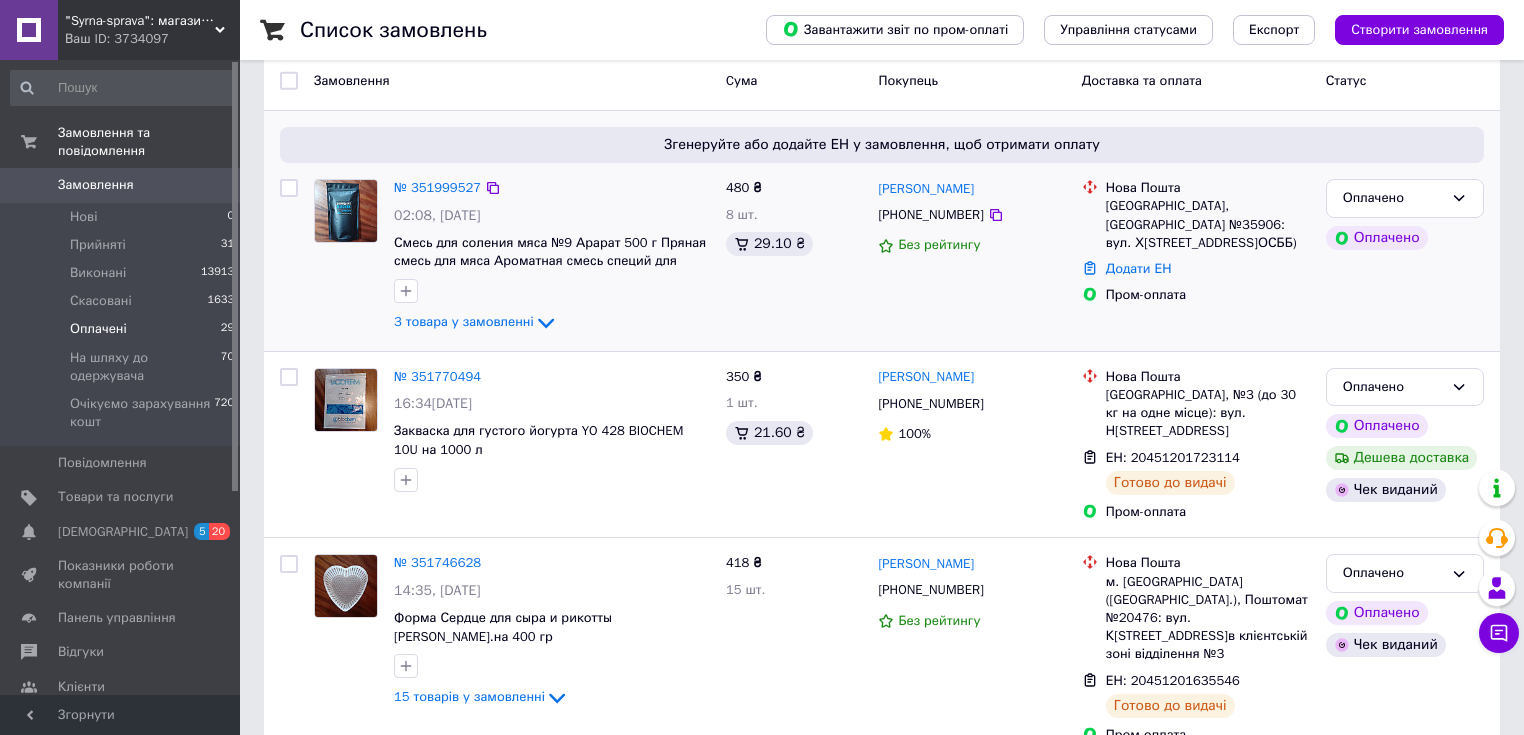 scroll, scrollTop: 240, scrollLeft: 0, axis: vertical 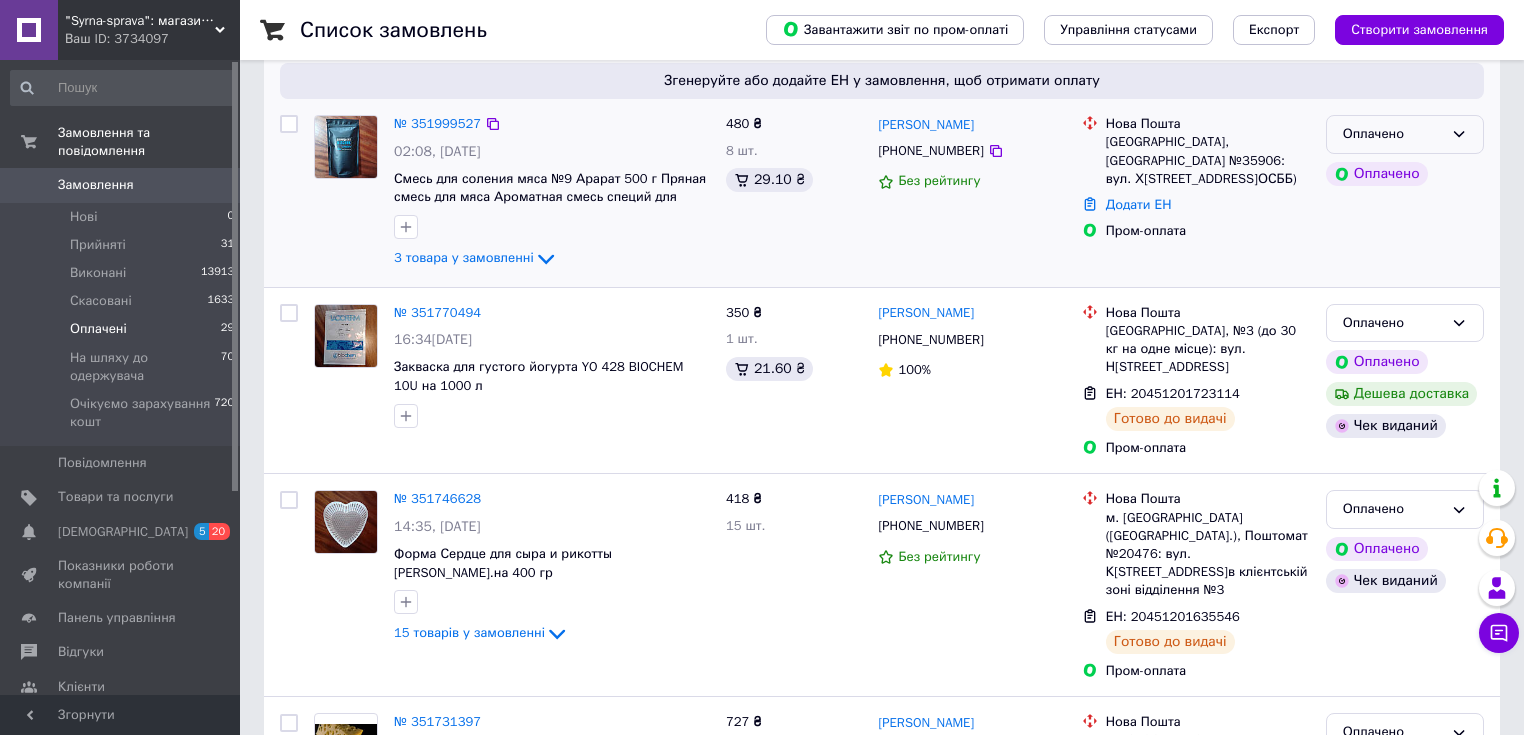 click on "Оплачено" at bounding box center [1393, 134] 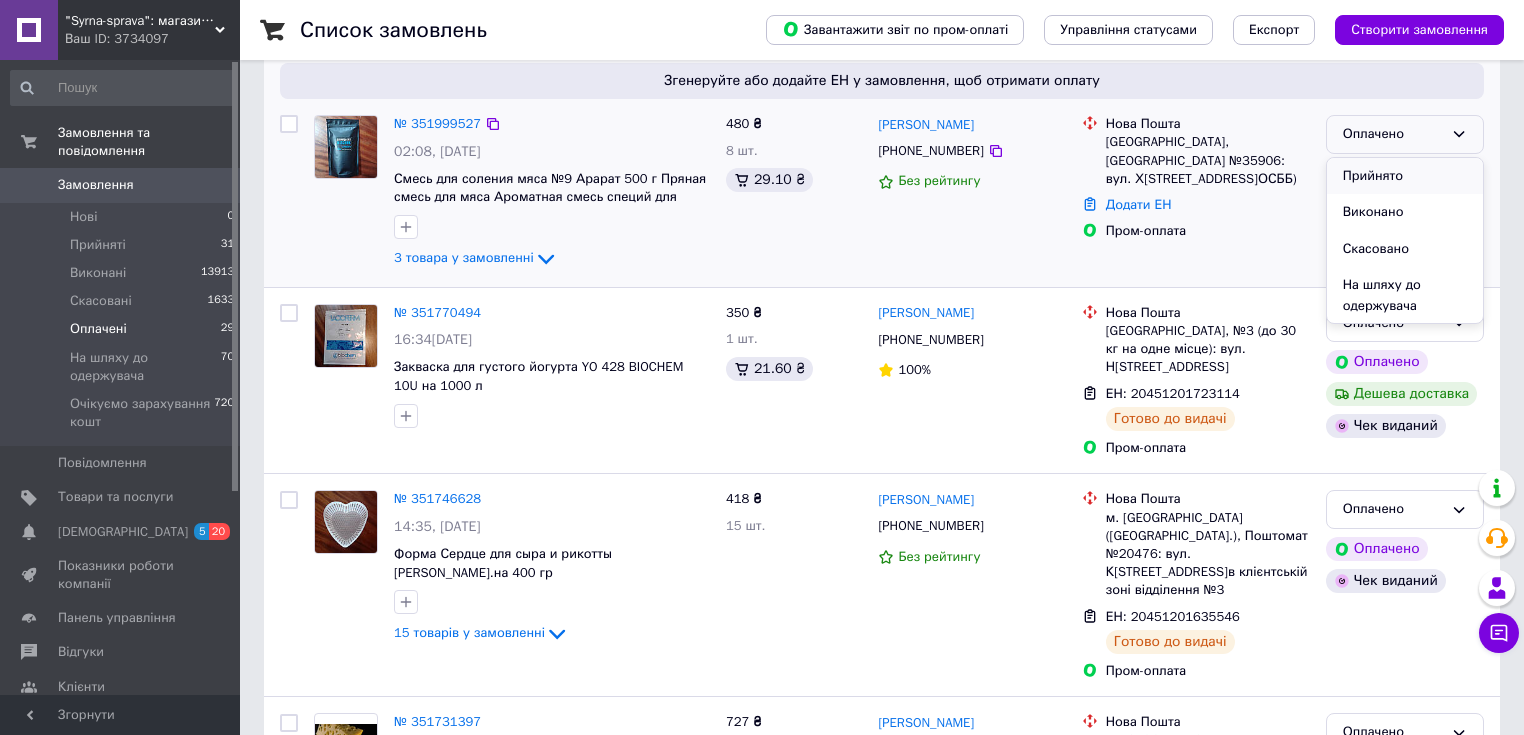 click on "Прийнято" at bounding box center [1405, 176] 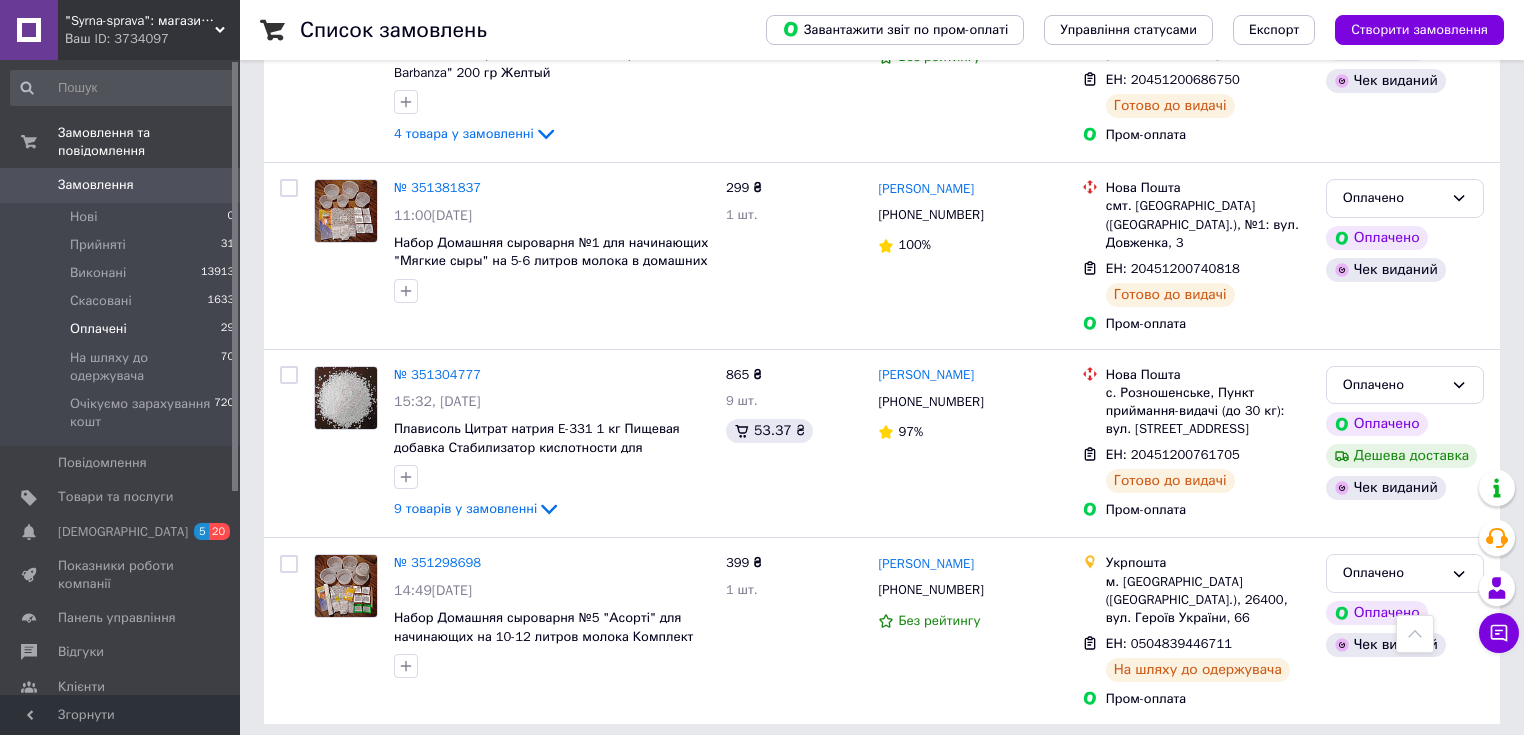 scroll, scrollTop: 3454, scrollLeft: 0, axis: vertical 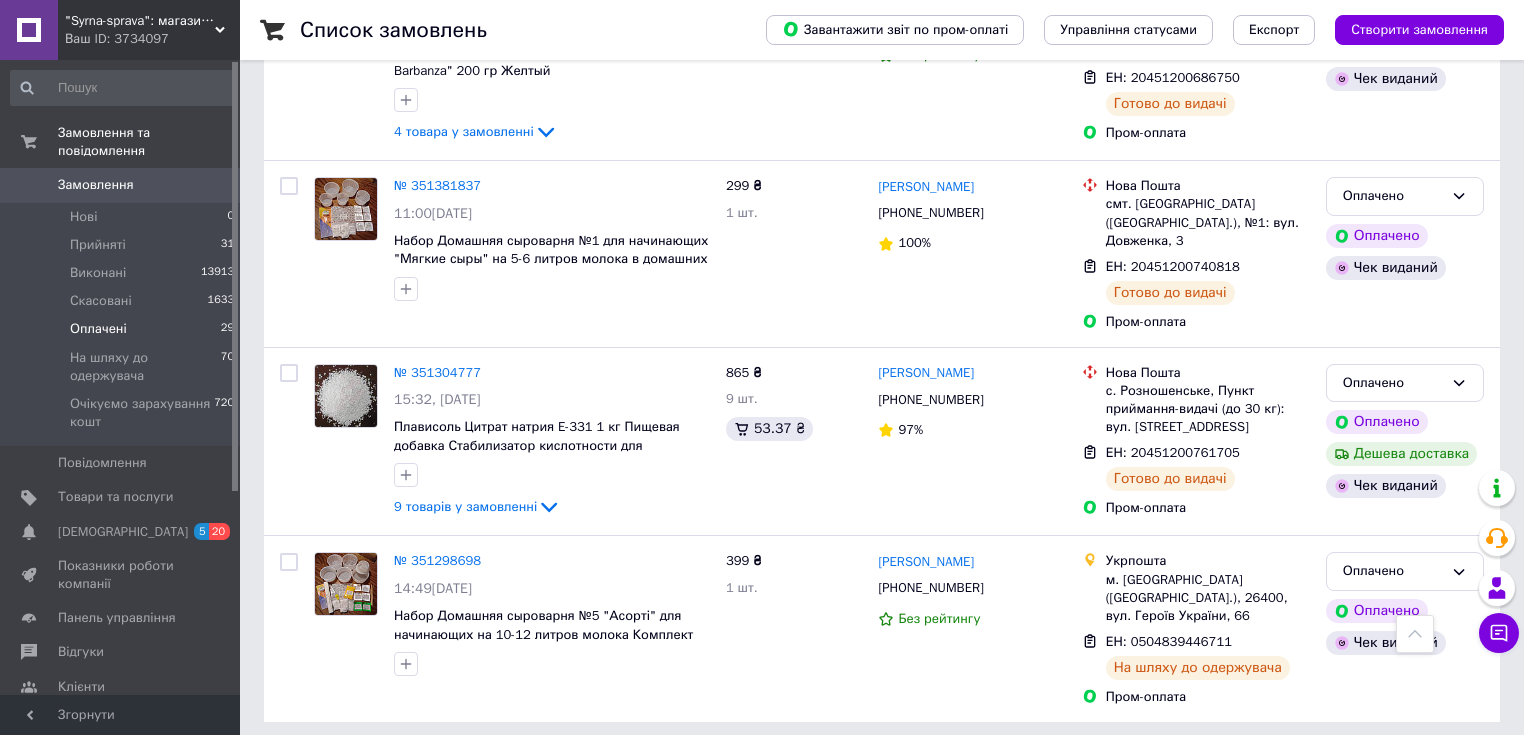 click on "2" at bounding box center (327, 767) 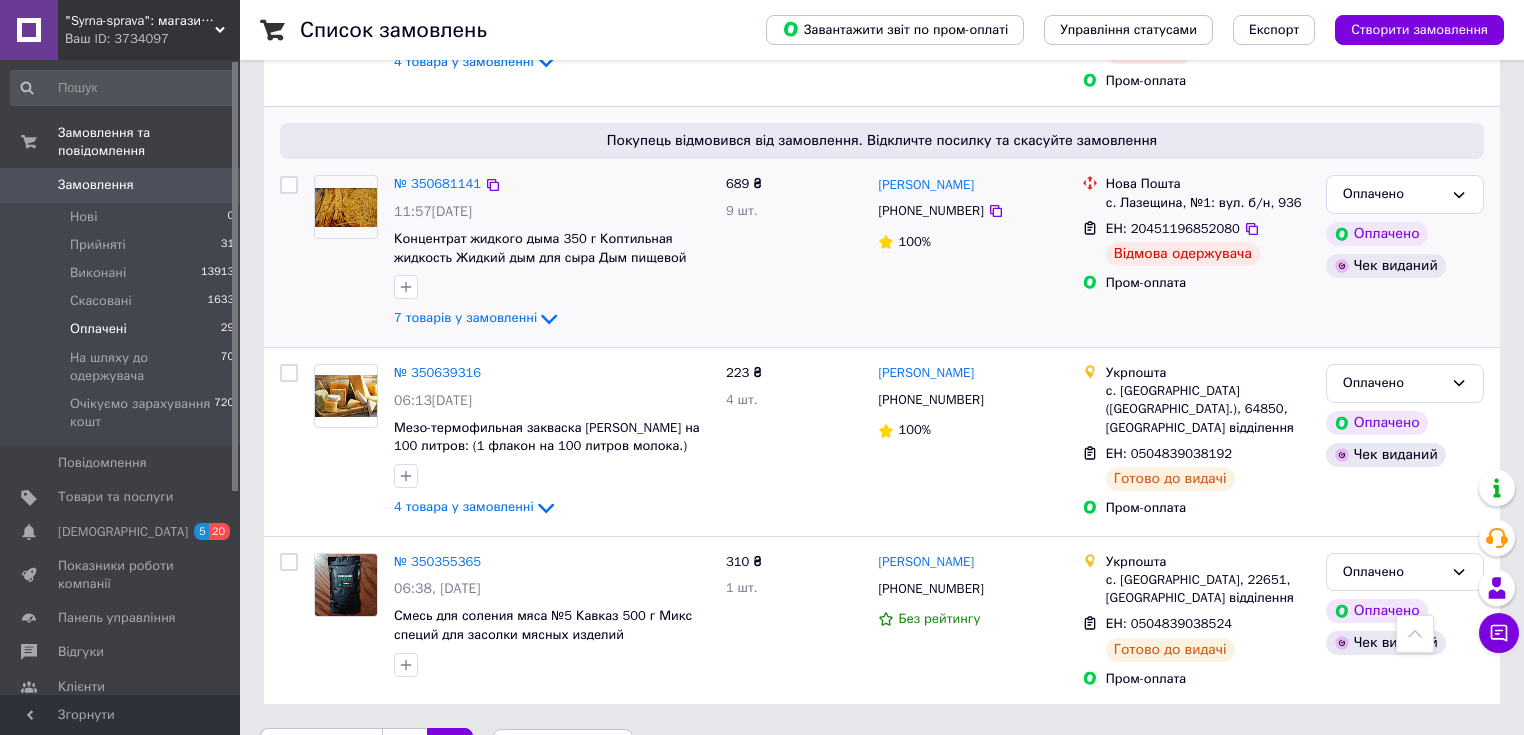 scroll, scrollTop: 1088, scrollLeft: 0, axis: vertical 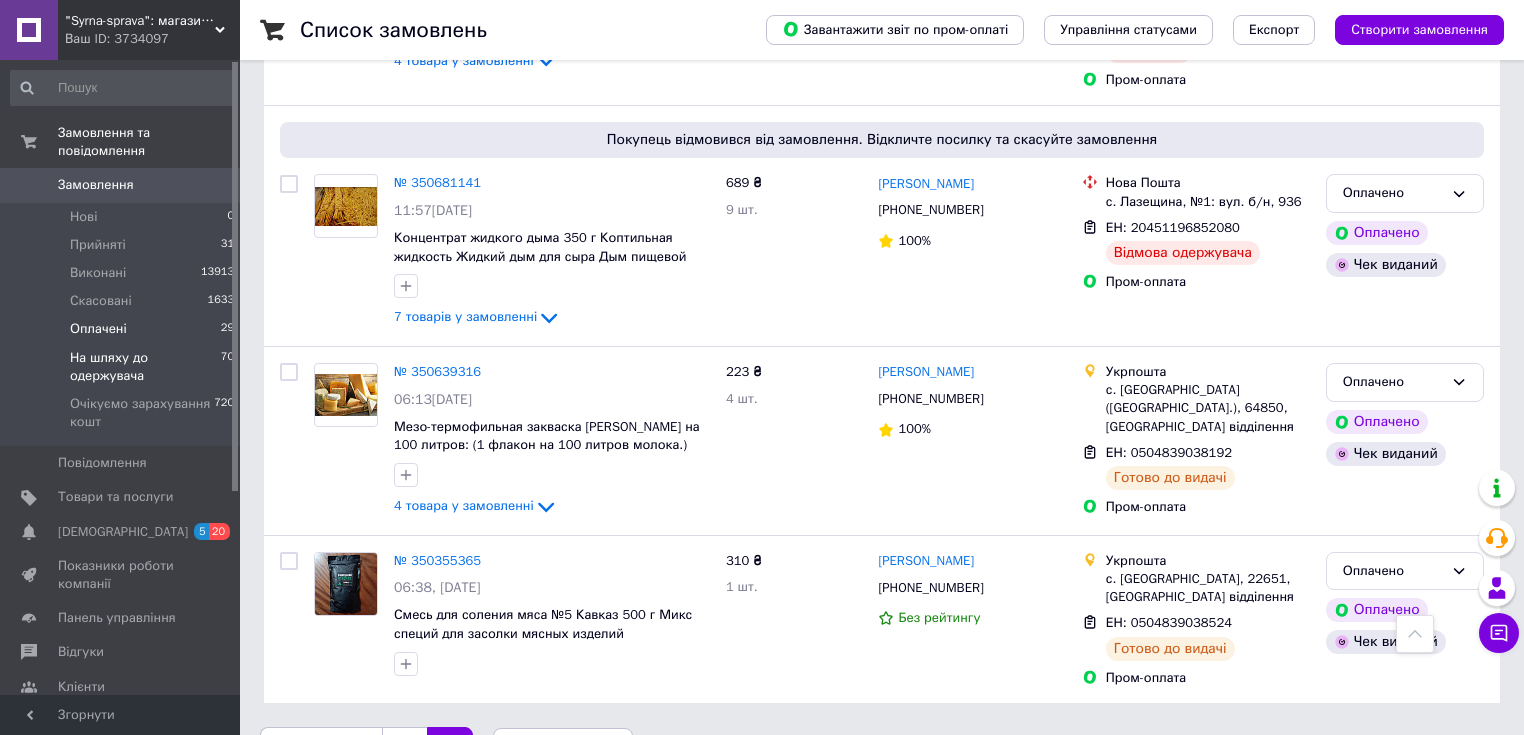 click on "На шляху до одержувача" at bounding box center (145, 367) 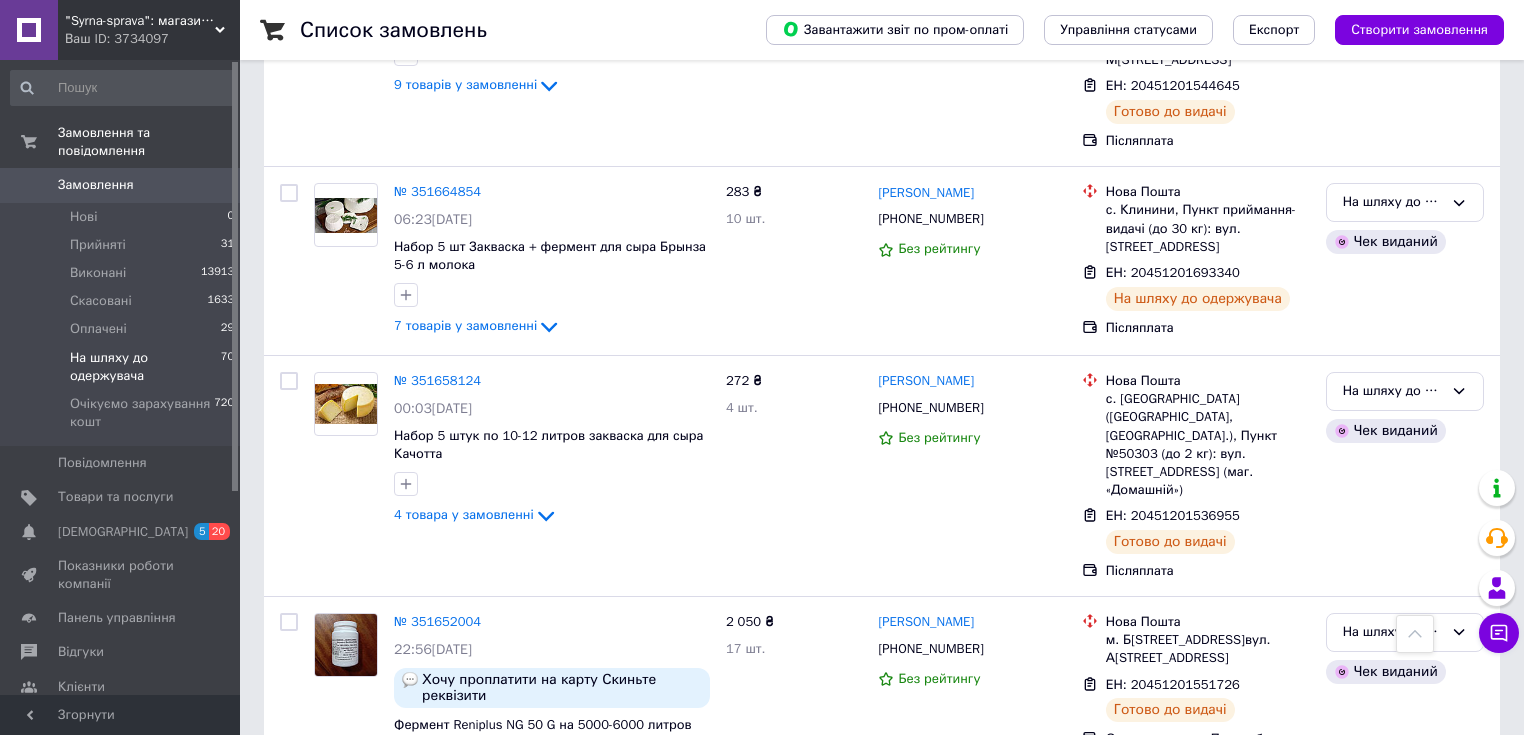 scroll, scrollTop: 3538, scrollLeft: 0, axis: vertical 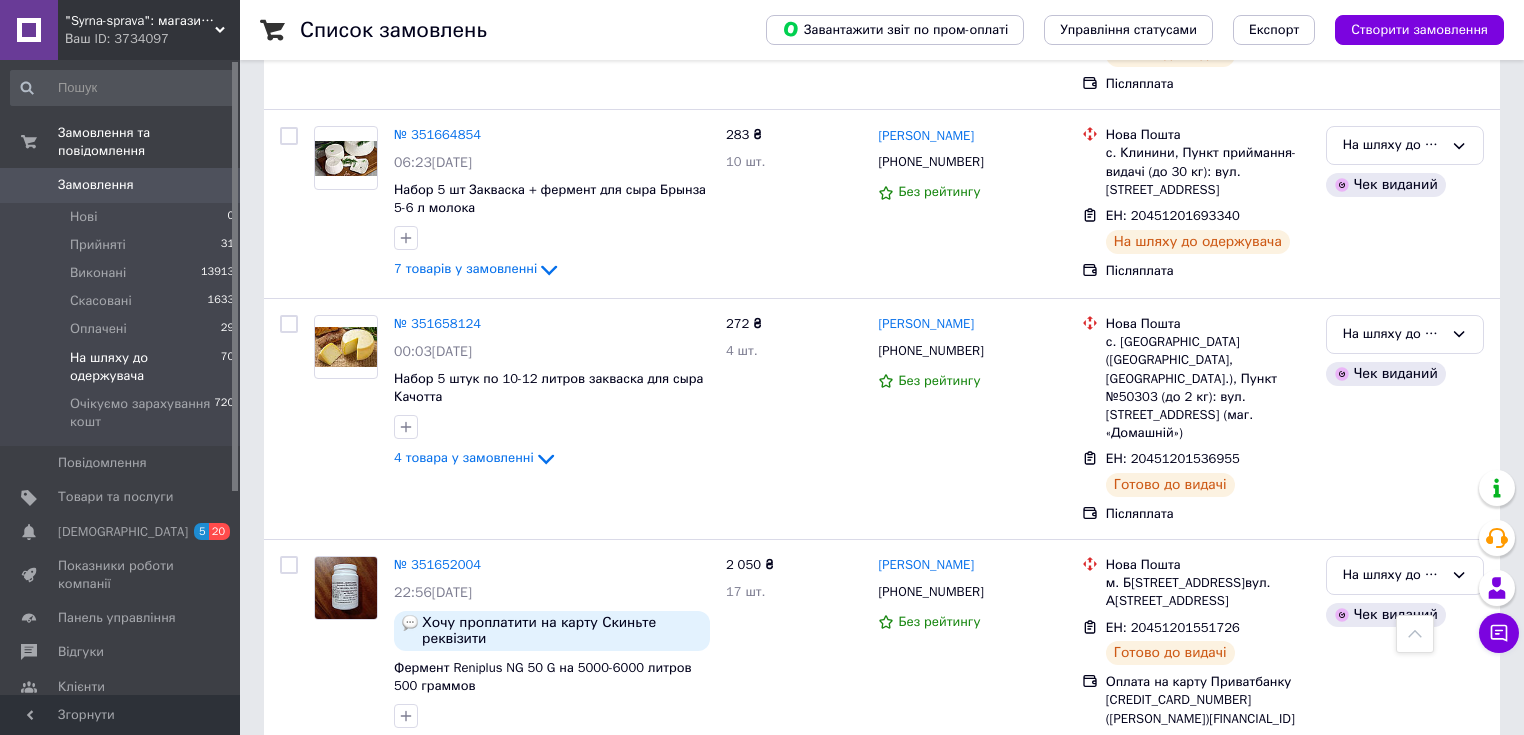 click on "2" at bounding box center [327, 821] 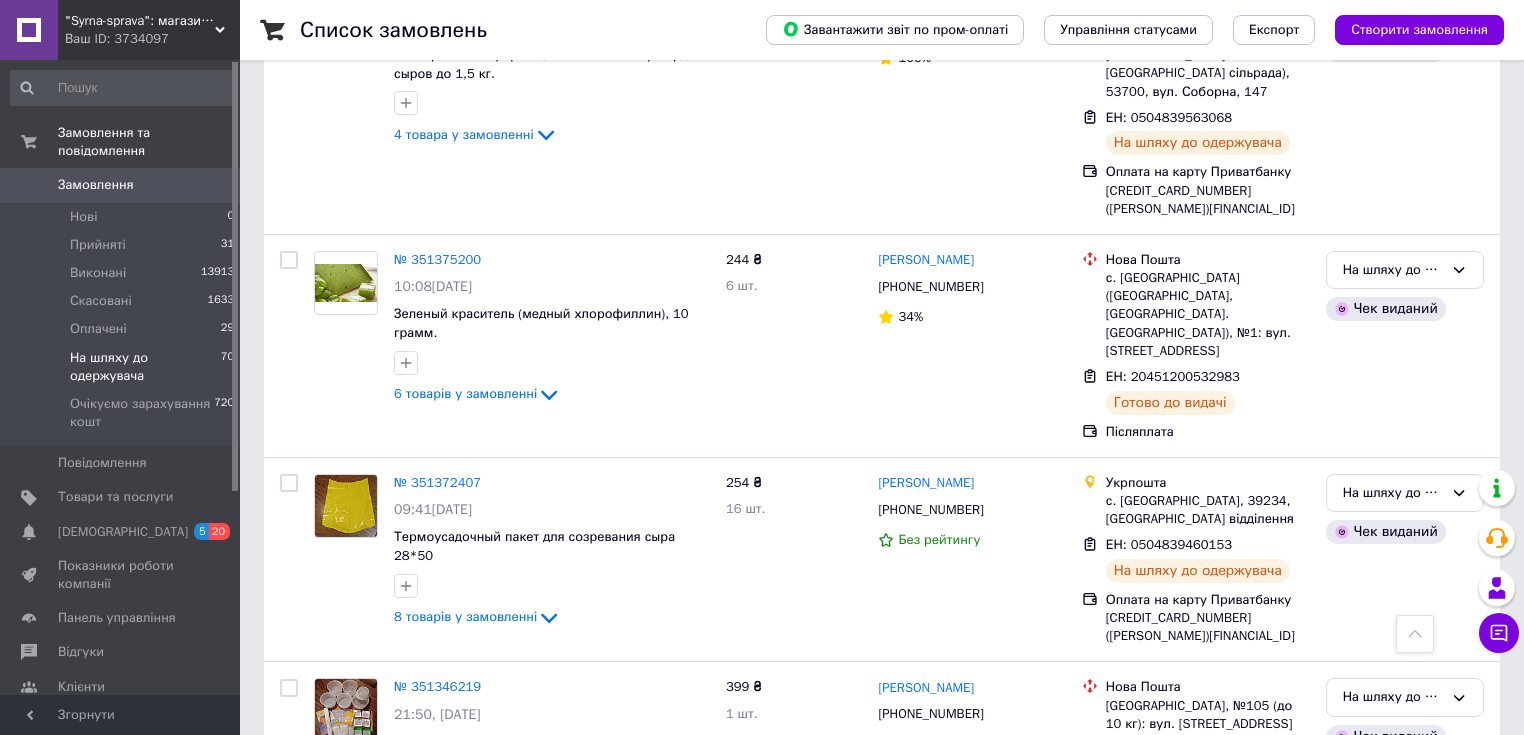 scroll, scrollTop: 3601, scrollLeft: 0, axis: vertical 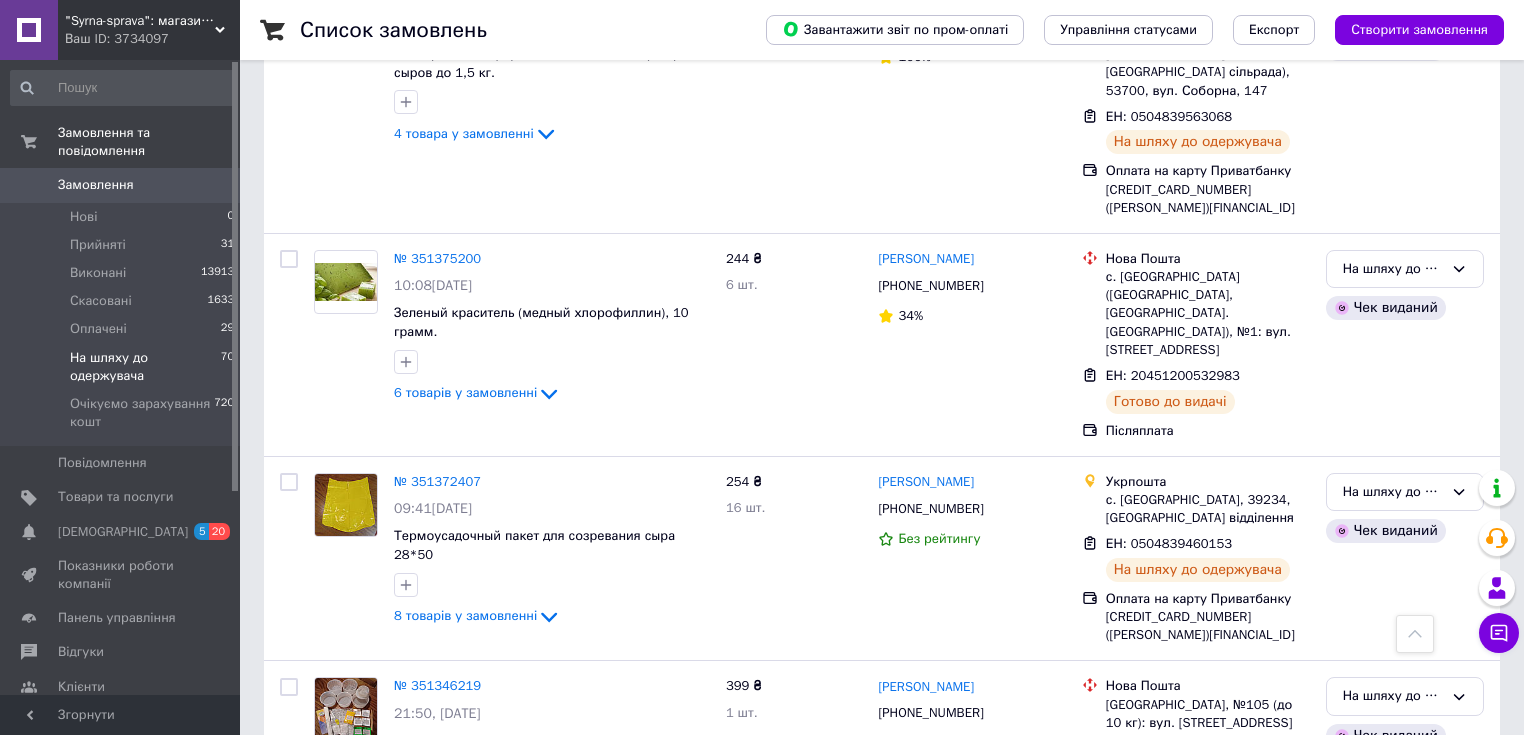click on "3" at bounding box center [494, 892] 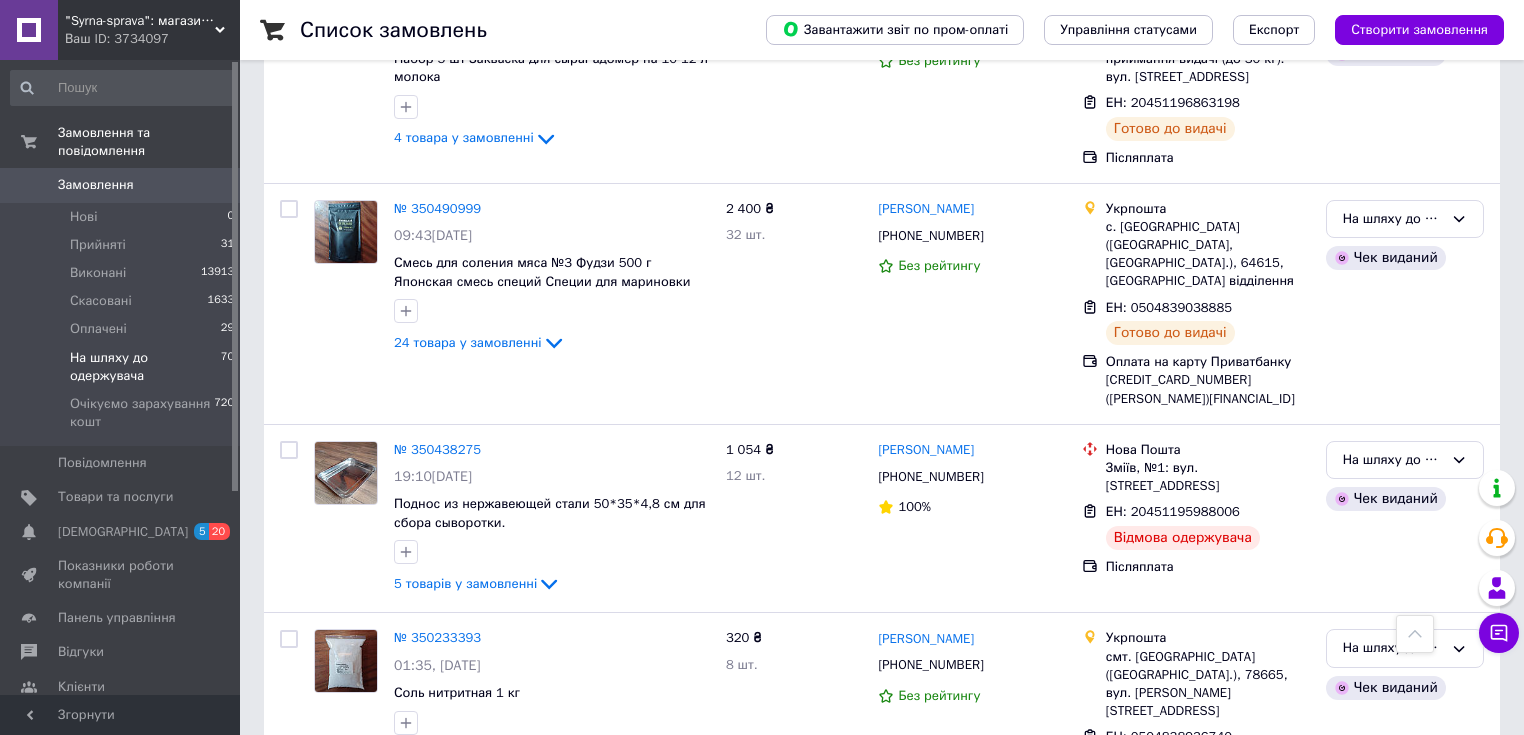 scroll, scrollTop: 2432, scrollLeft: 0, axis: vertical 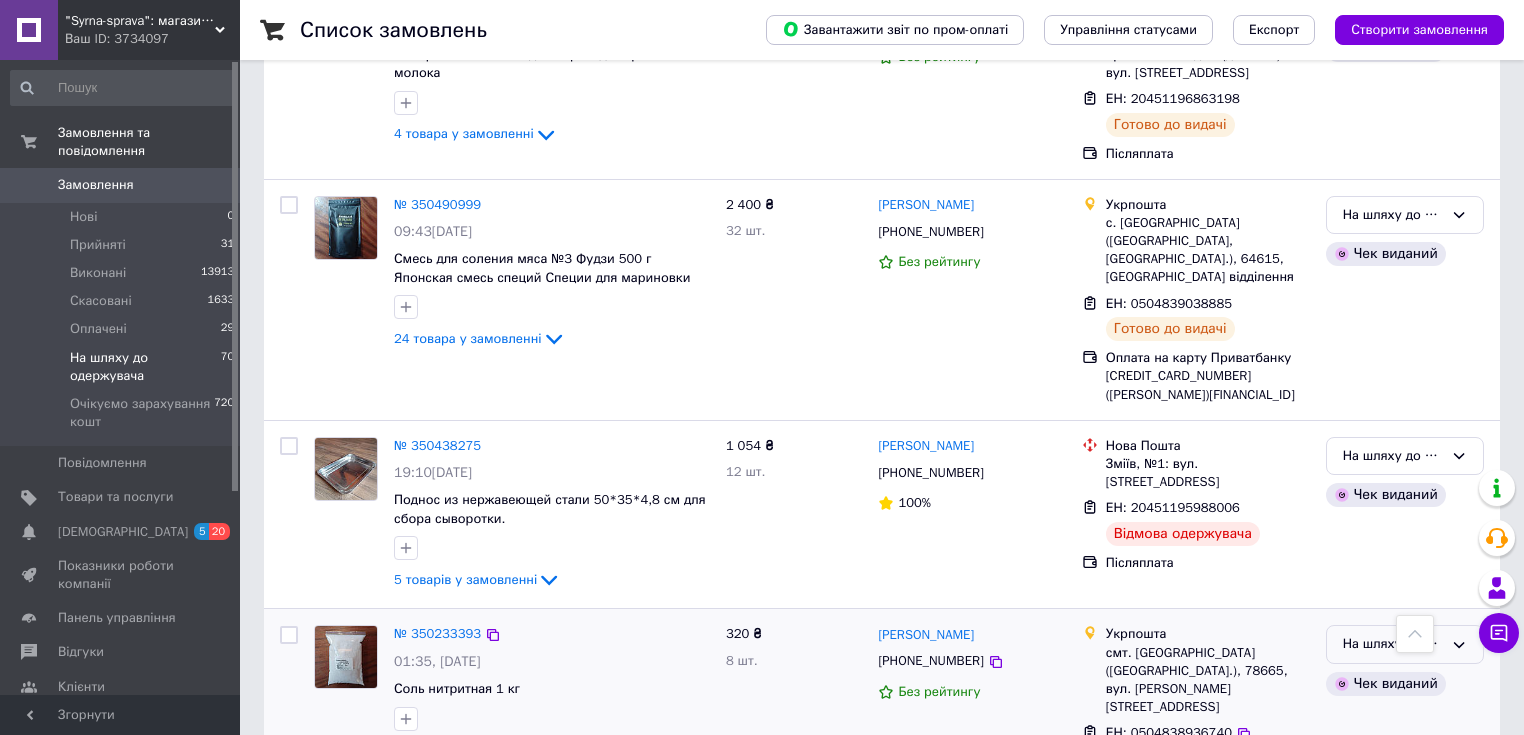 click on "На шляху до одержувача" at bounding box center [1393, 644] 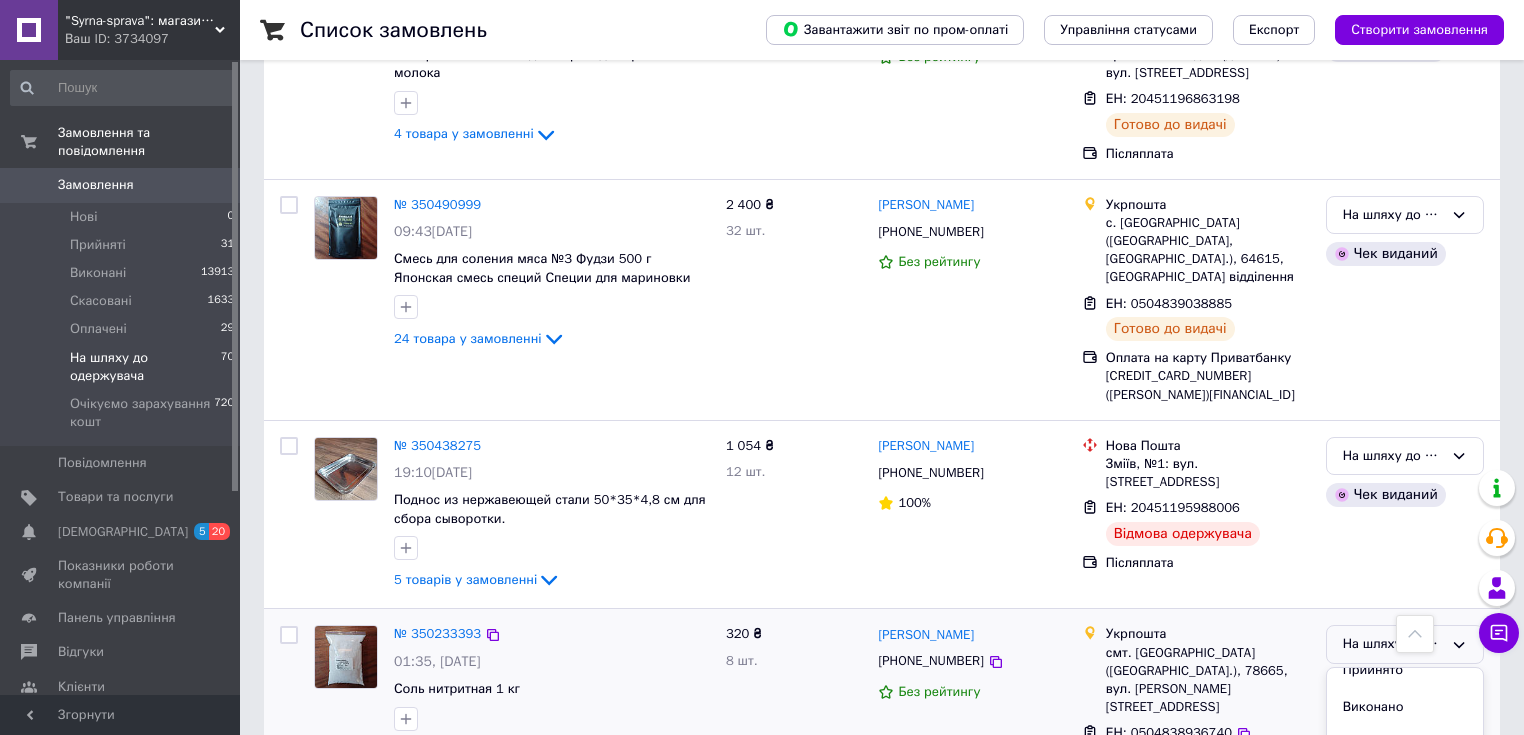 scroll, scrollTop: 37, scrollLeft: 0, axis: vertical 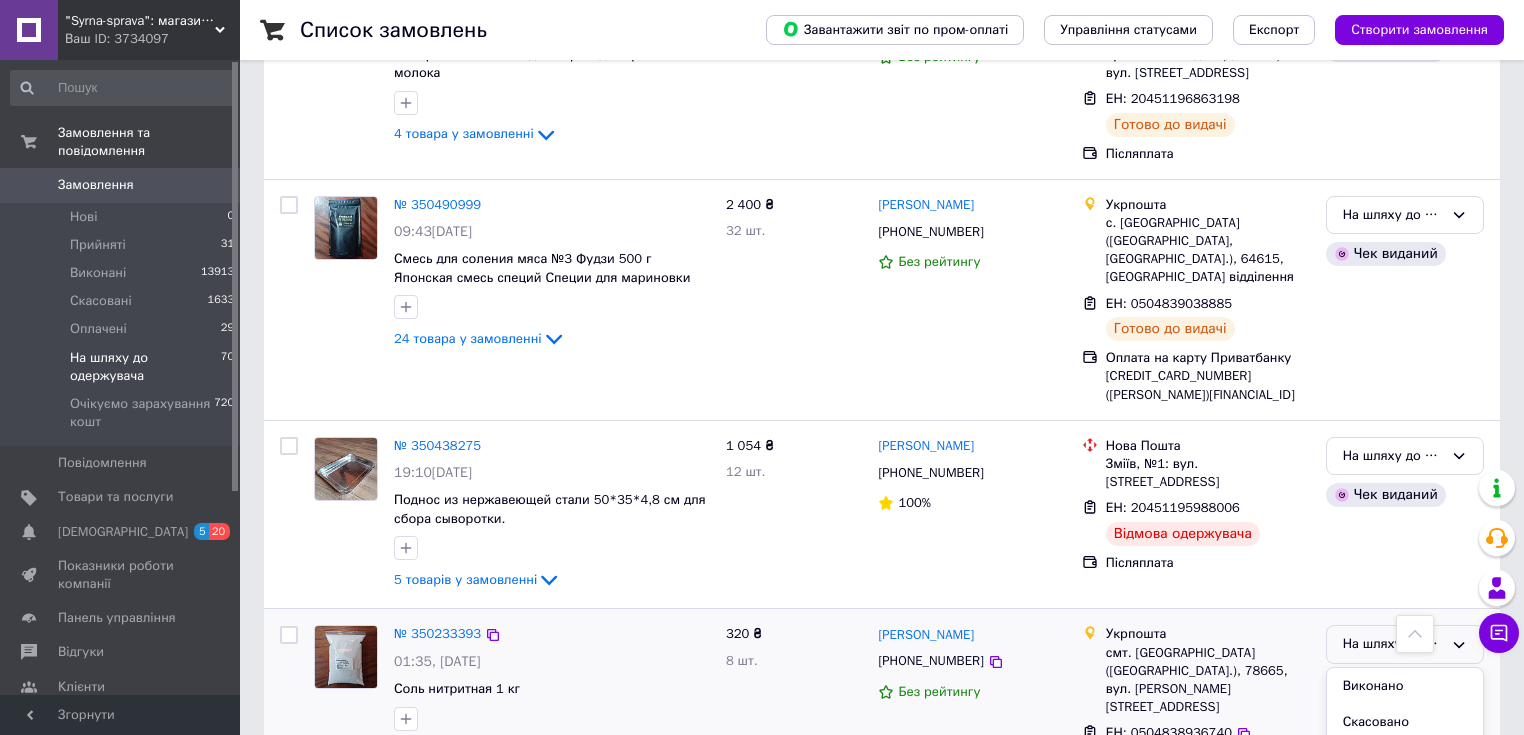 click on "Очікуємо зарахування кошт" at bounding box center (1405, 805) 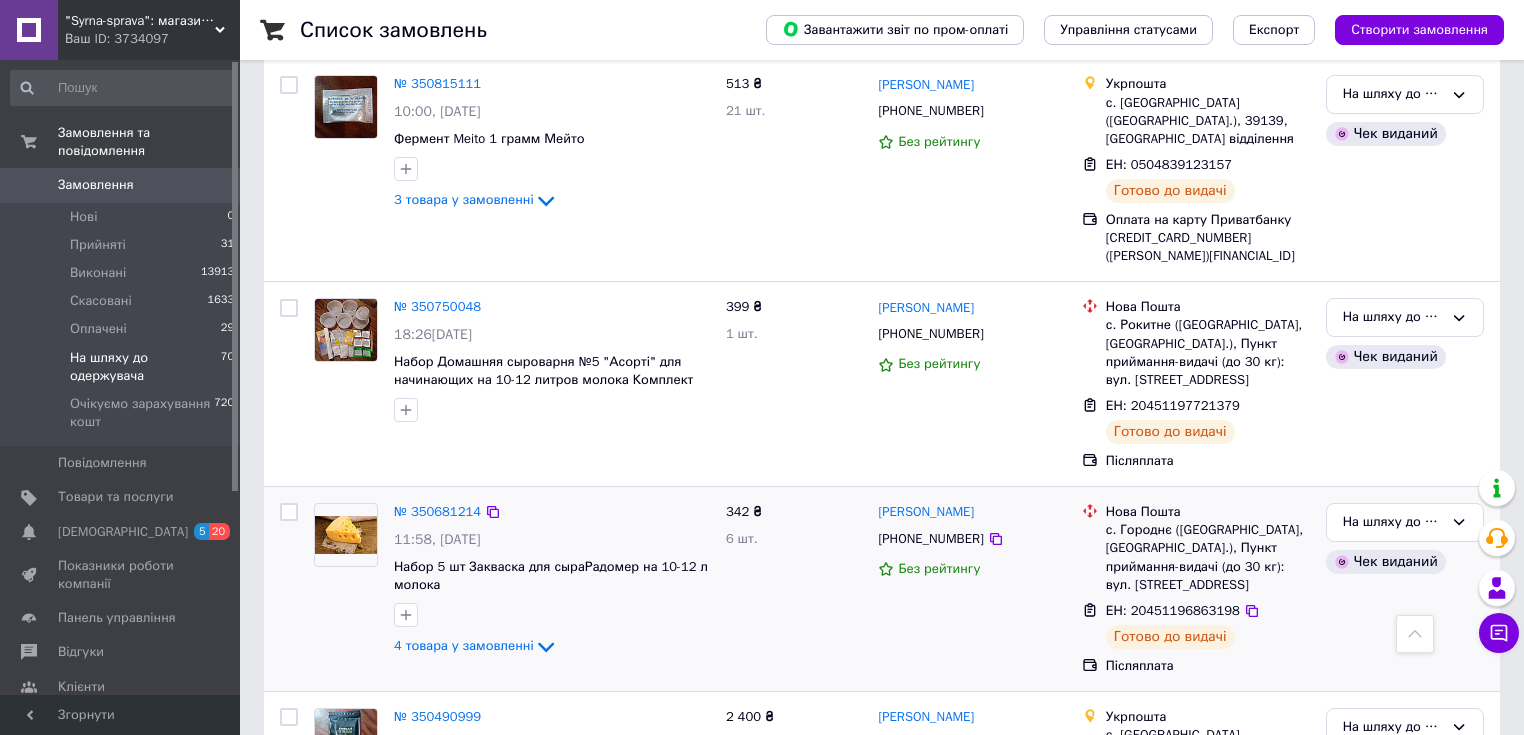 scroll, scrollTop: 2432, scrollLeft: 0, axis: vertical 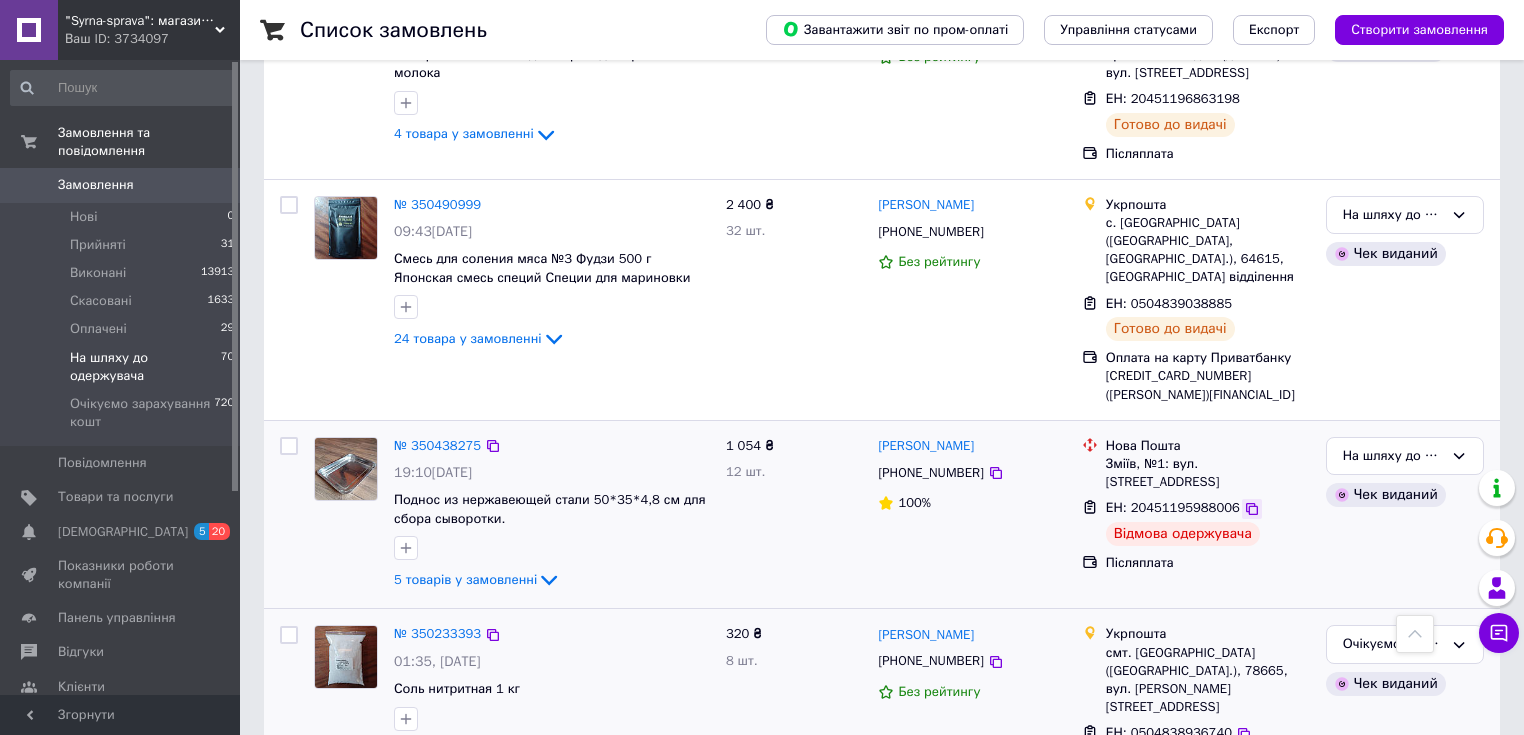 click at bounding box center (1252, 509) 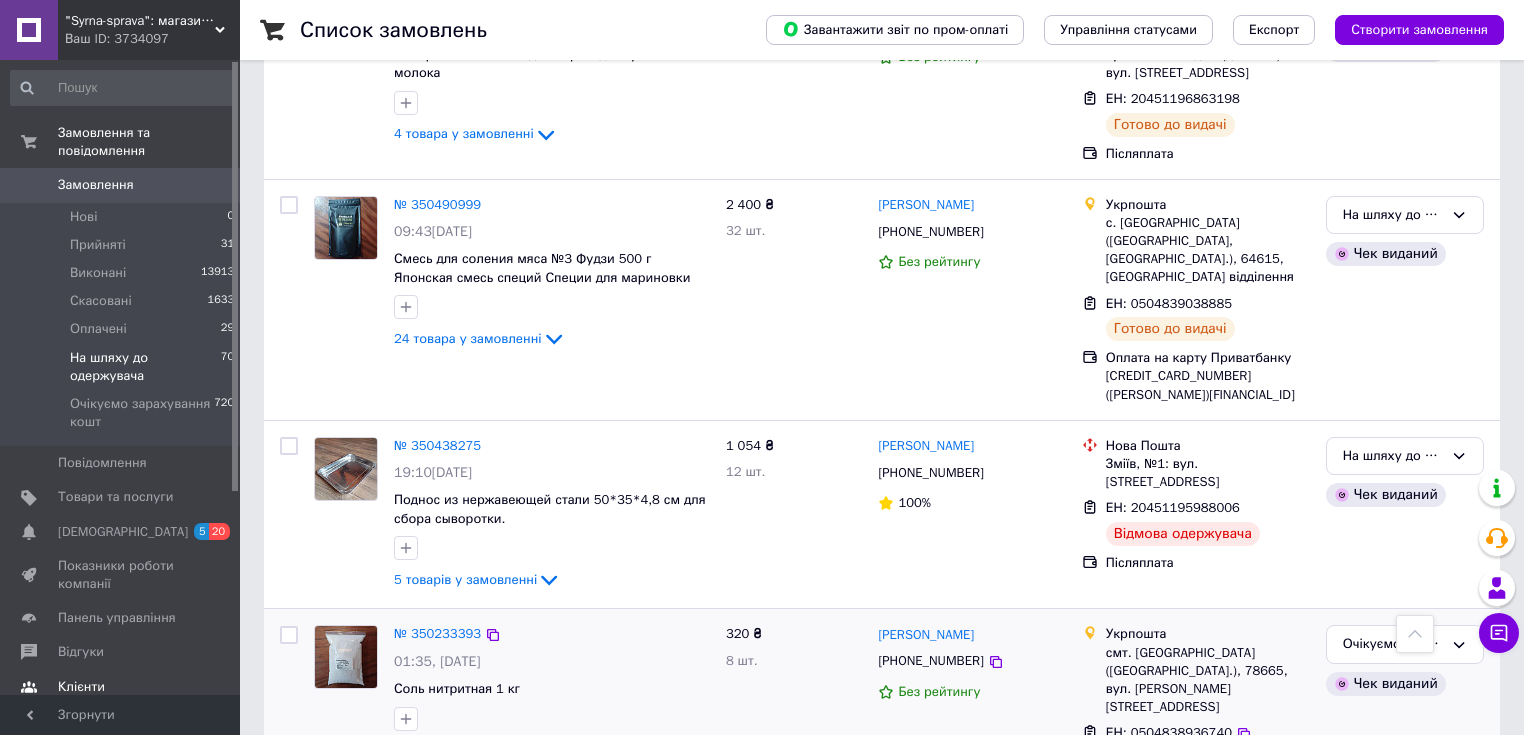 click on "Клієнти" at bounding box center (81, 687) 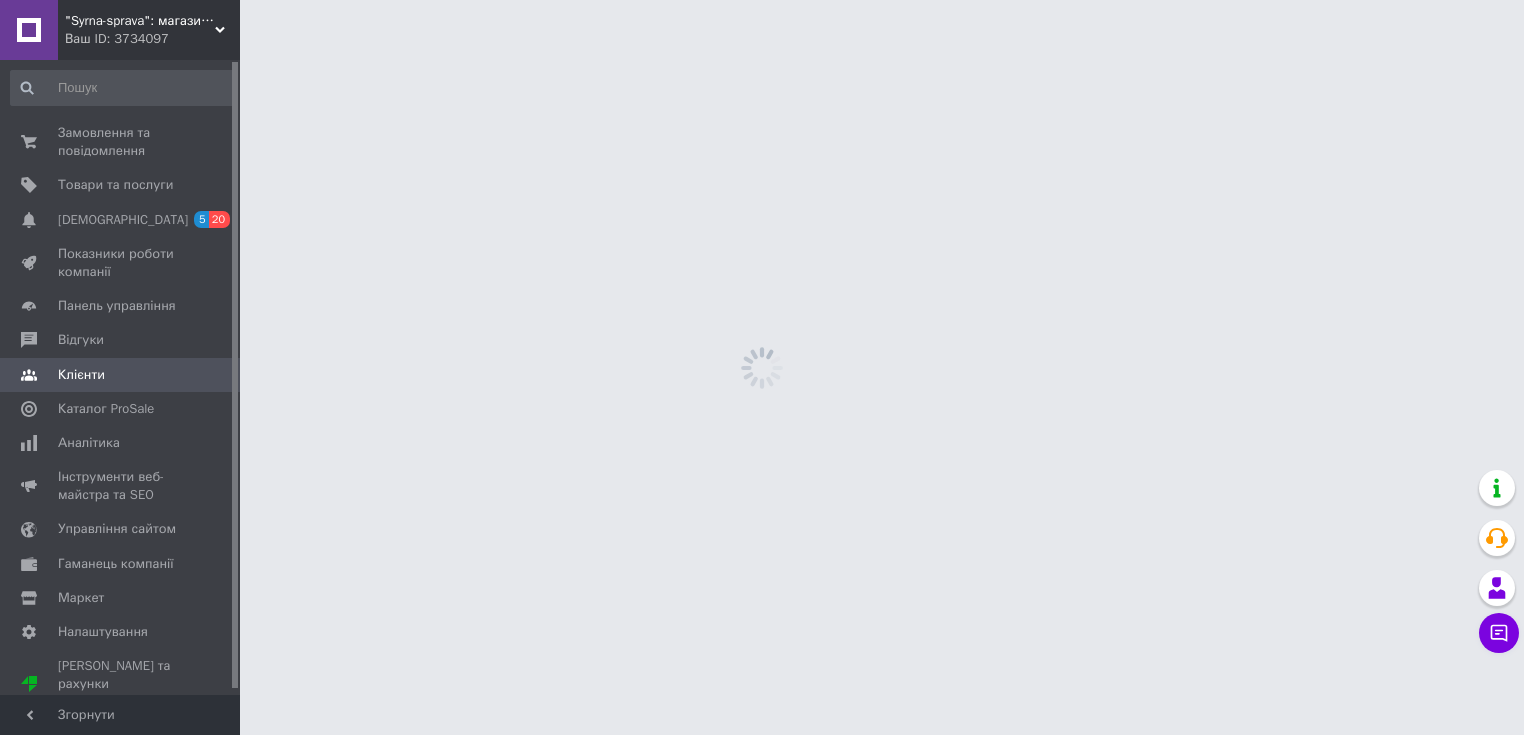 scroll, scrollTop: 0, scrollLeft: 0, axis: both 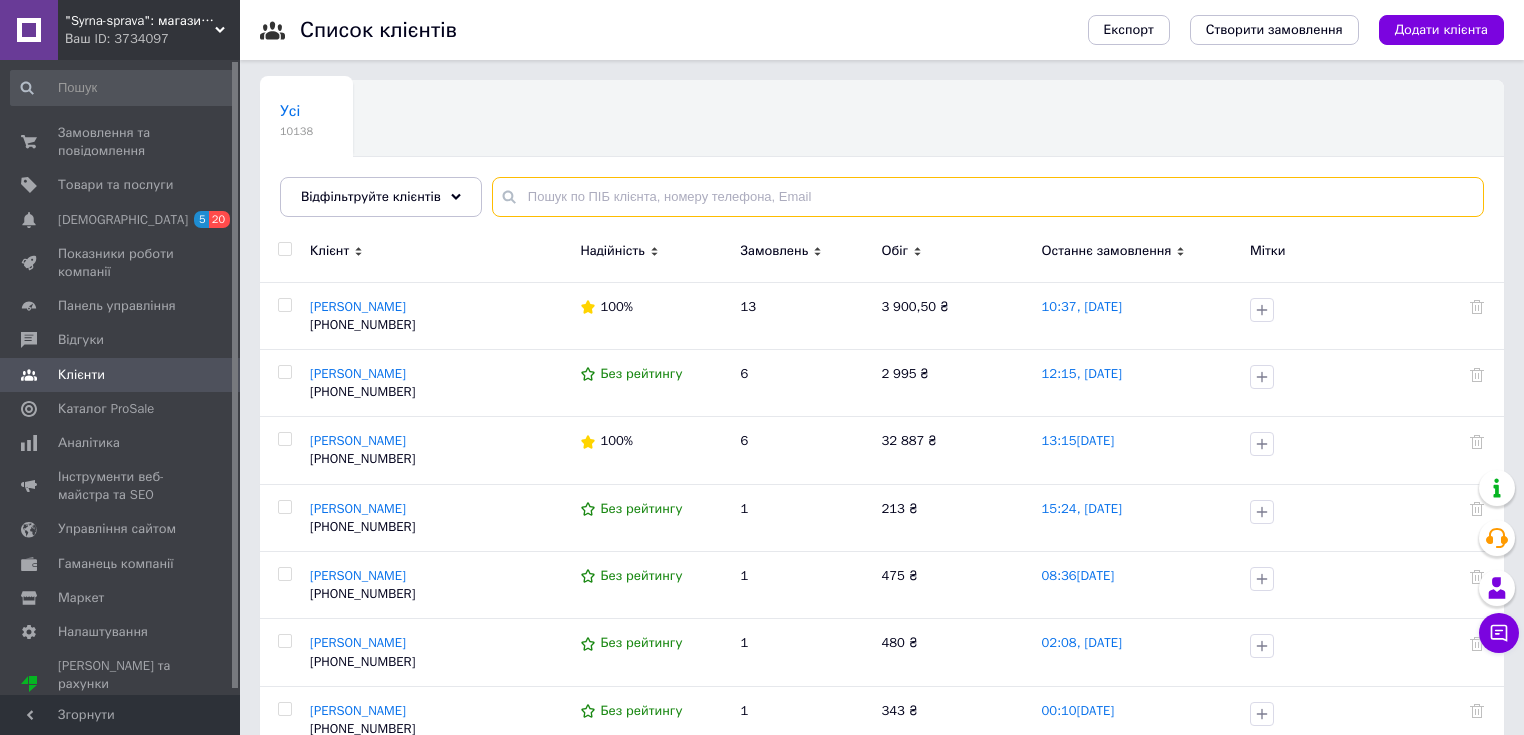 paste on "[PHONE_NUMBER]" 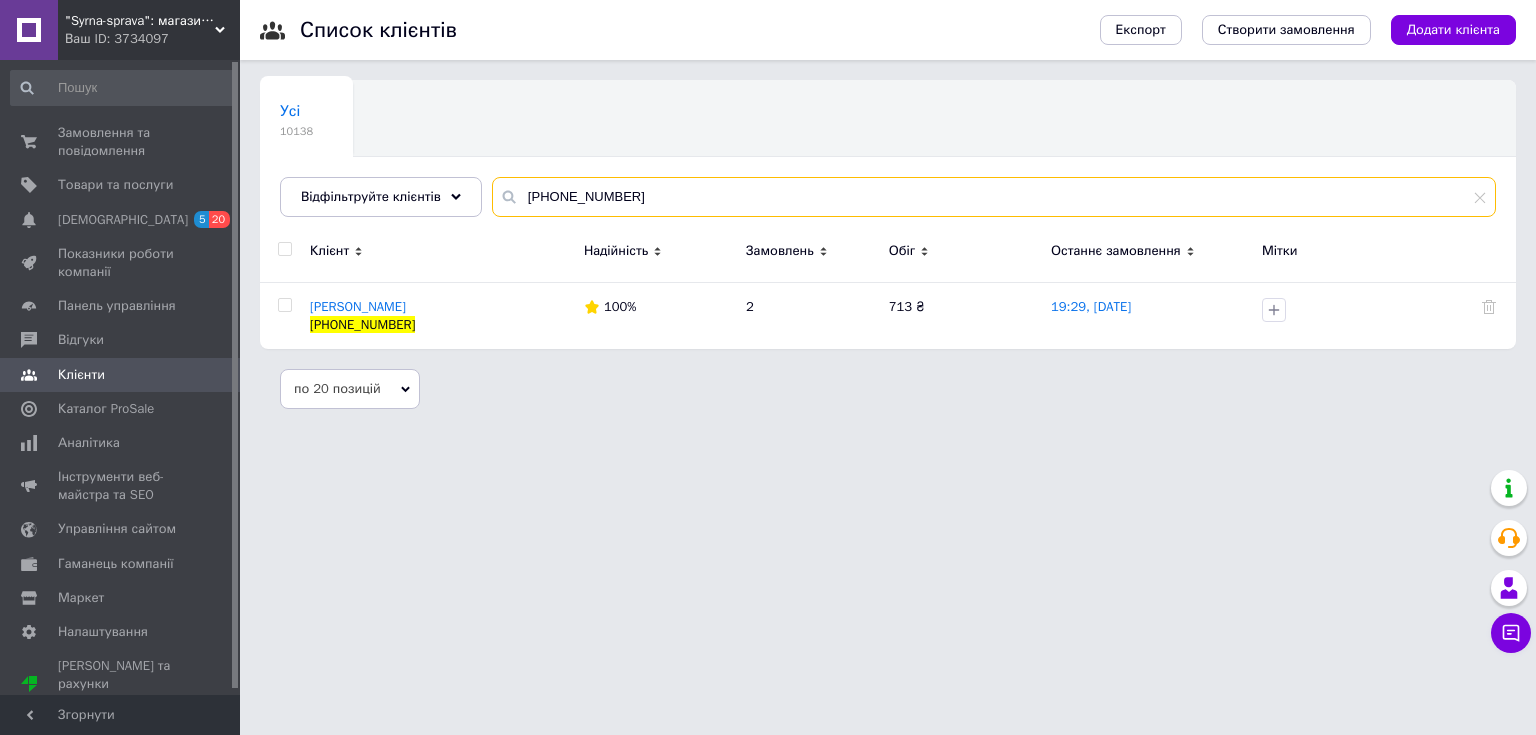 type on "[PHONE_NUMBER]" 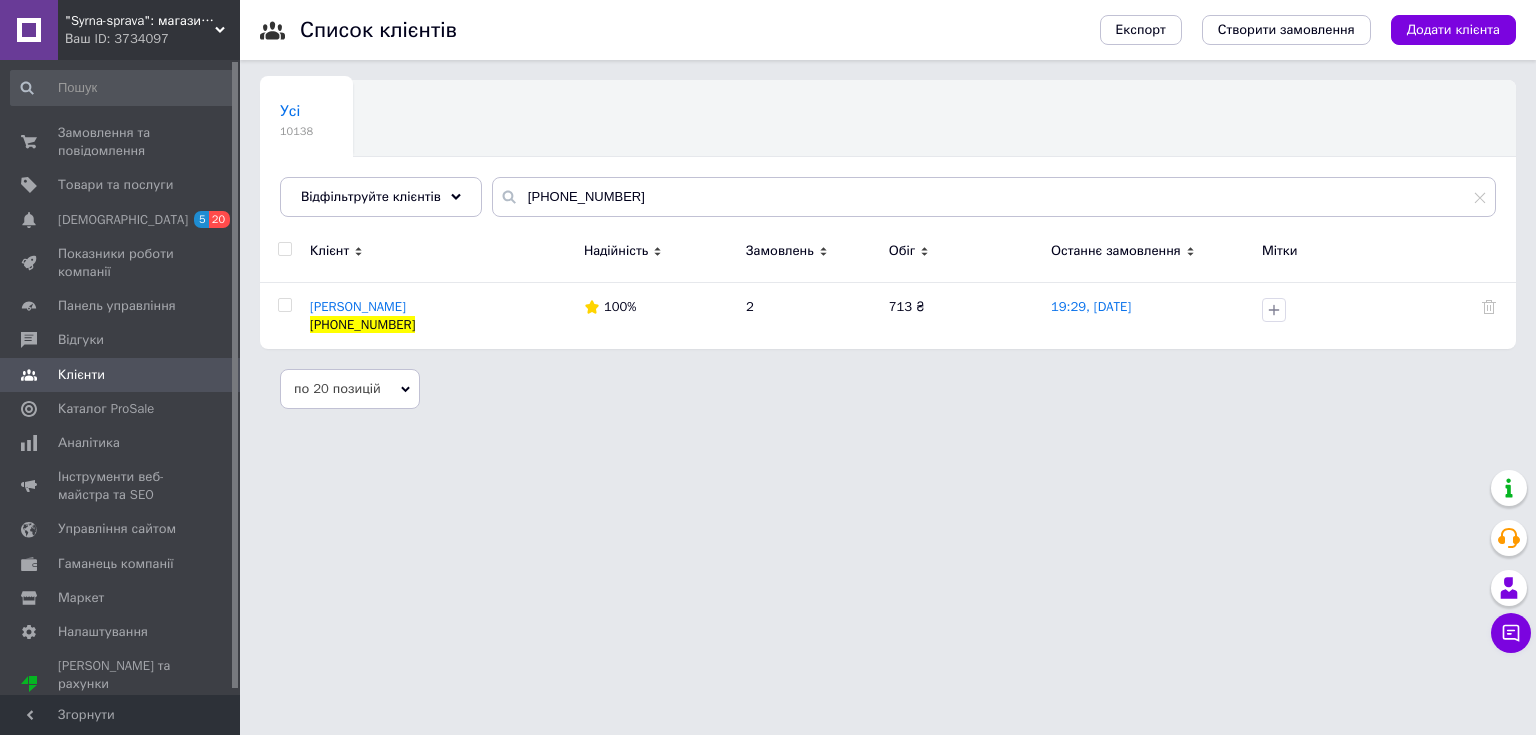 click on ""Syrna-sprava": магазин для справжніх сироварів! Ваш ID: 3734097 Сайт "Syrna-sprava": магазин для справжн... Кабінет покупця Перевірити стан системи Сторінка на порталі Довідка Вийти Замовлення та повідомлення 0 0 Товари та послуги Сповіщення 5 20 Показники роботи компанії Панель управління Відгуки Клієнти Каталог ProSale Аналітика Інструменти веб-майстра та SEO Управління сайтом Гаманець компанії [PERSON_NAME] Тарифи та рахунки Prom топ Згорнути
Список клієнтів Експорт Створити замовлення Додати клієнта Усі Ok" at bounding box center [768, 214] 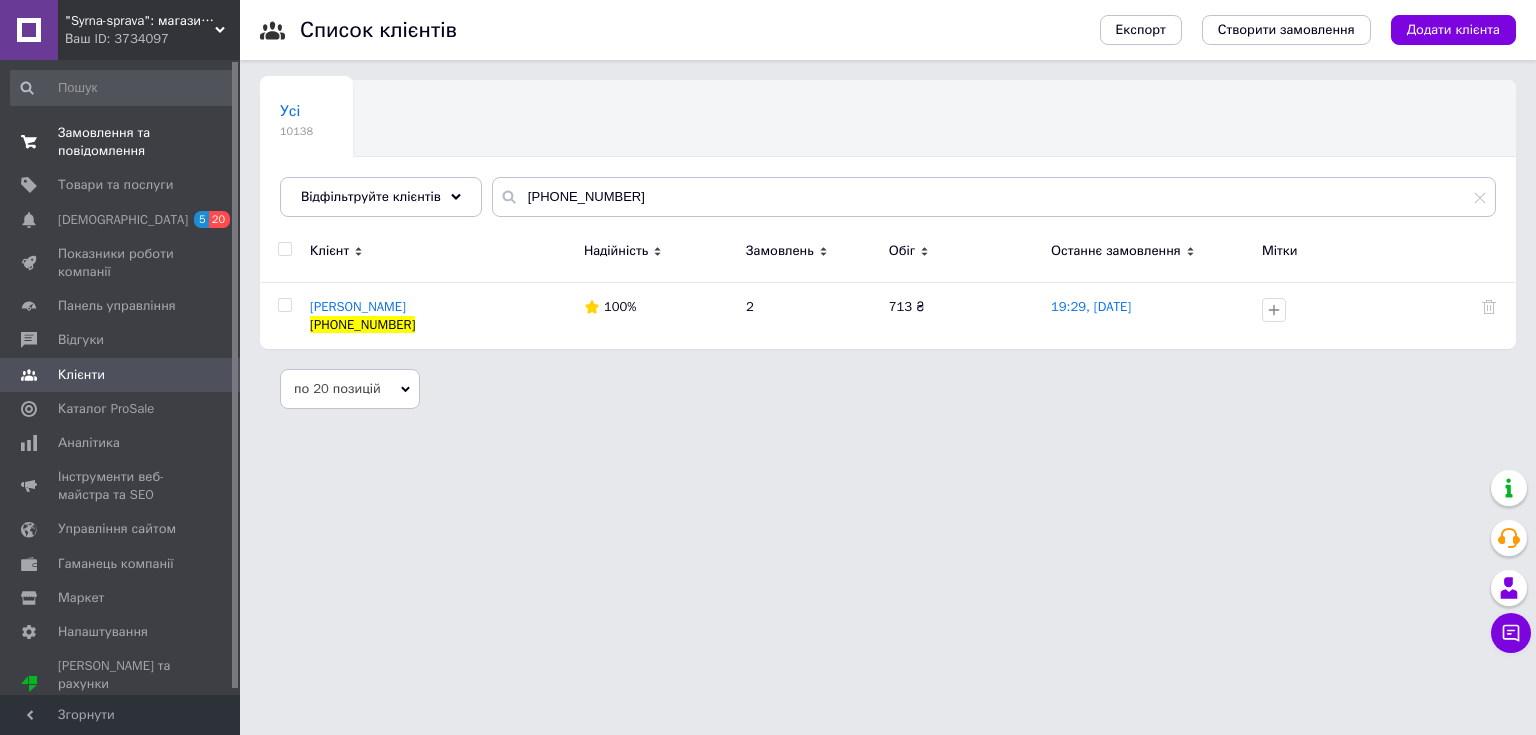 click on "Замовлення та повідомлення" at bounding box center [121, 142] 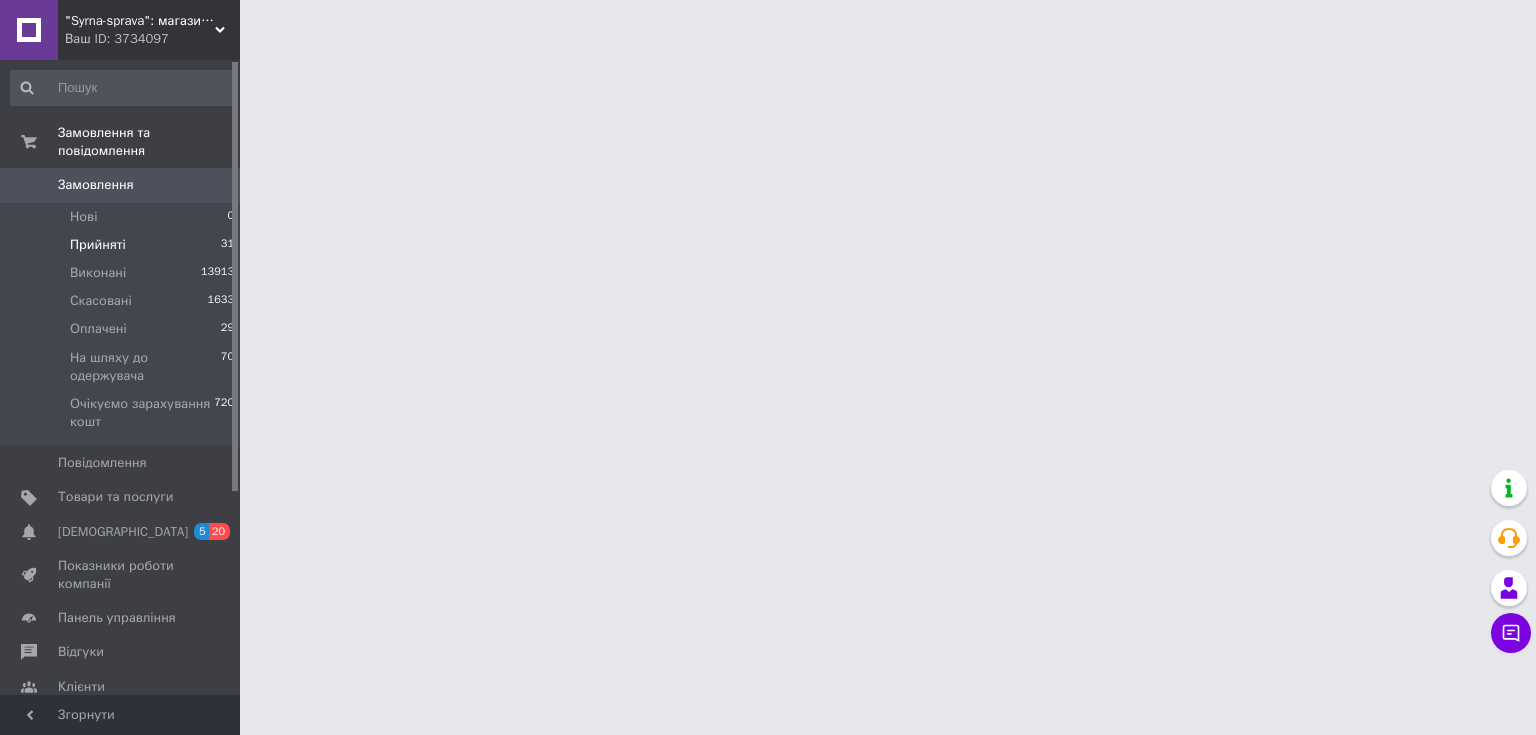 click on "Прийняті" at bounding box center (98, 245) 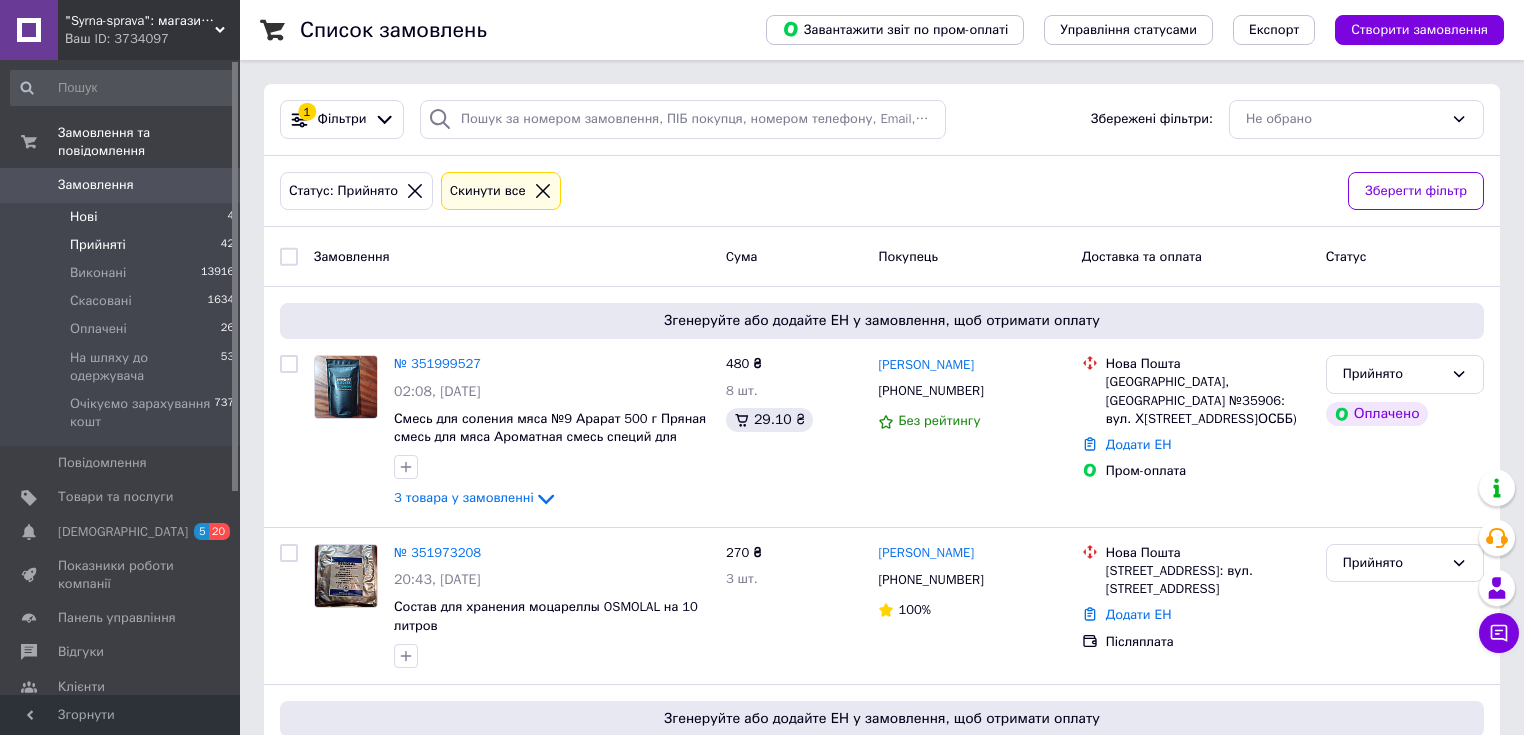click on "Нові" at bounding box center (83, 217) 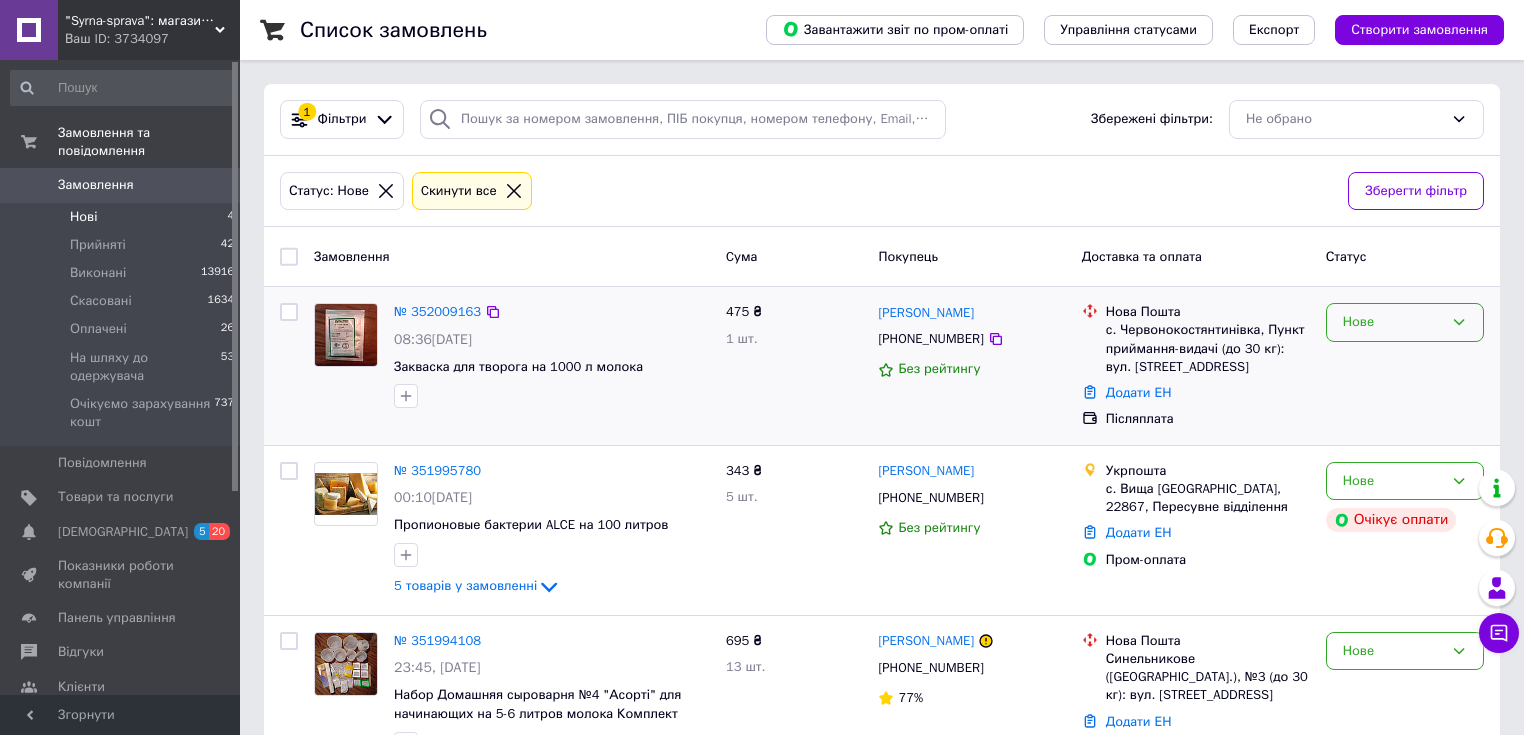 click 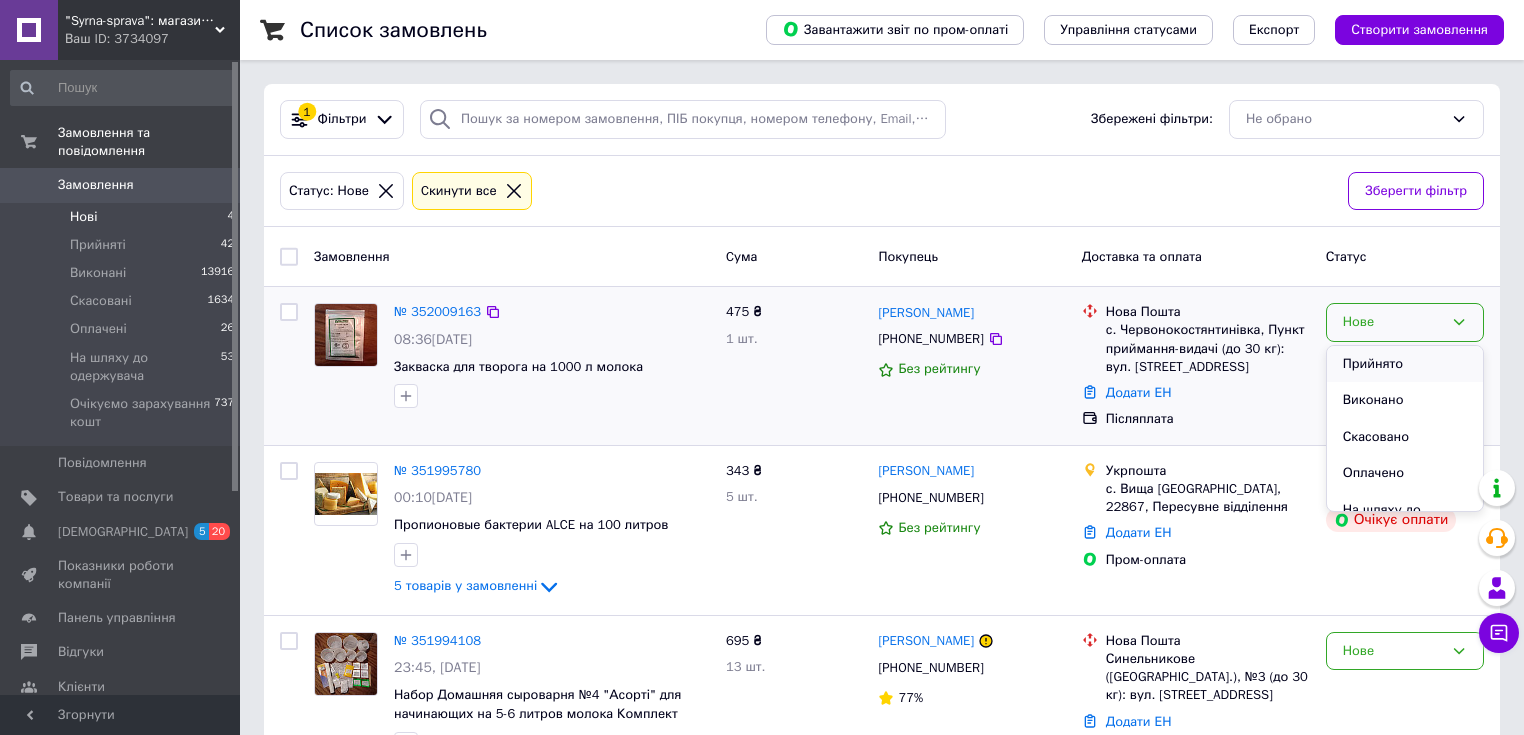 click on "Прийнято" at bounding box center [1405, 364] 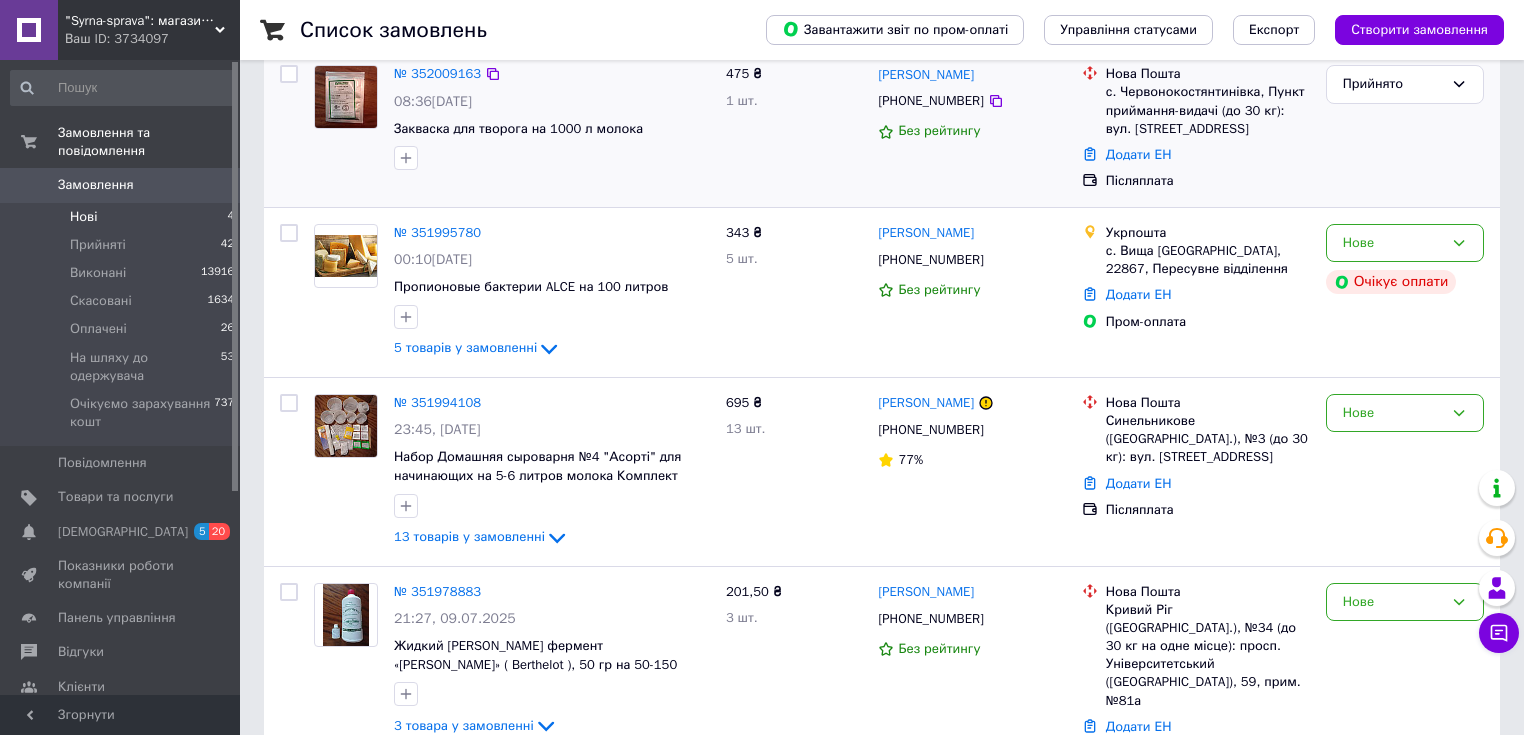 scroll, scrollTop: 279, scrollLeft: 0, axis: vertical 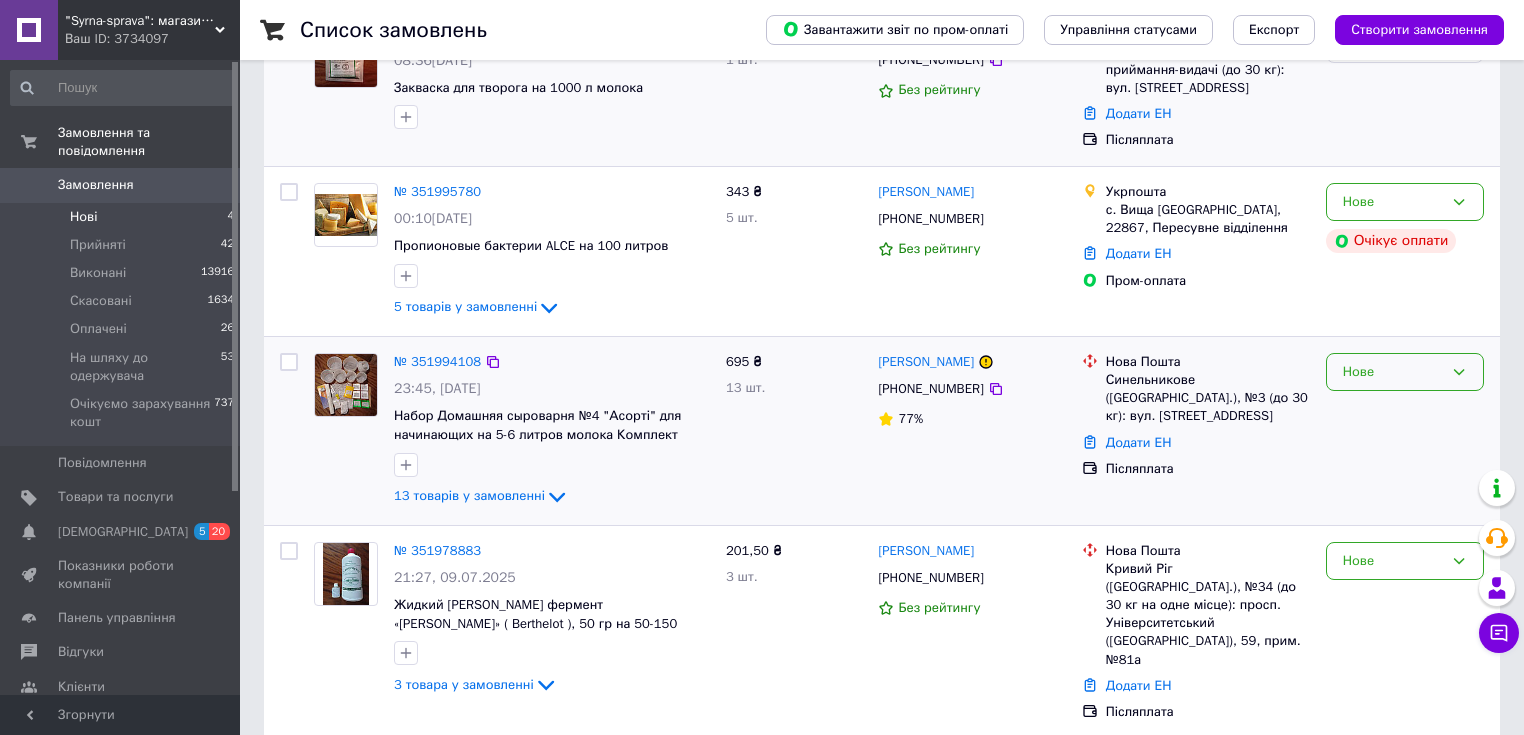 click on "Нове" at bounding box center (1405, 372) 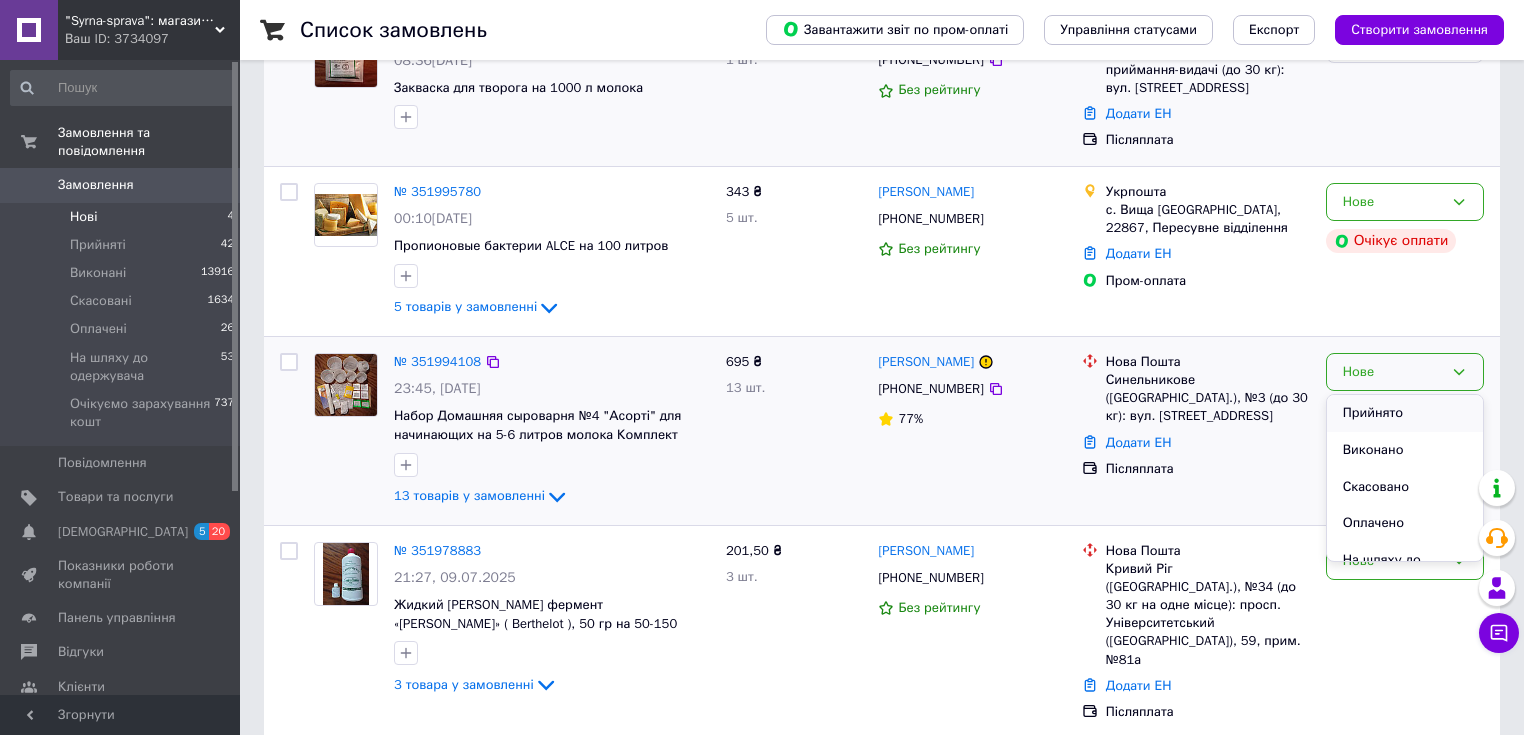click on "Прийнято" at bounding box center (1405, 413) 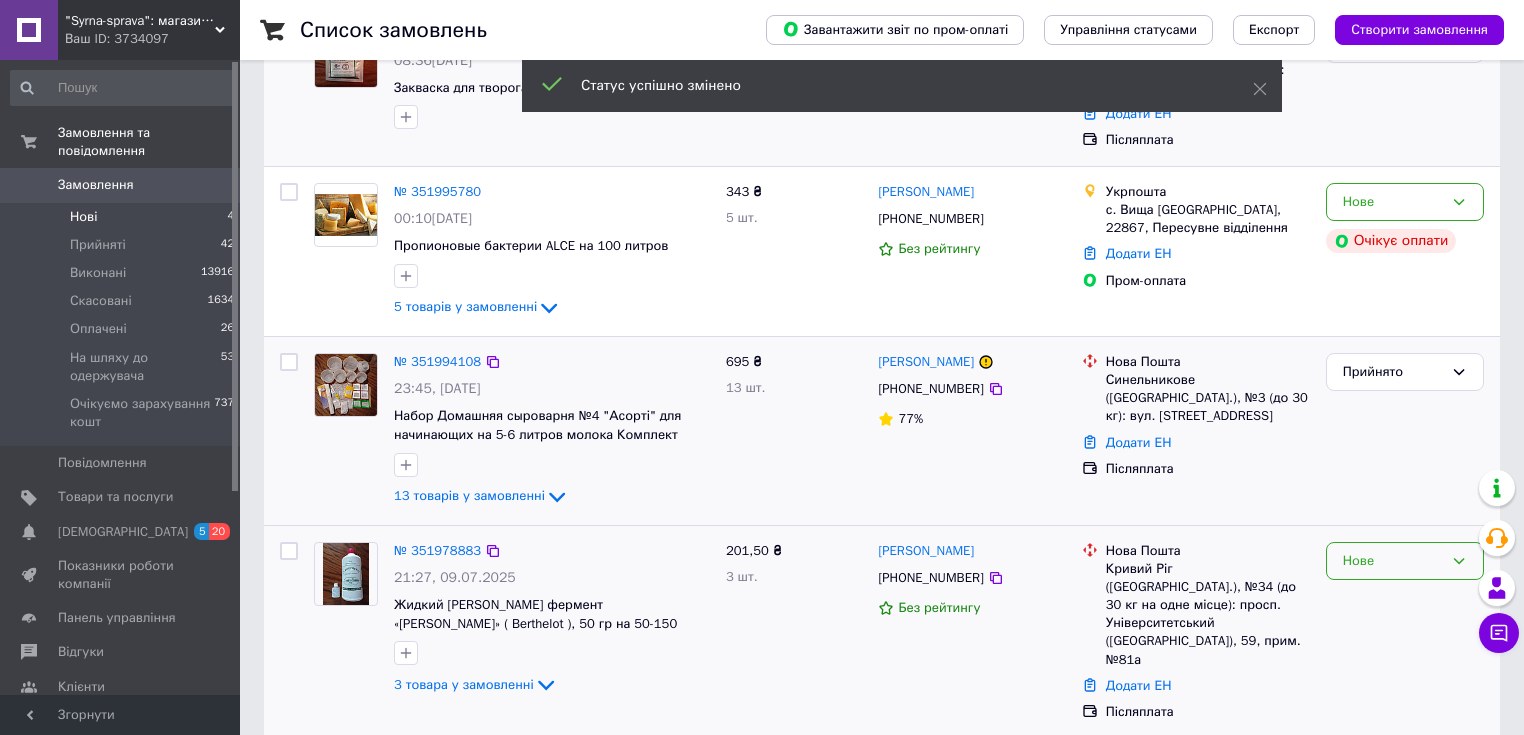 click on "Нове" at bounding box center [1393, 561] 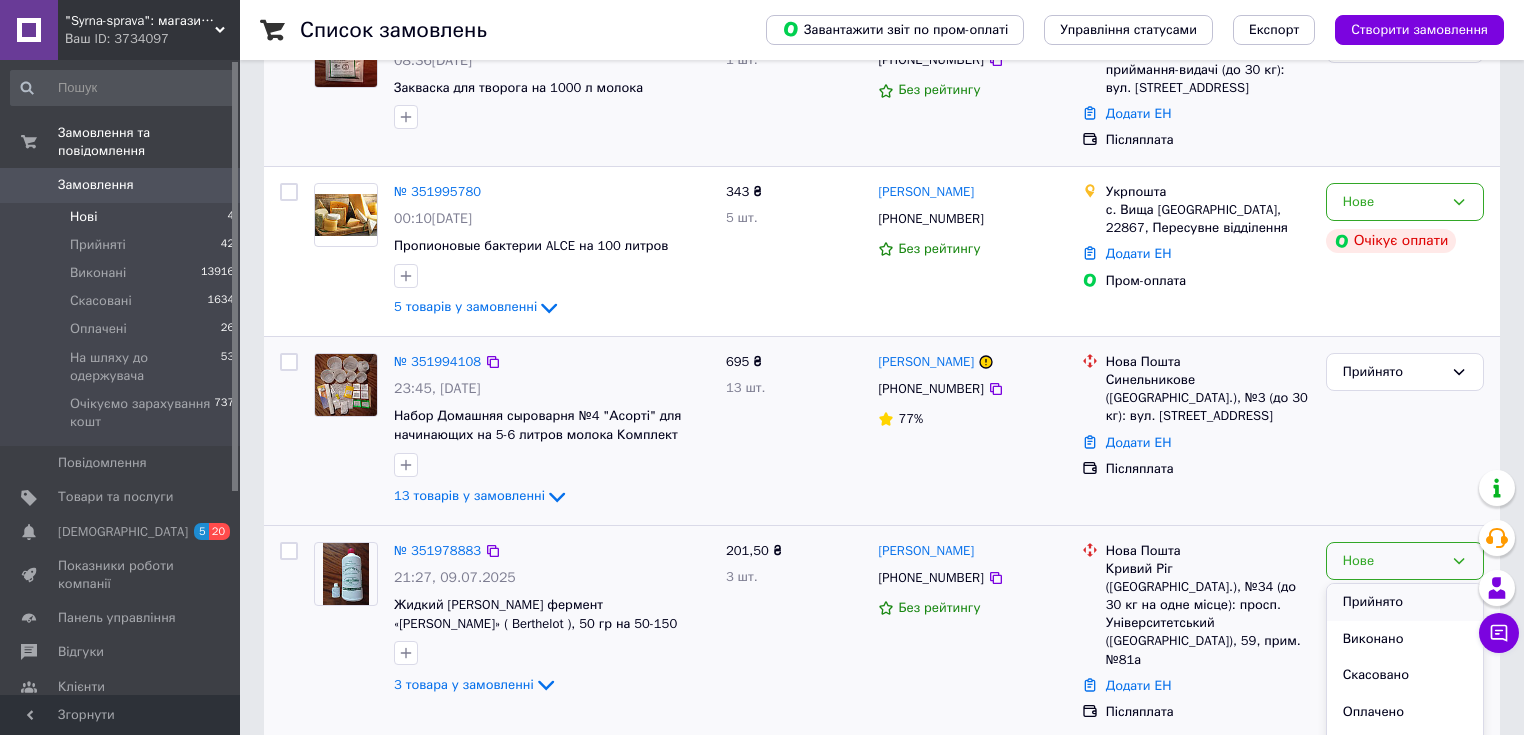 click on "Прийнято" at bounding box center (1405, 602) 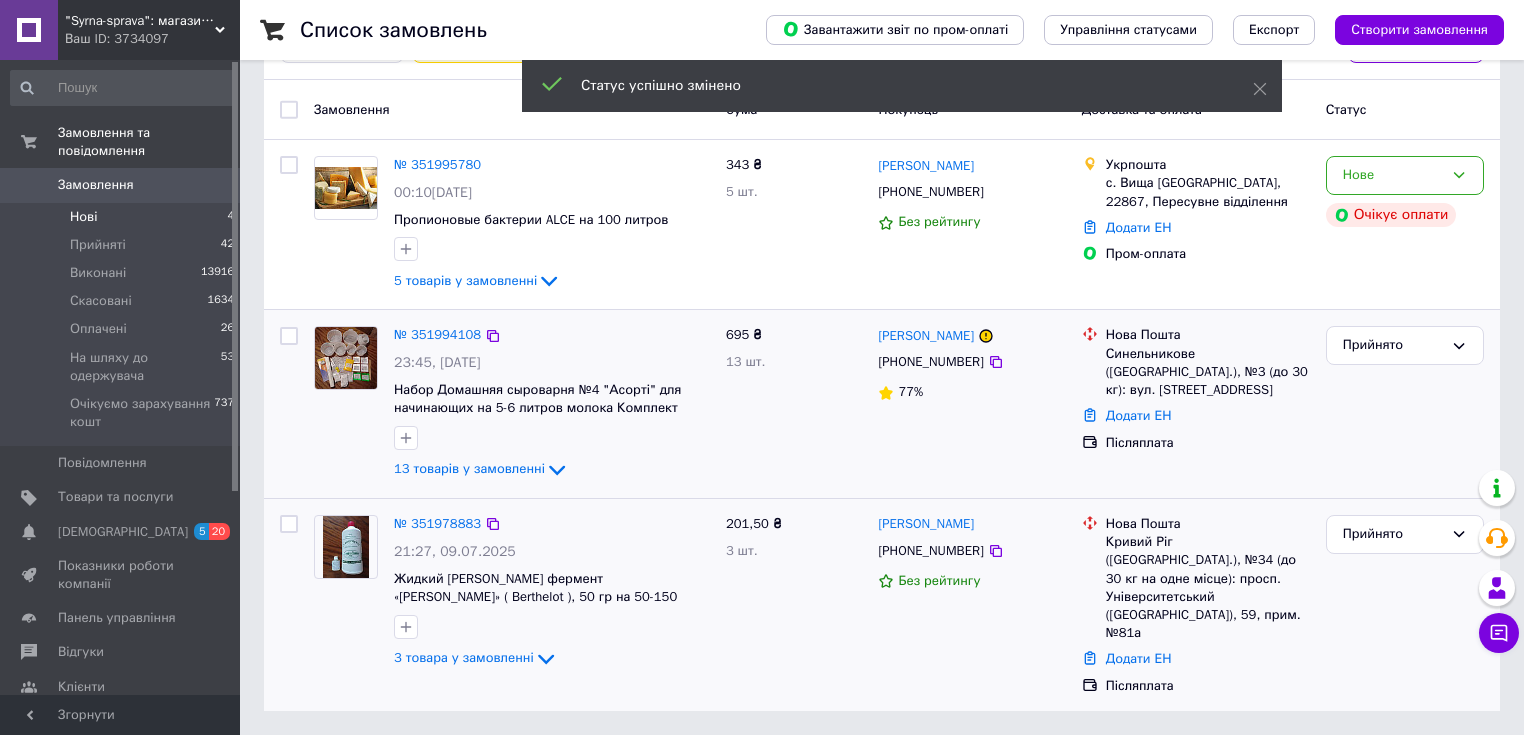 scroll, scrollTop: 120, scrollLeft: 0, axis: vertical 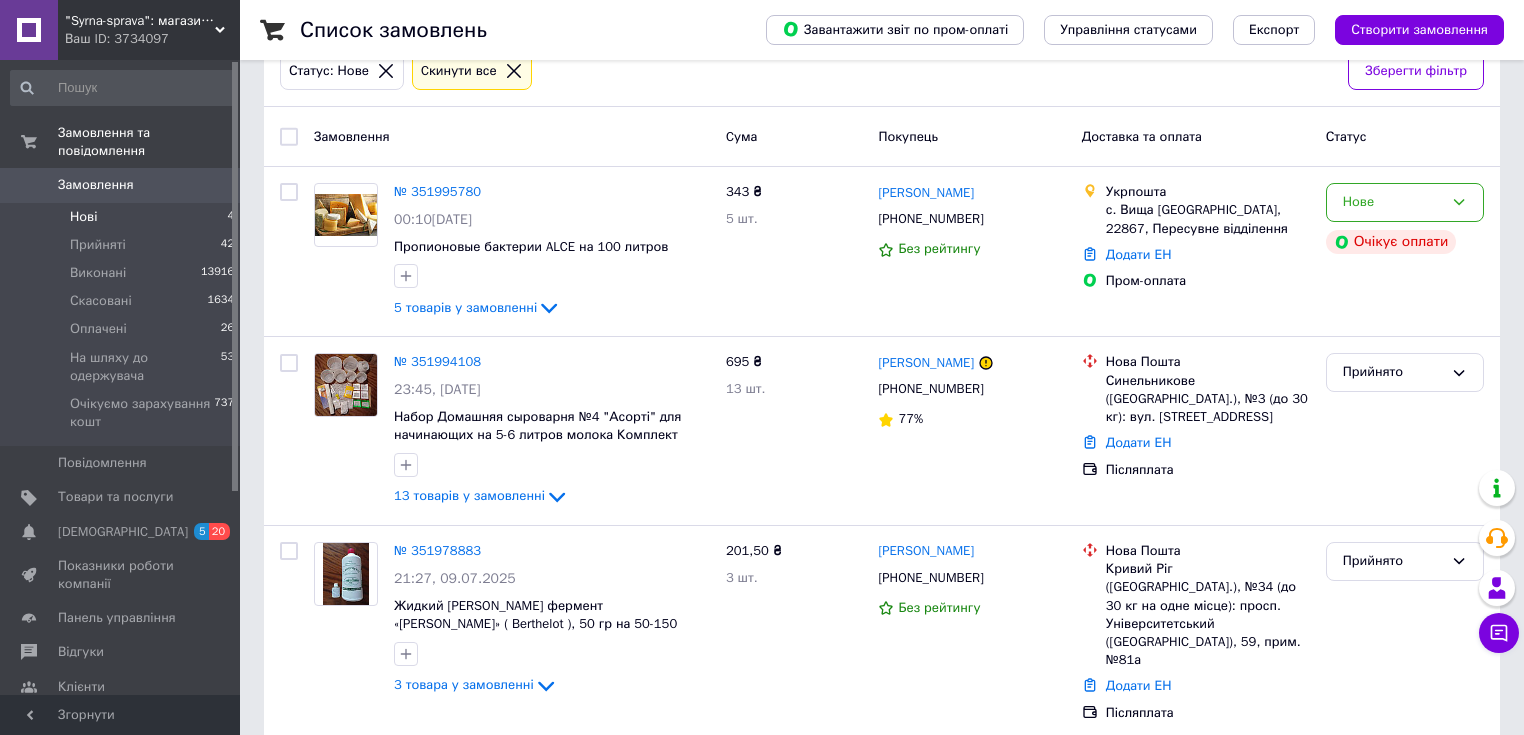 drag, startPoint x: 454, startPoint y: 187, endPoint x: 472, endPoint y: 191, distance: 18.439089 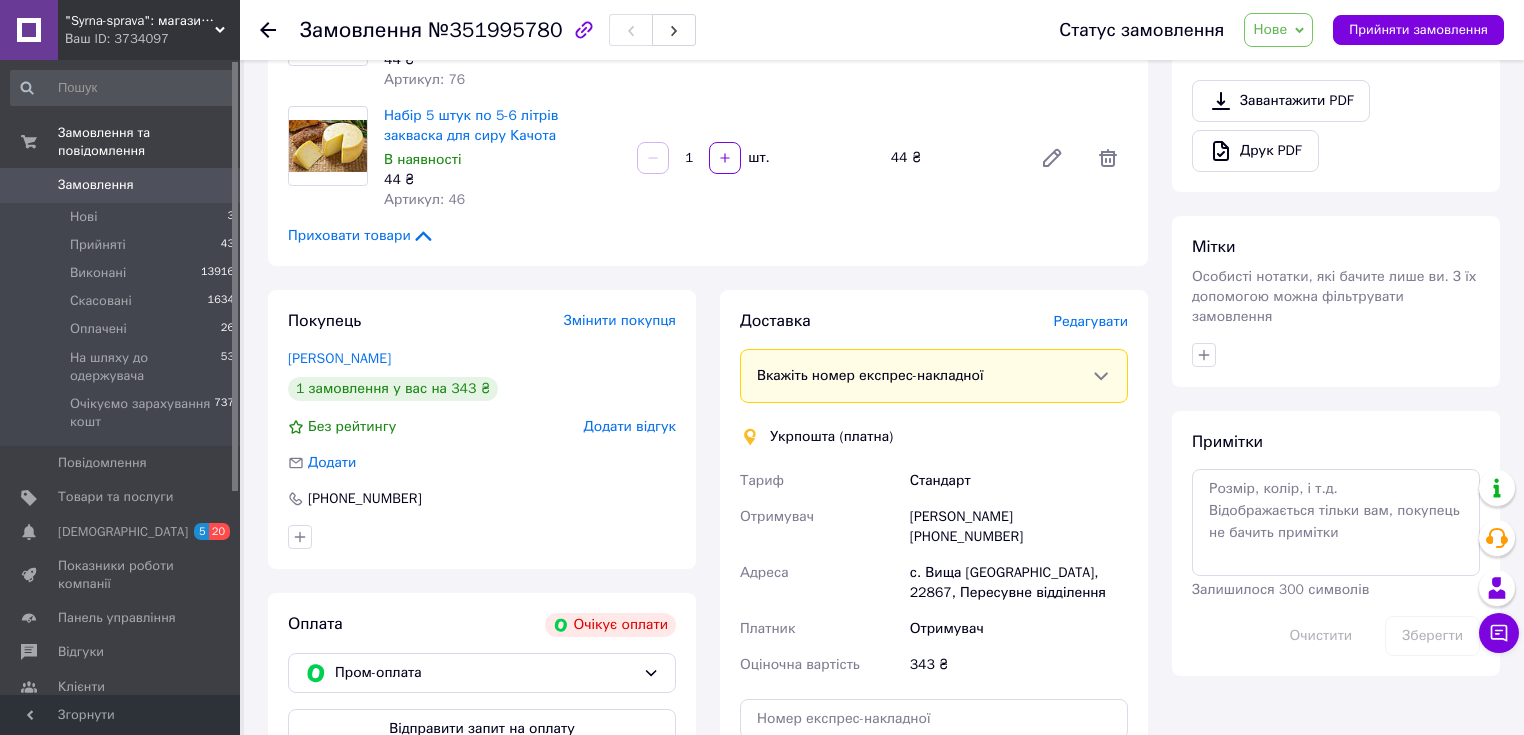 scroll, scrollTop: 720, scrollLeft: 0, axis: vertical 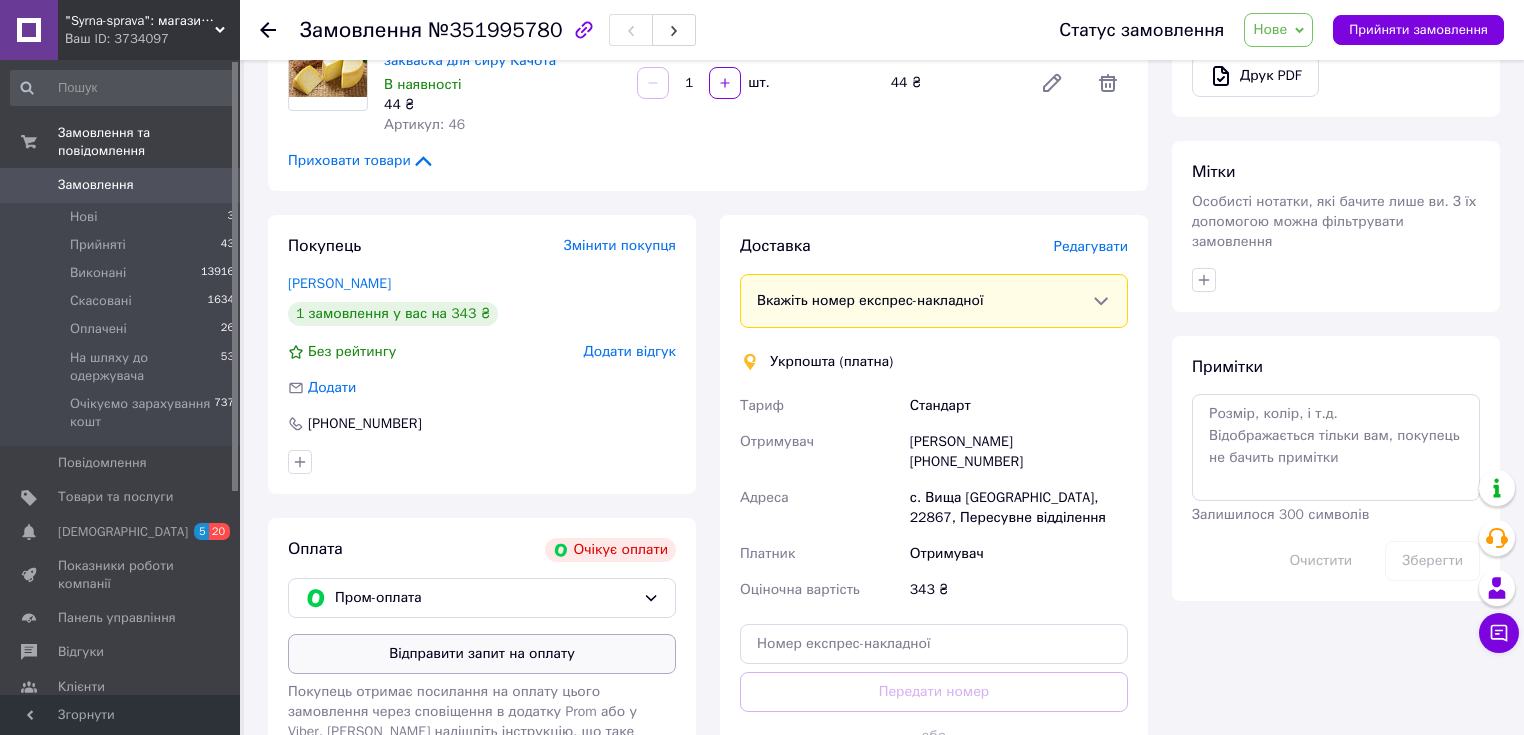 click on "Відправити запит на оплату" at bounding box center [482, 654] 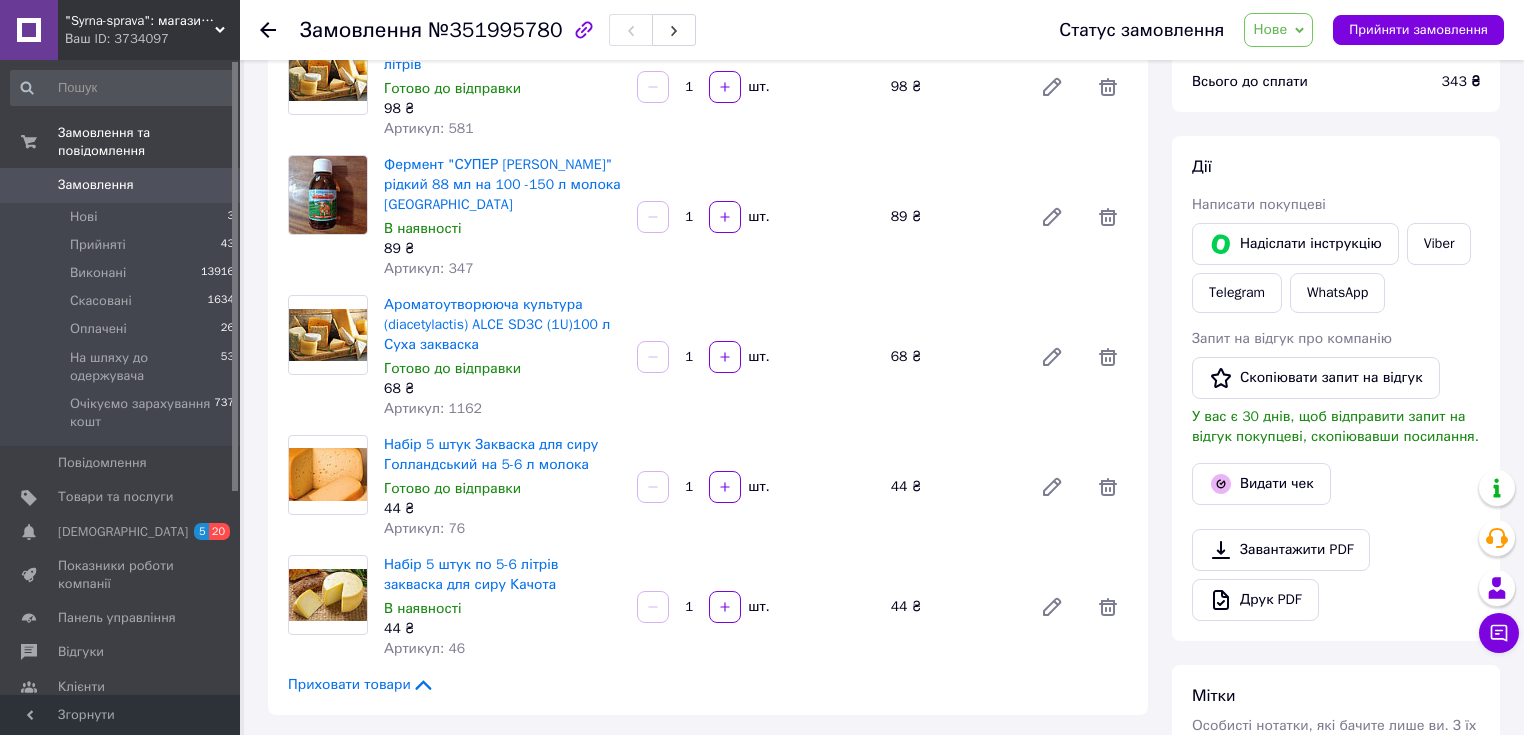 scroll, scrollTop: 0, scrollLeft: 0, axis: both 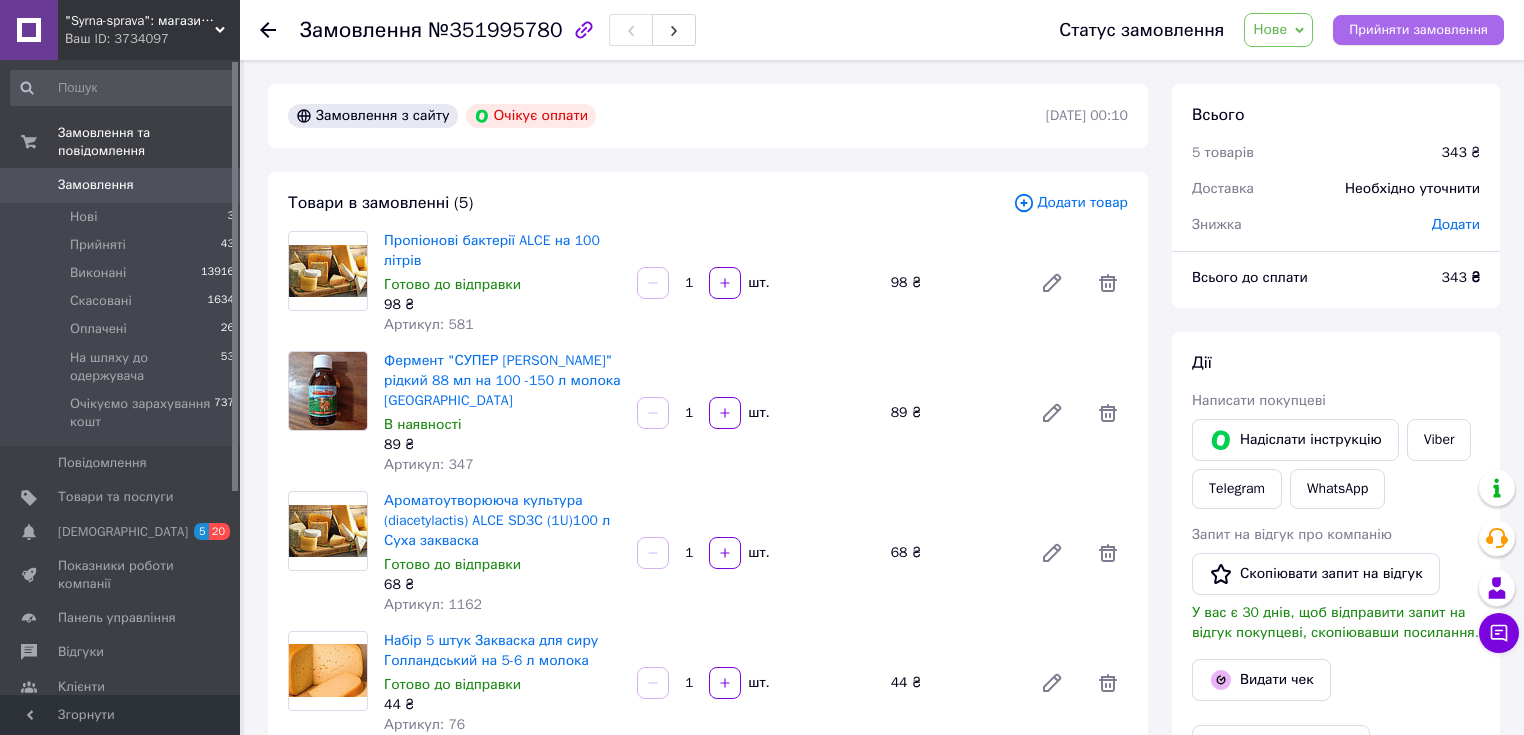click on "Прийняти замовлення" at bounding box center (1418, 30) 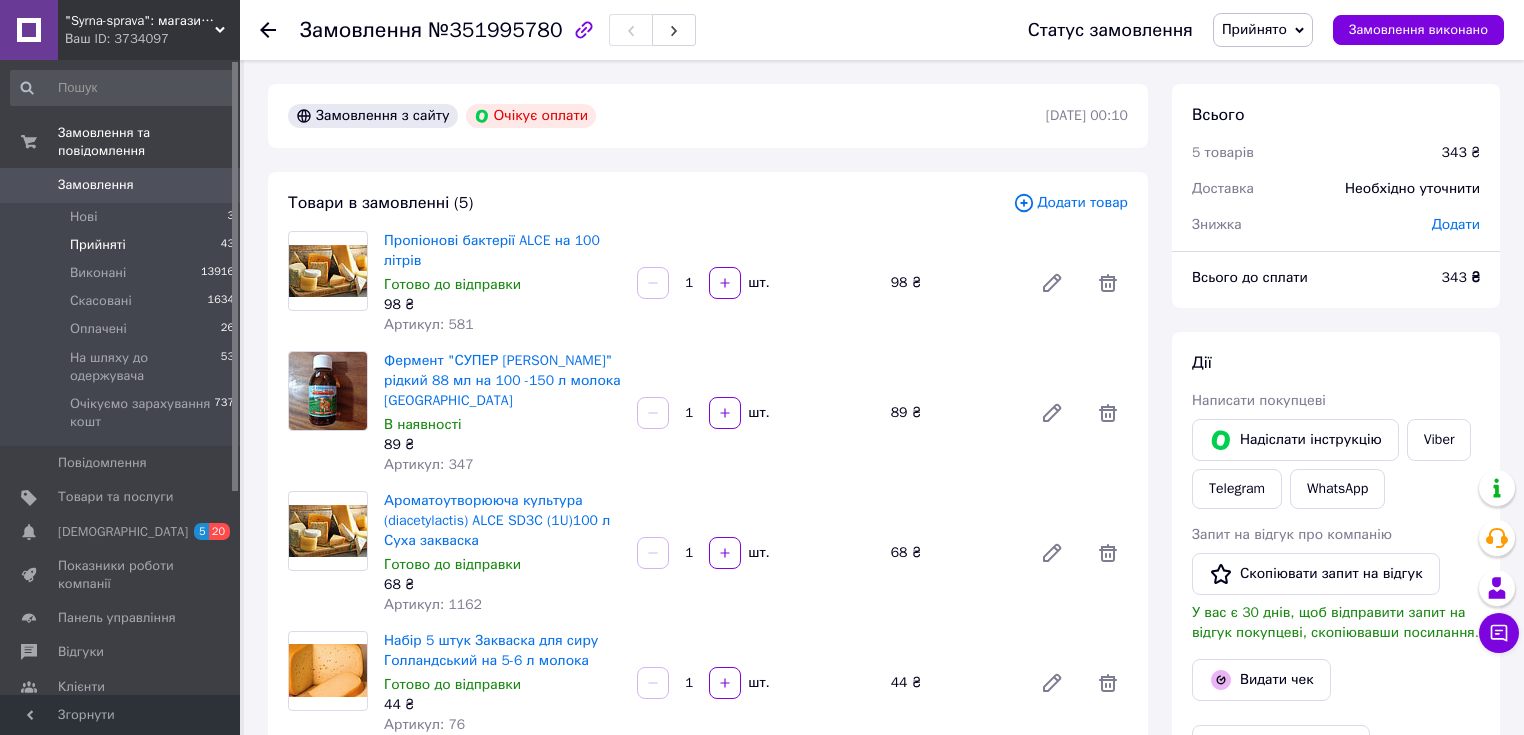 click on "Прийняті" at bounding box center [98, 245] 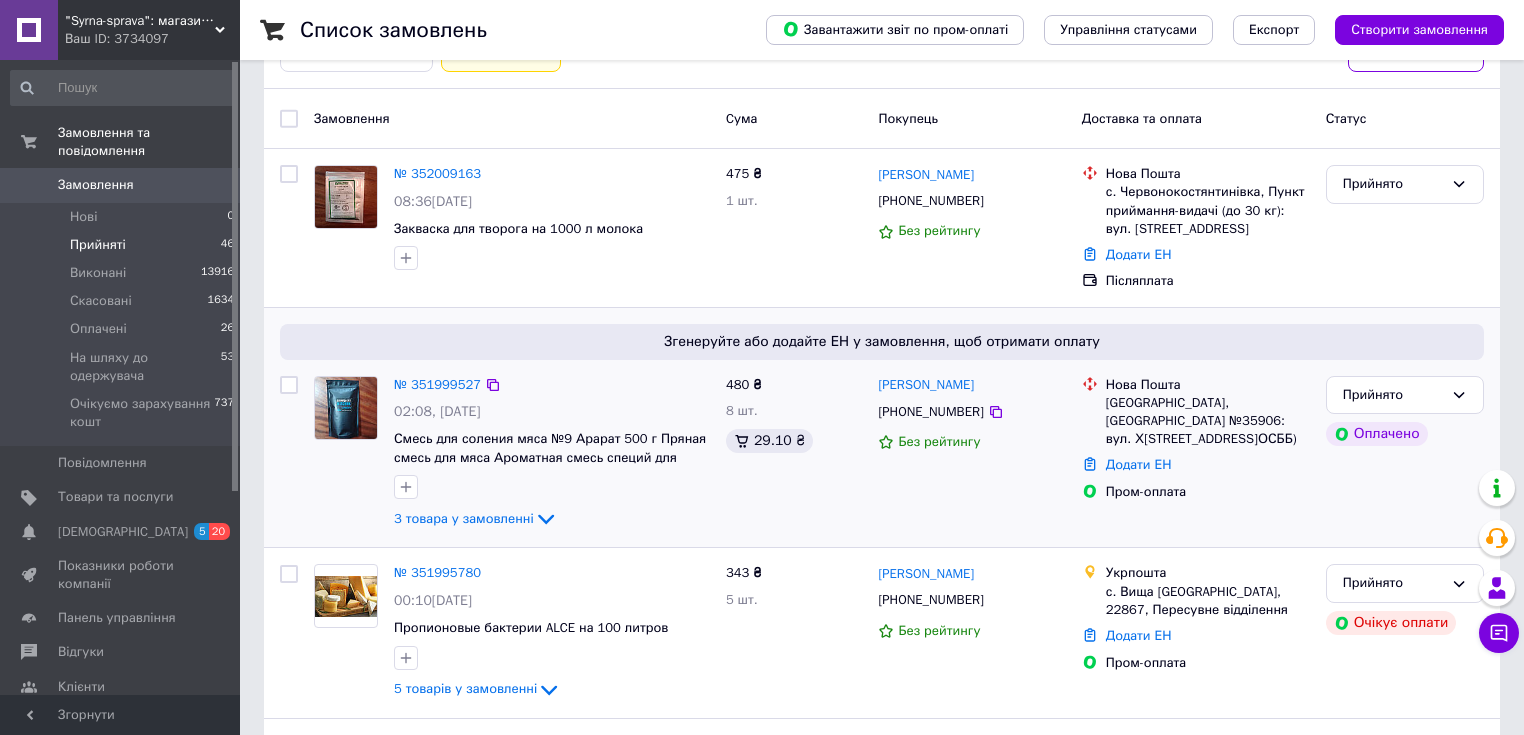 scroll, scrollTop: 240, scrollLeft: 0, axis: vertical 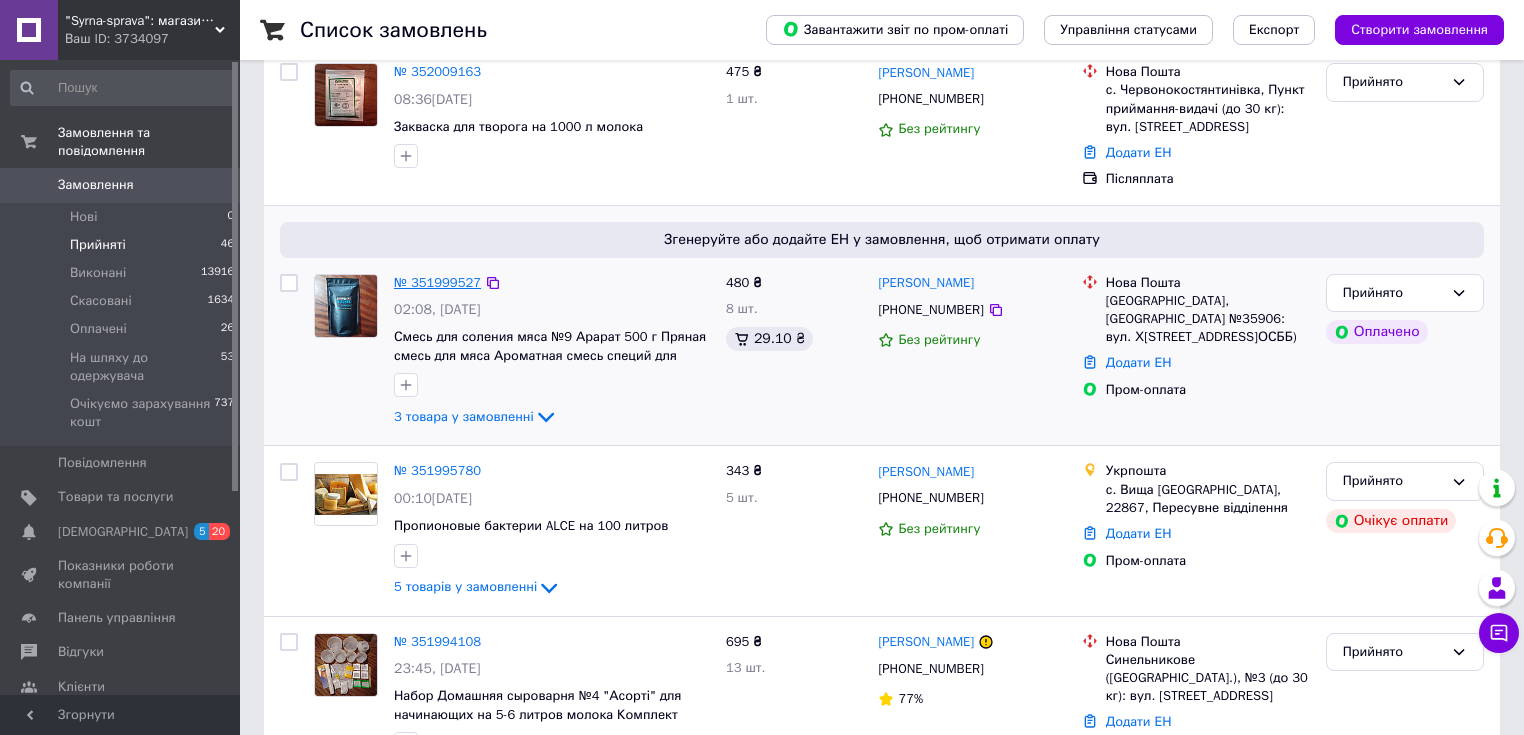 click on "№ 351999527" at bounding box center [437, 282] 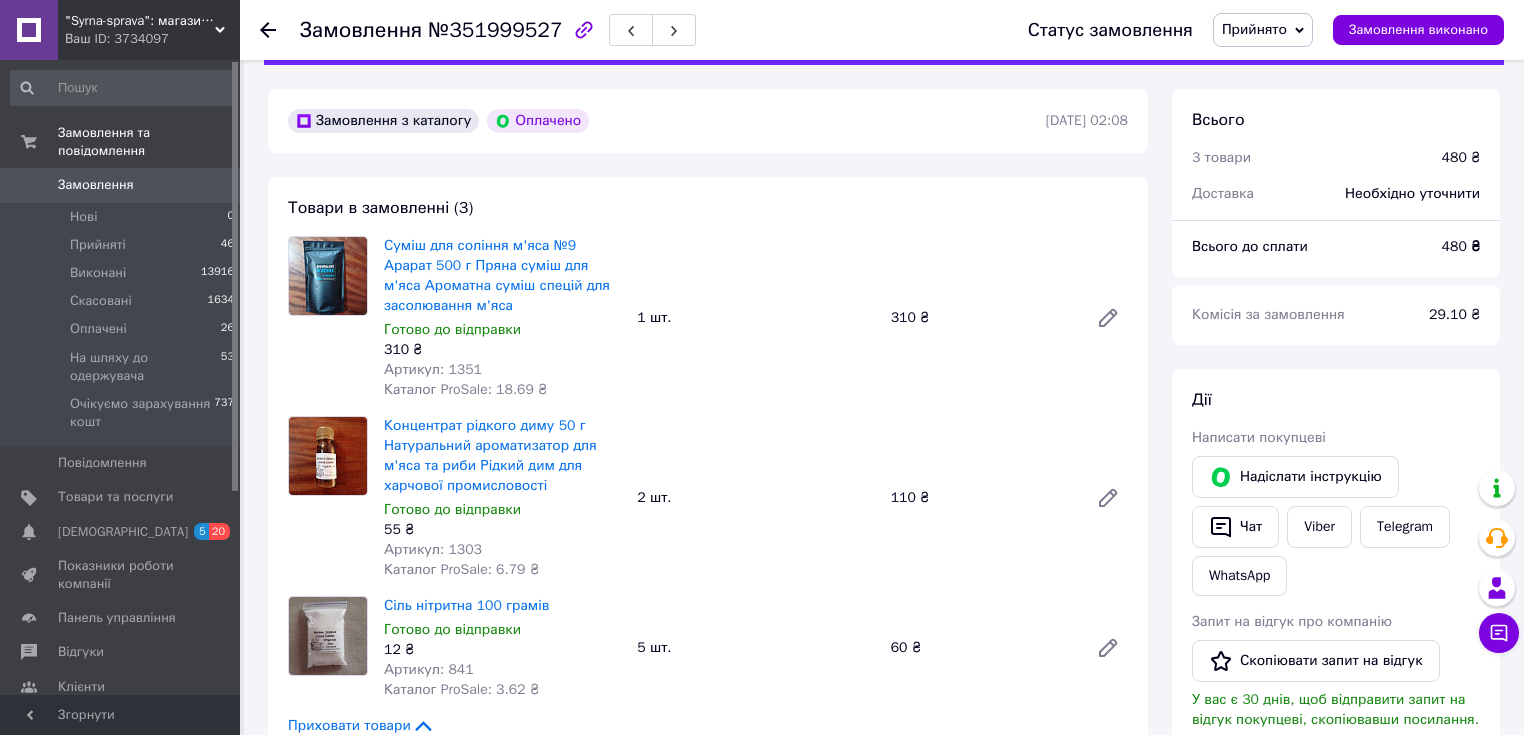 scroll, scrollTop: 0, scrollLeft: 0, axis: both 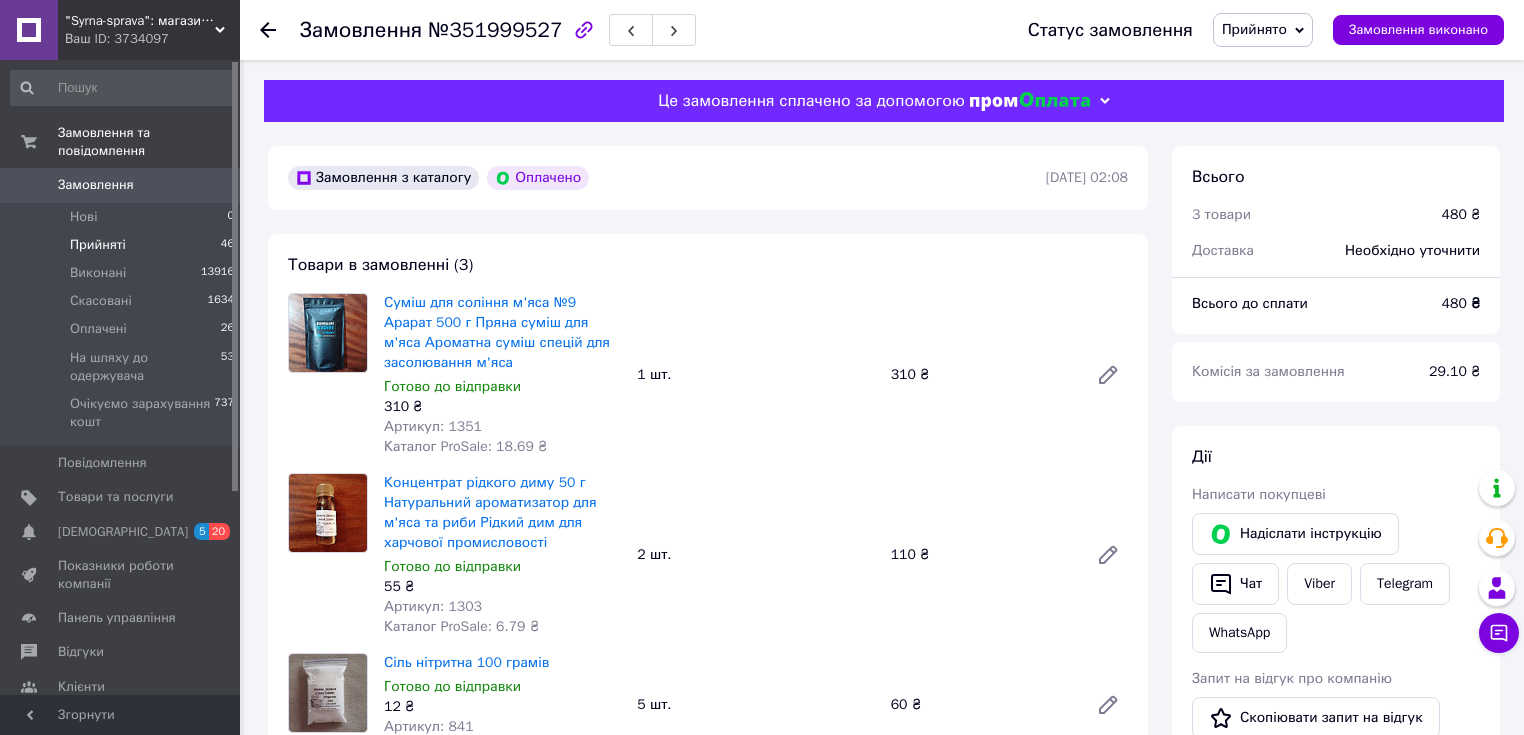 click on "Прийняті" at bounding box center [98, 245] 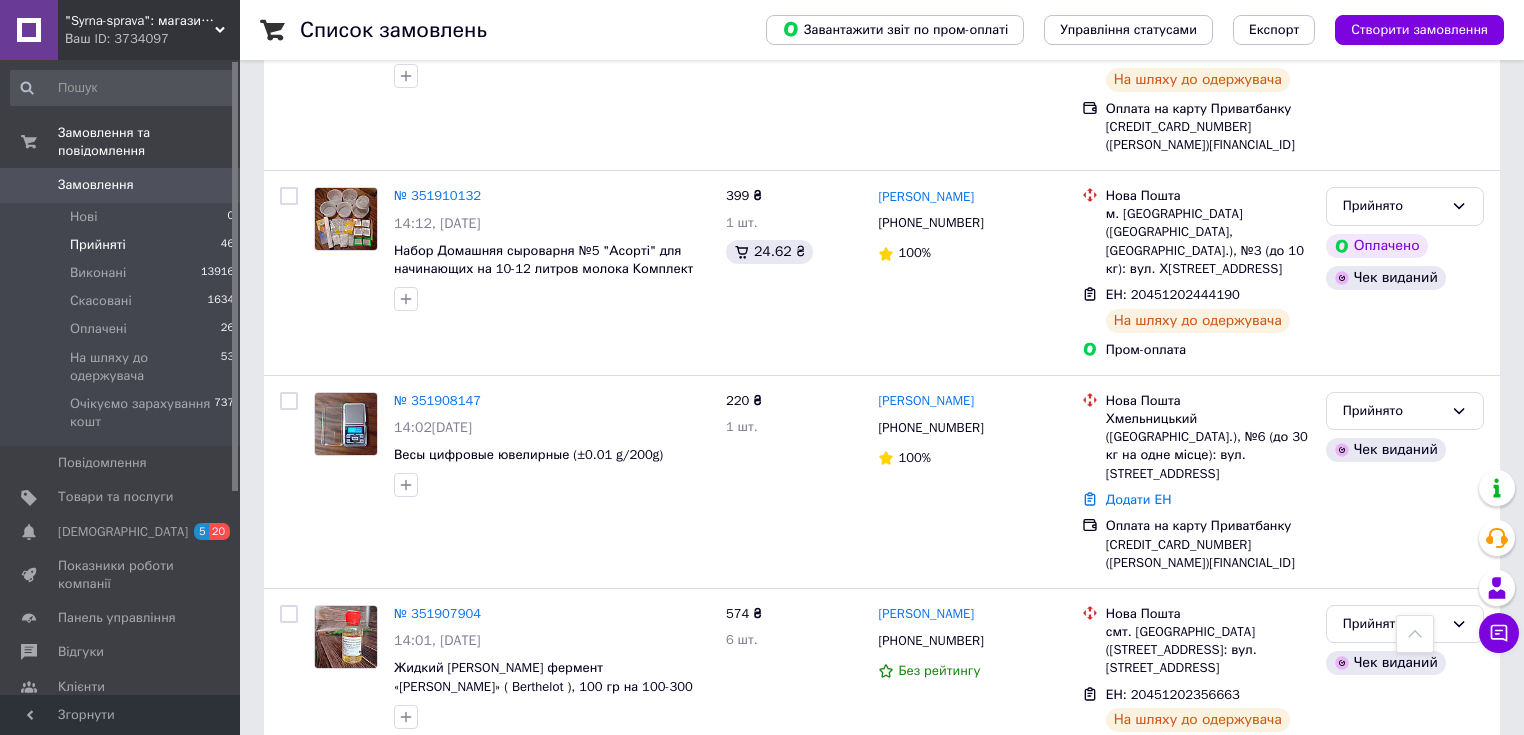 scroll, scrollTop: 3432, scrollLeft: 0, axis: vertical 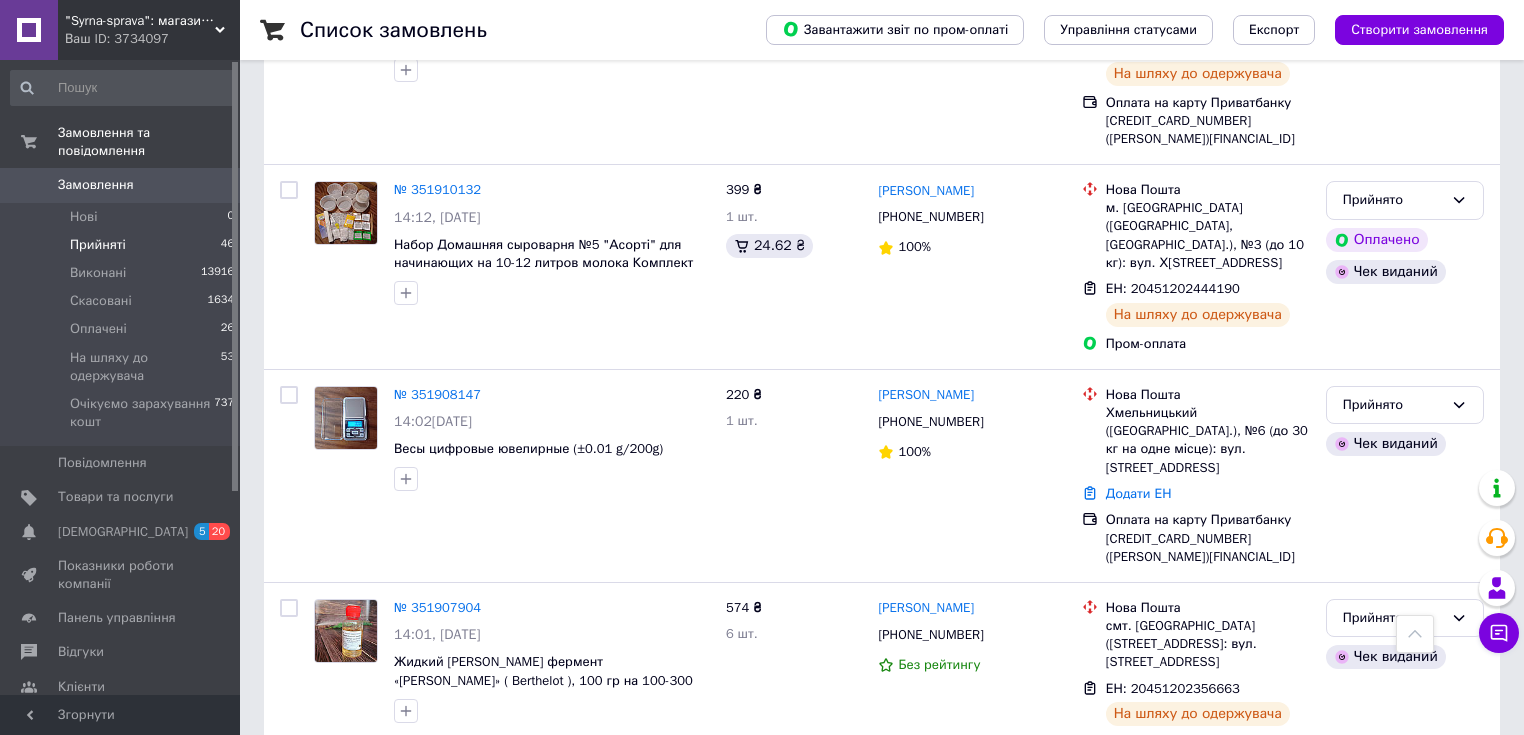 click on "3" at bounding box center (371, 850) 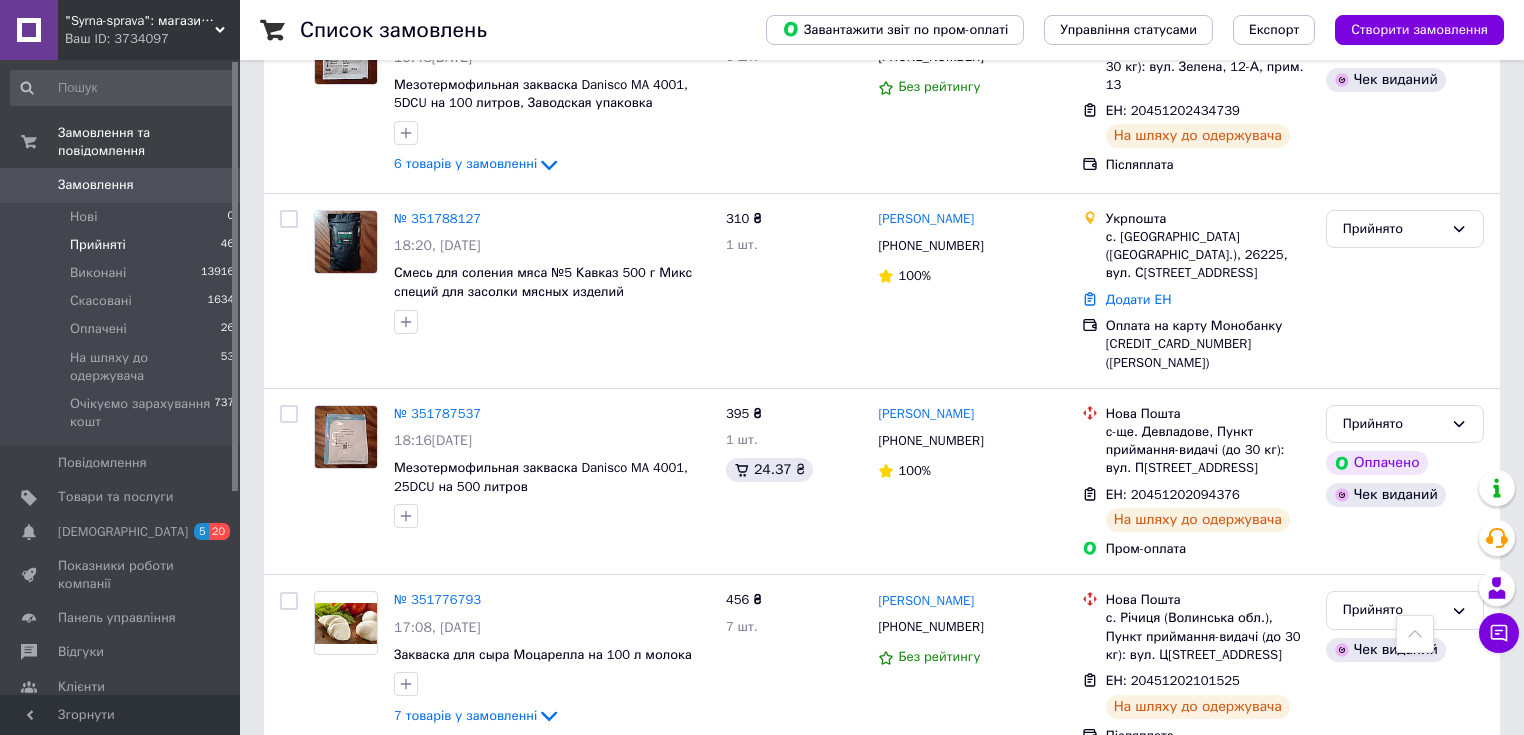 scroll, scrollTop: 171, scrollLeft: 0, axis: vertical 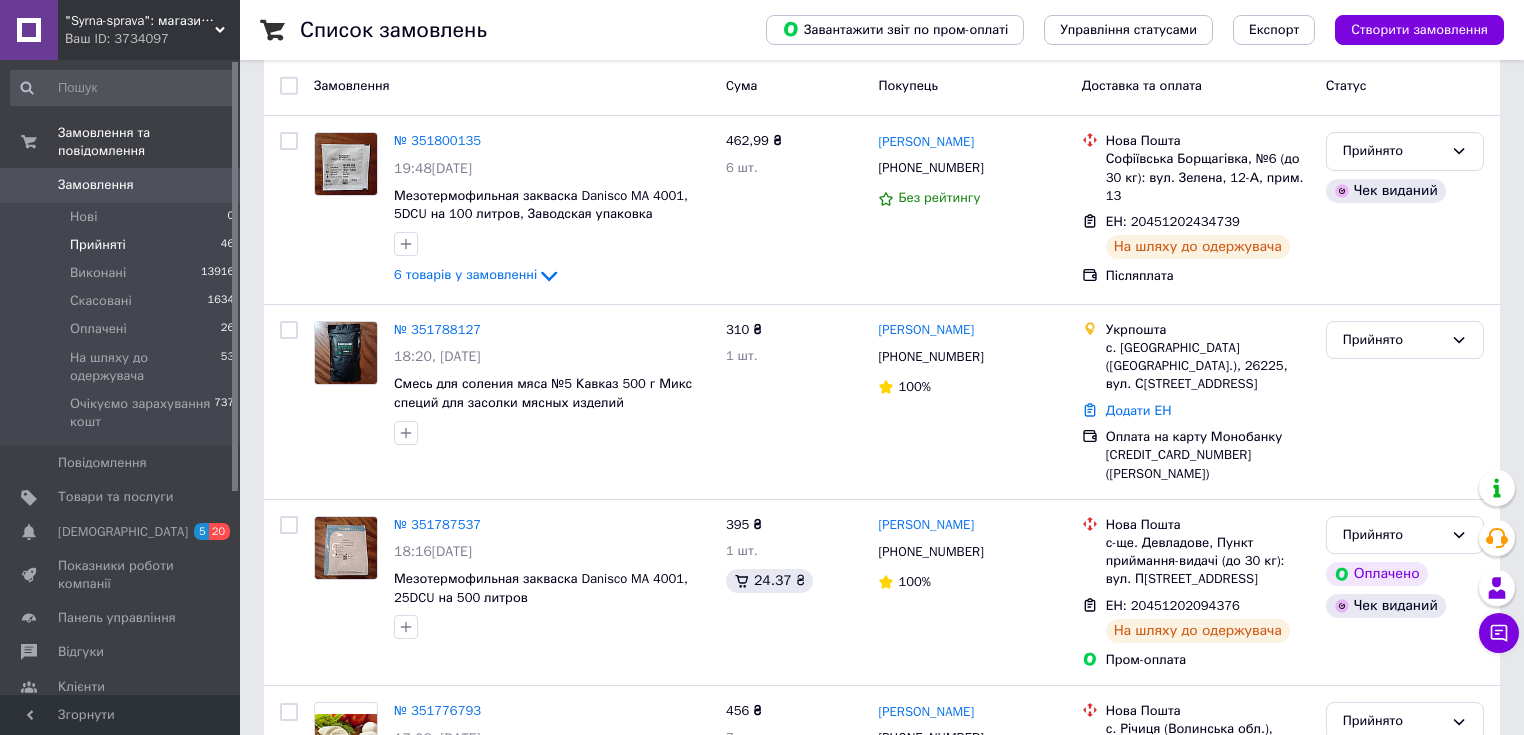 click on "Прийняті" at bounding box center (98, 245) 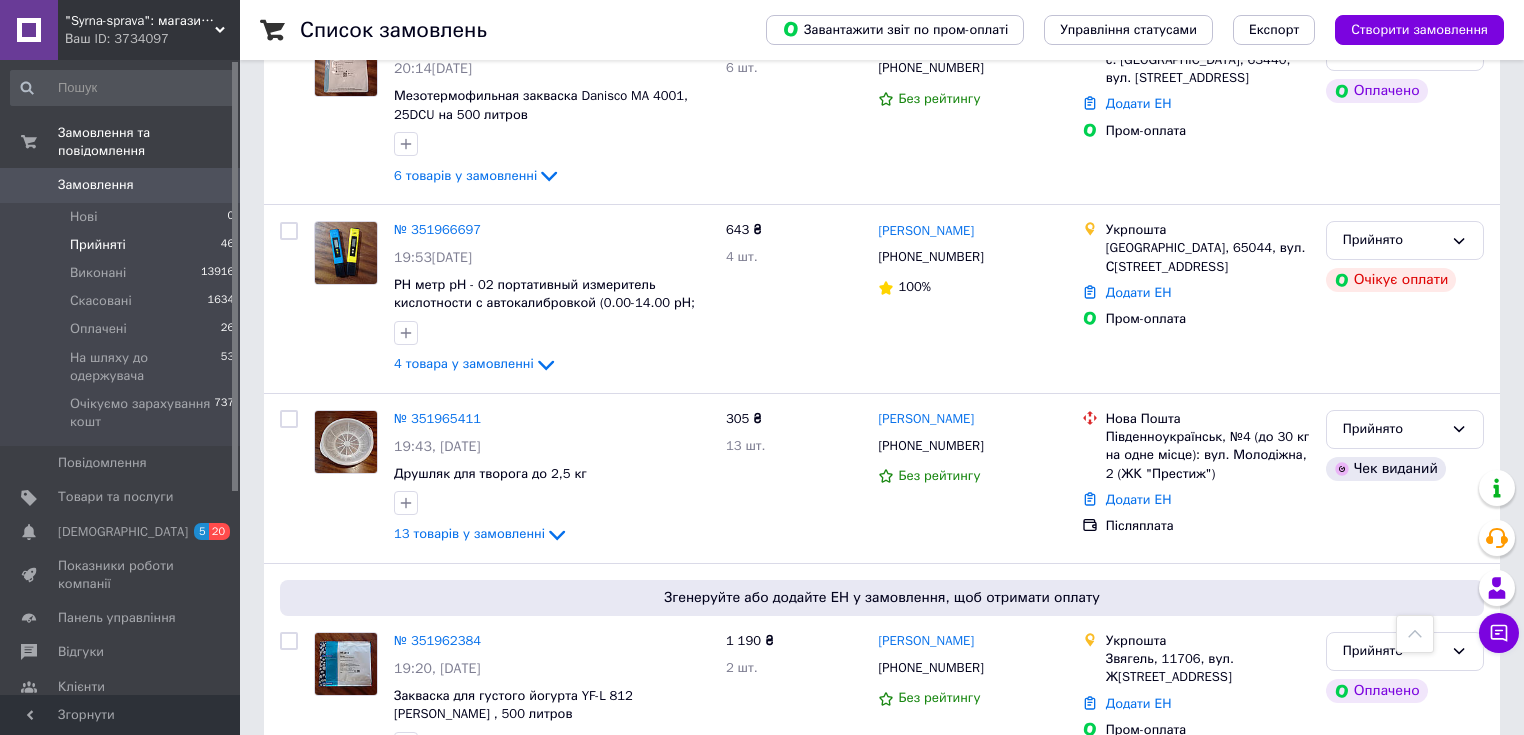 scroll, scrollTop: 1851, scrollLeft: 0, axis: vertical 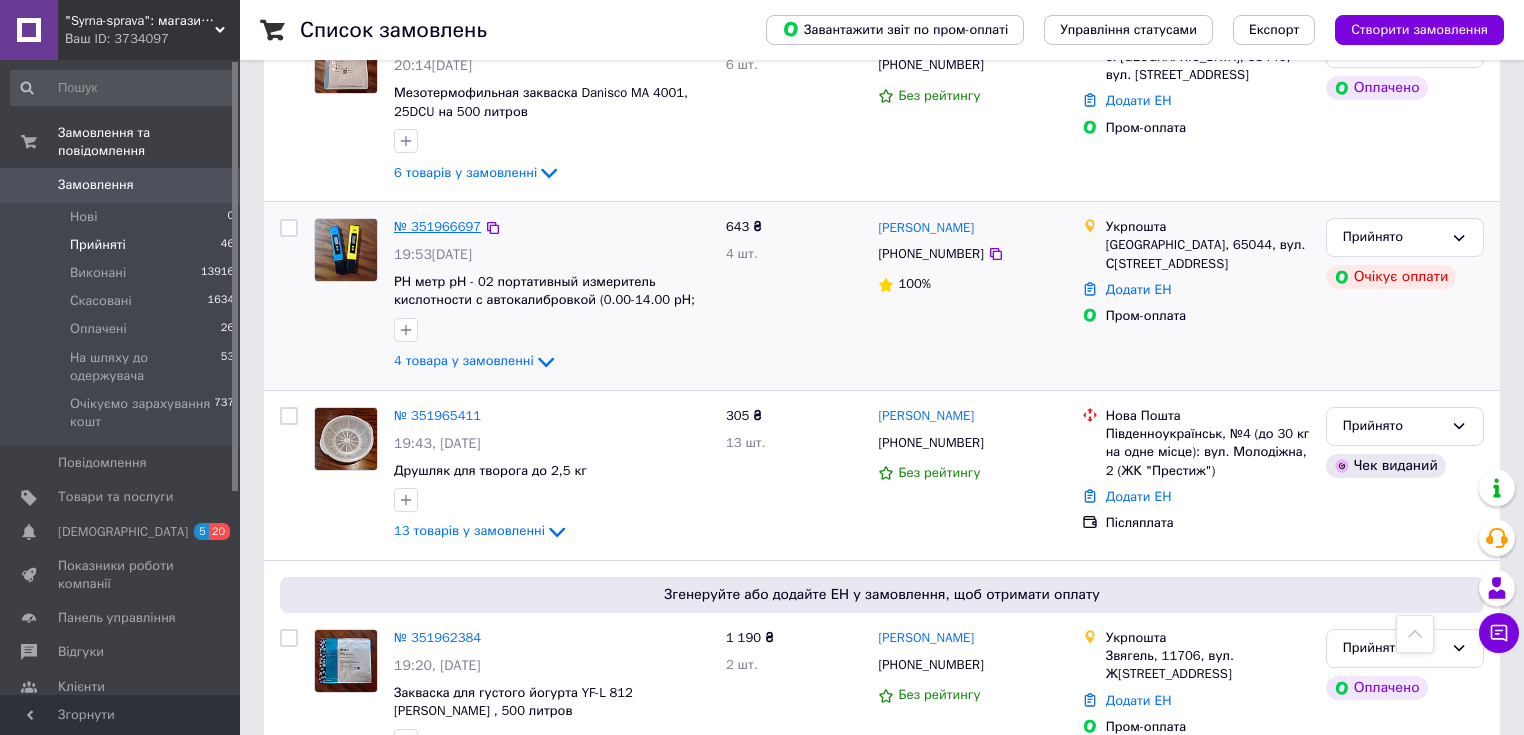 click on "№ 351966697" at bounding box center (437, 226) 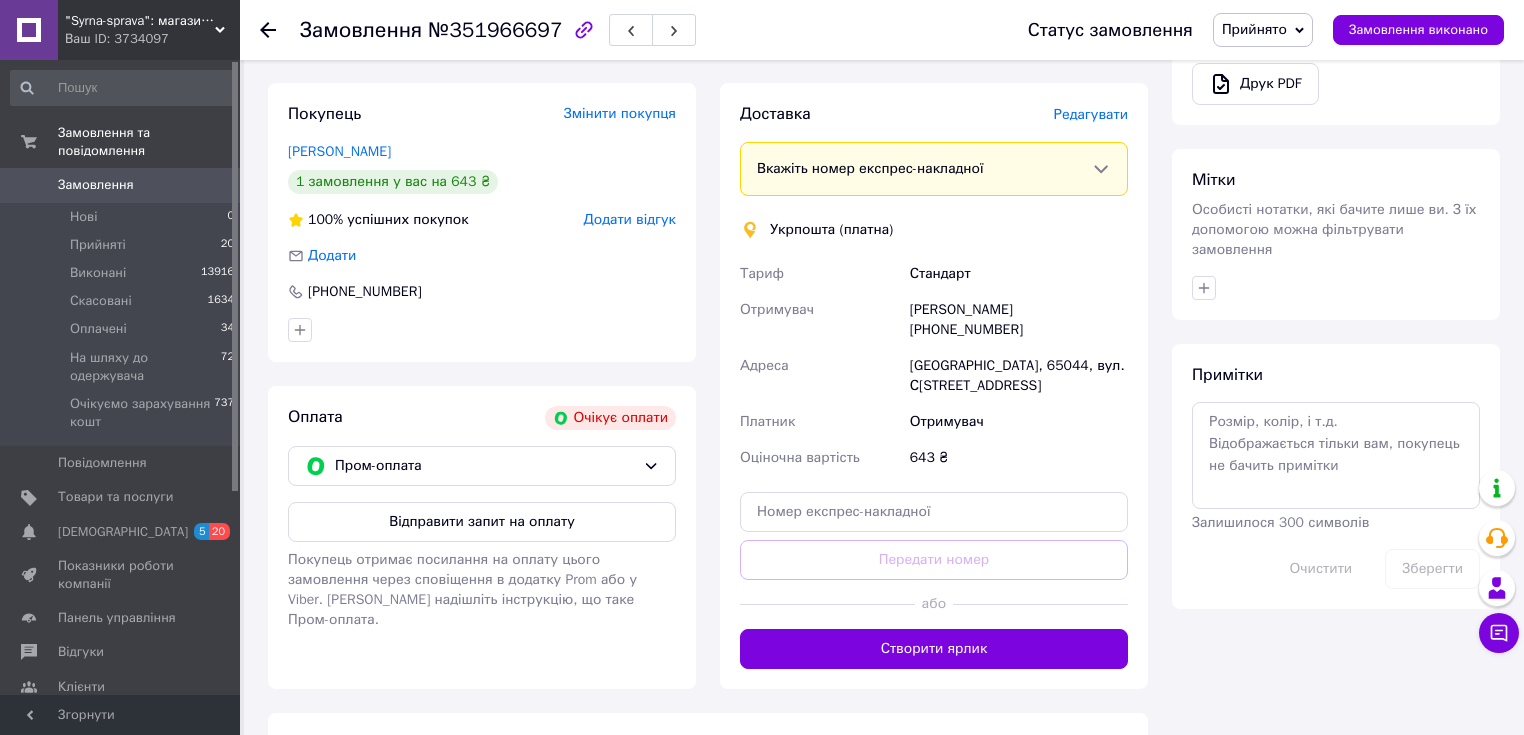 scroll, scrollTop: 908, scrollLeft: 0, axis: vertical 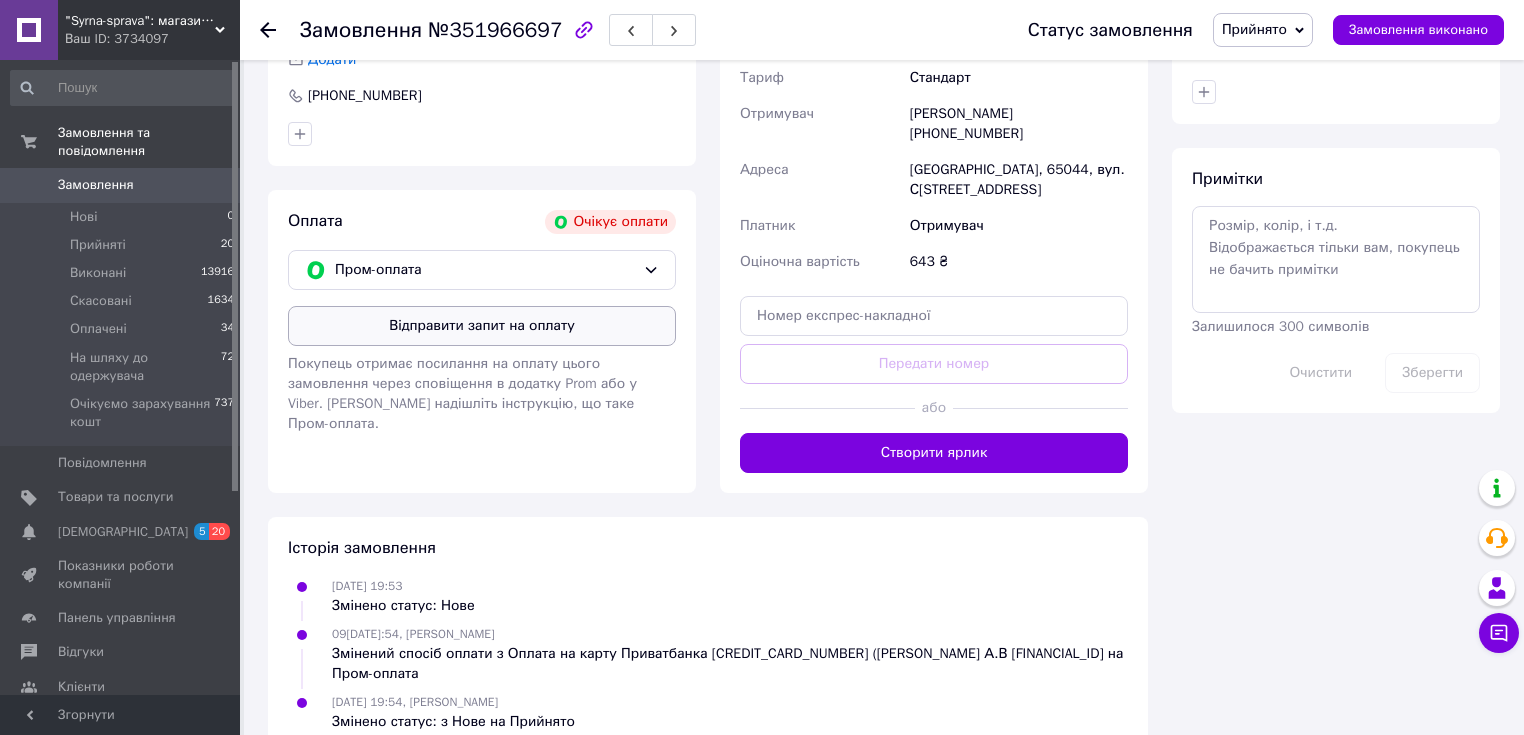 click on "Відправити запит на оплату" at bounding box center [482, 326] 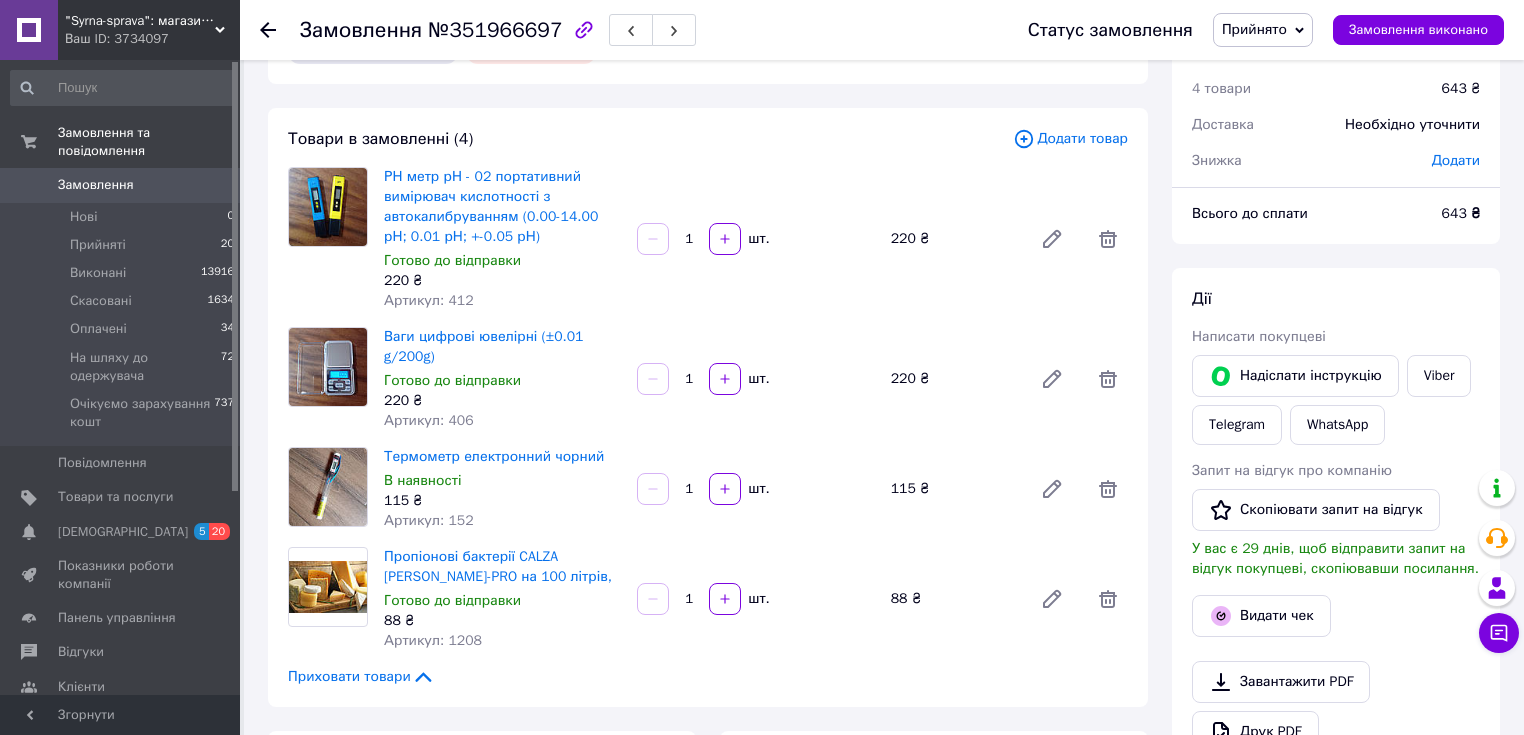 scroll, scrollTop: 0, scrollLeft: 0, axis: both 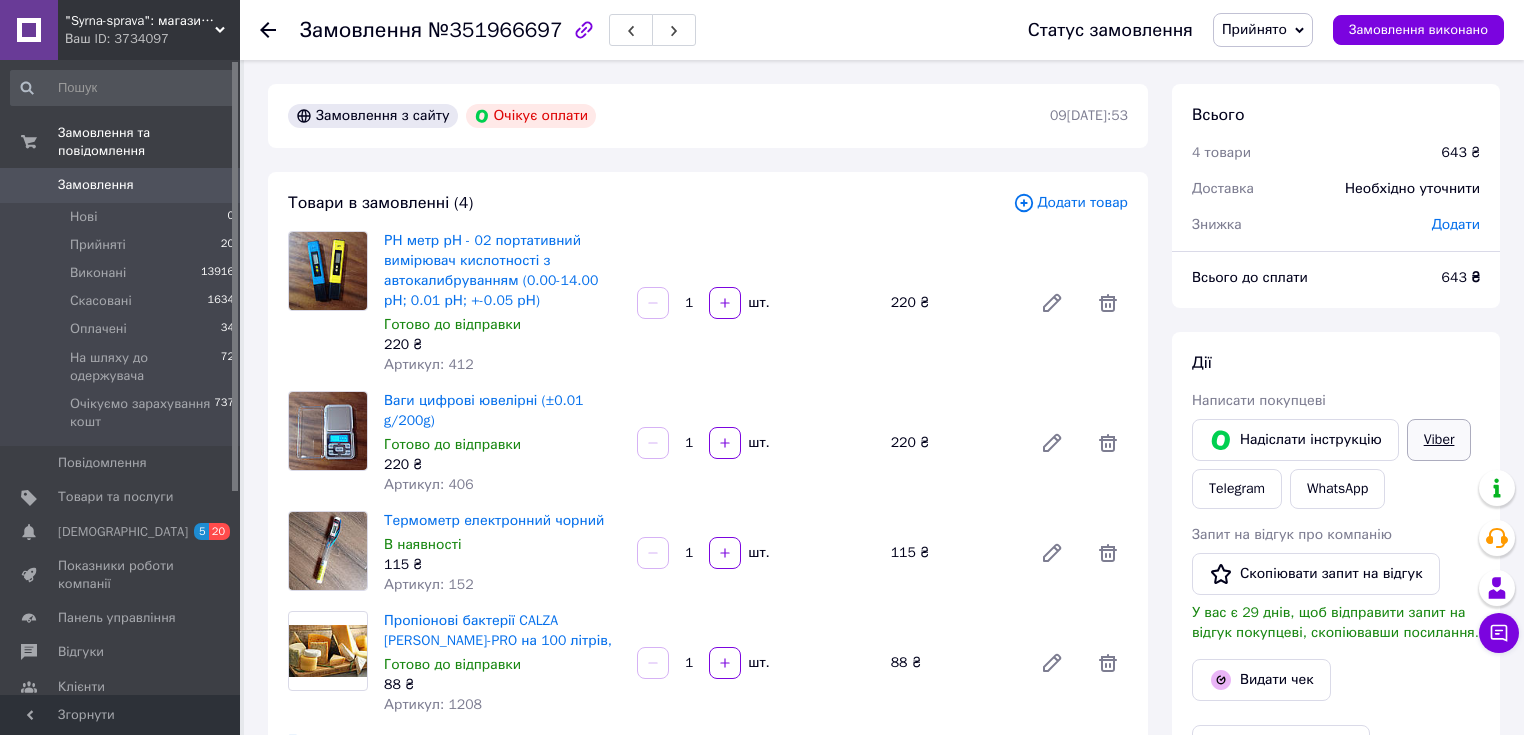 click on "Viber" at bounding box center (1439, 440) 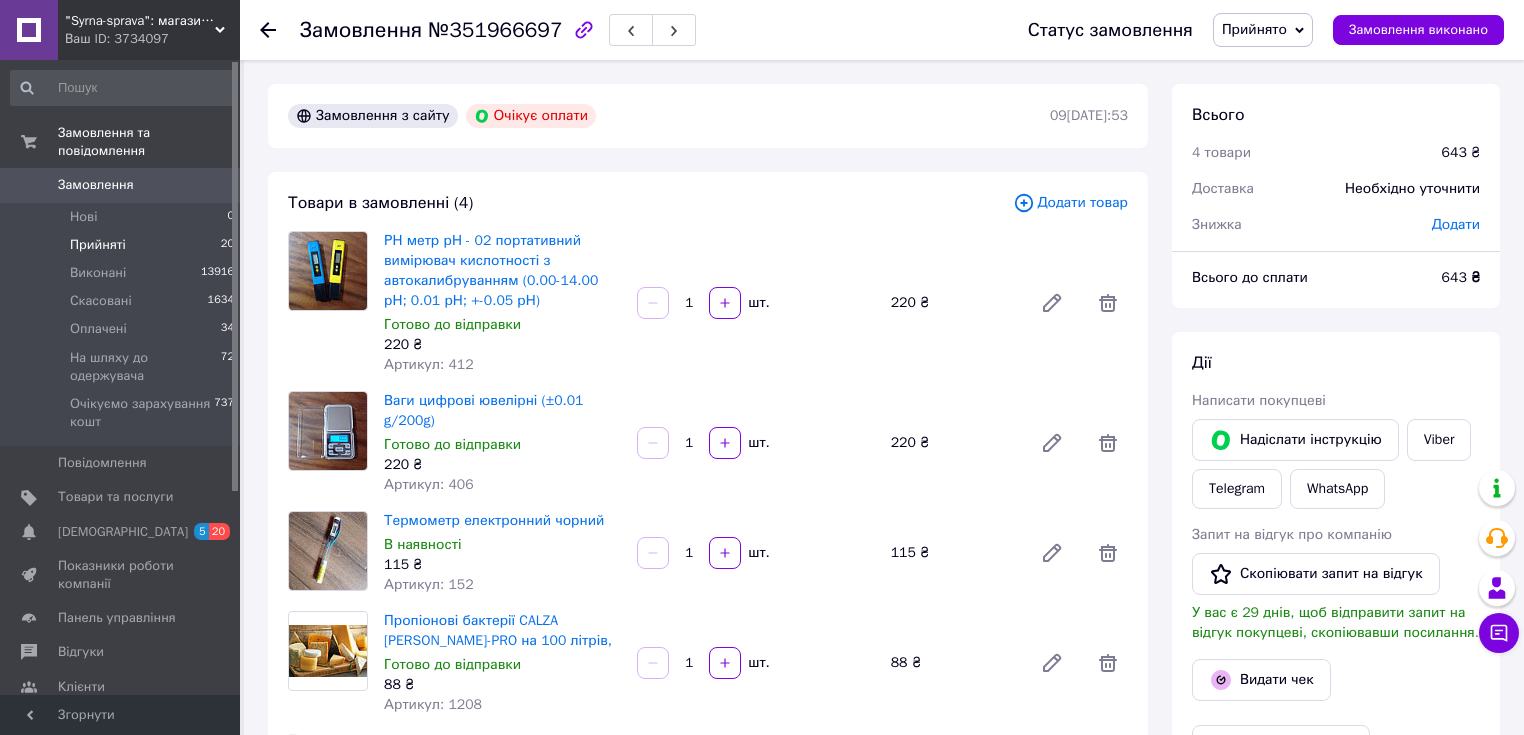 click on "Прийняті" at bounding box center (98, 245) 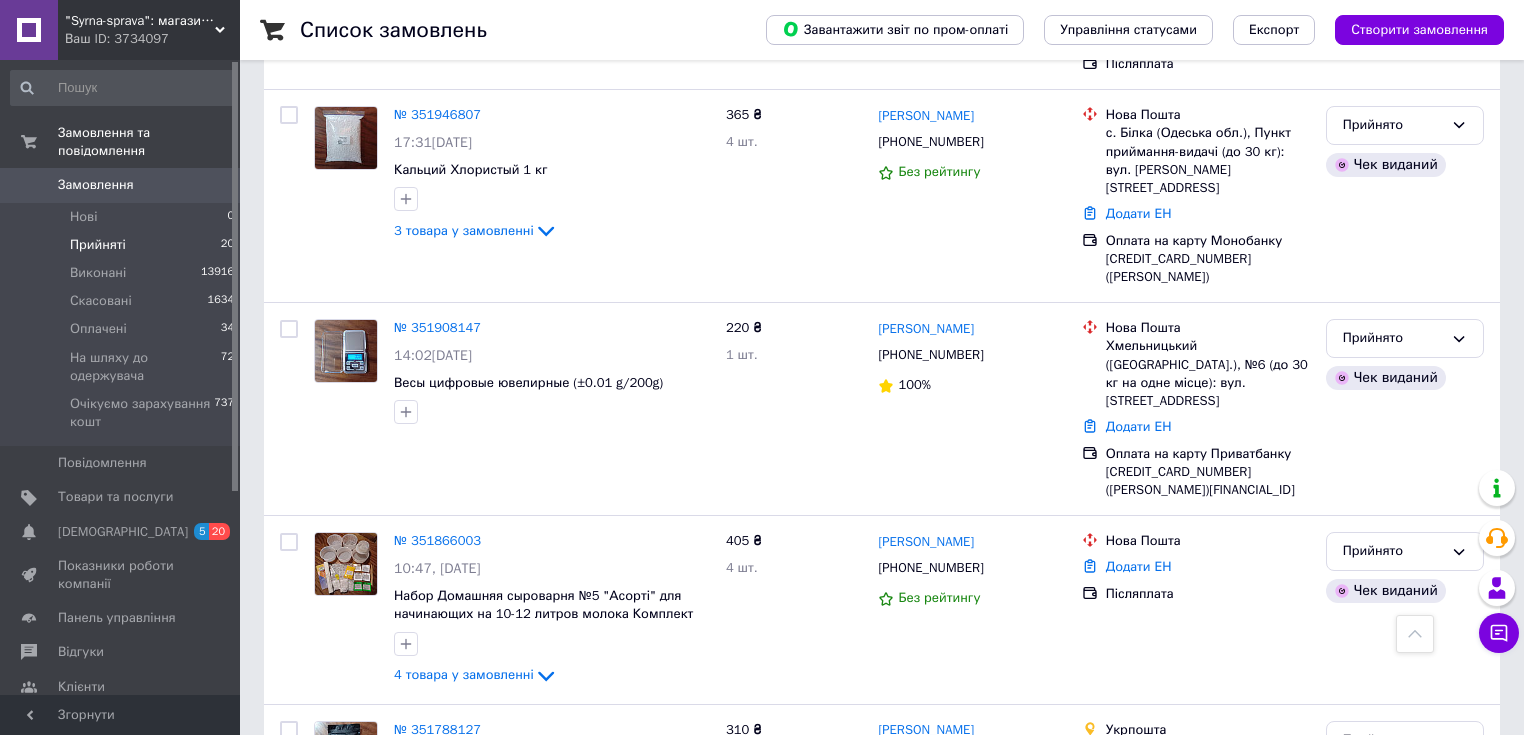 scroll, scrollTop: 3037, scrollLeft: 0, axis: vertical 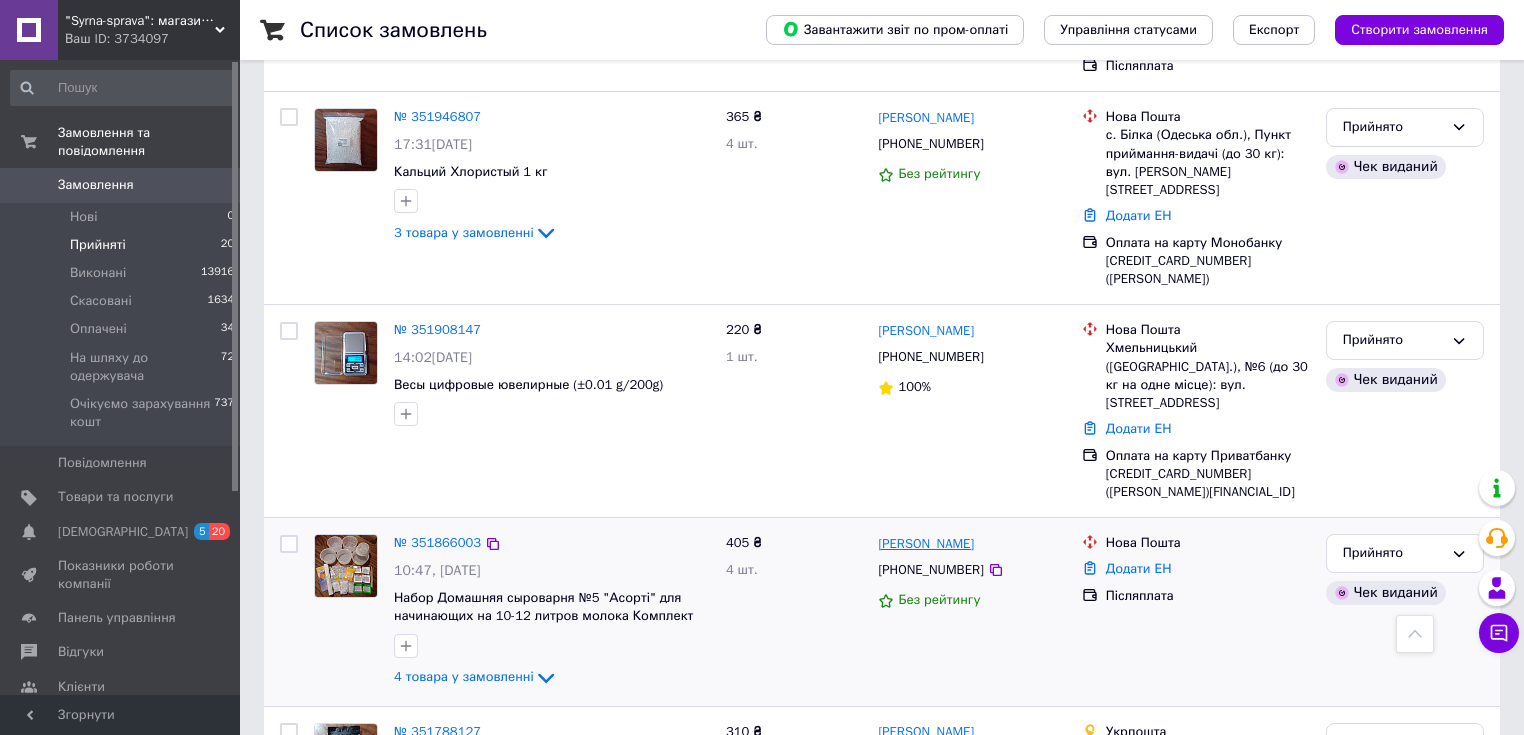 click on "[PERSON_NAME]" at bounding box center (926, 544) 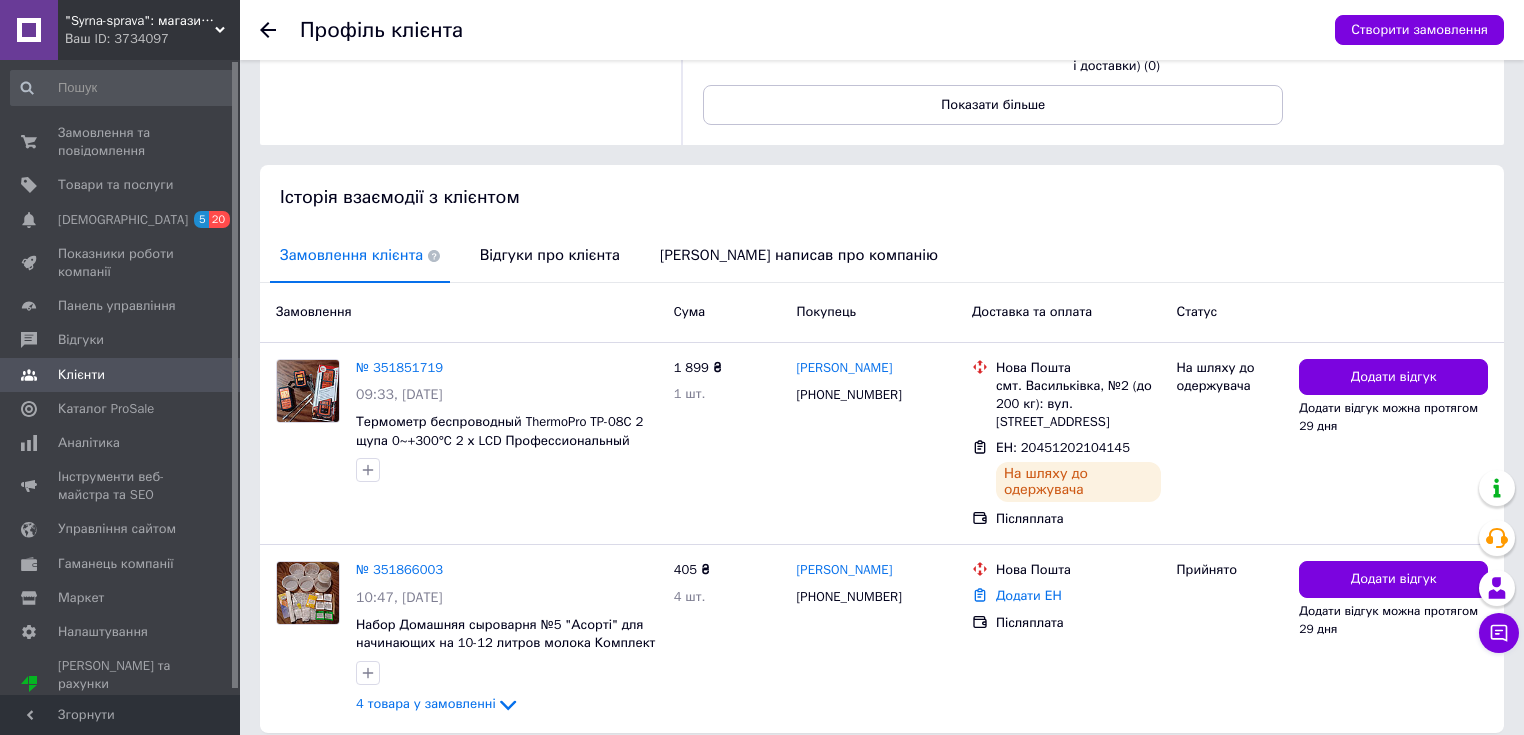 scroll, scrollTop: 348, scrollLeft: 0, axis: vertical 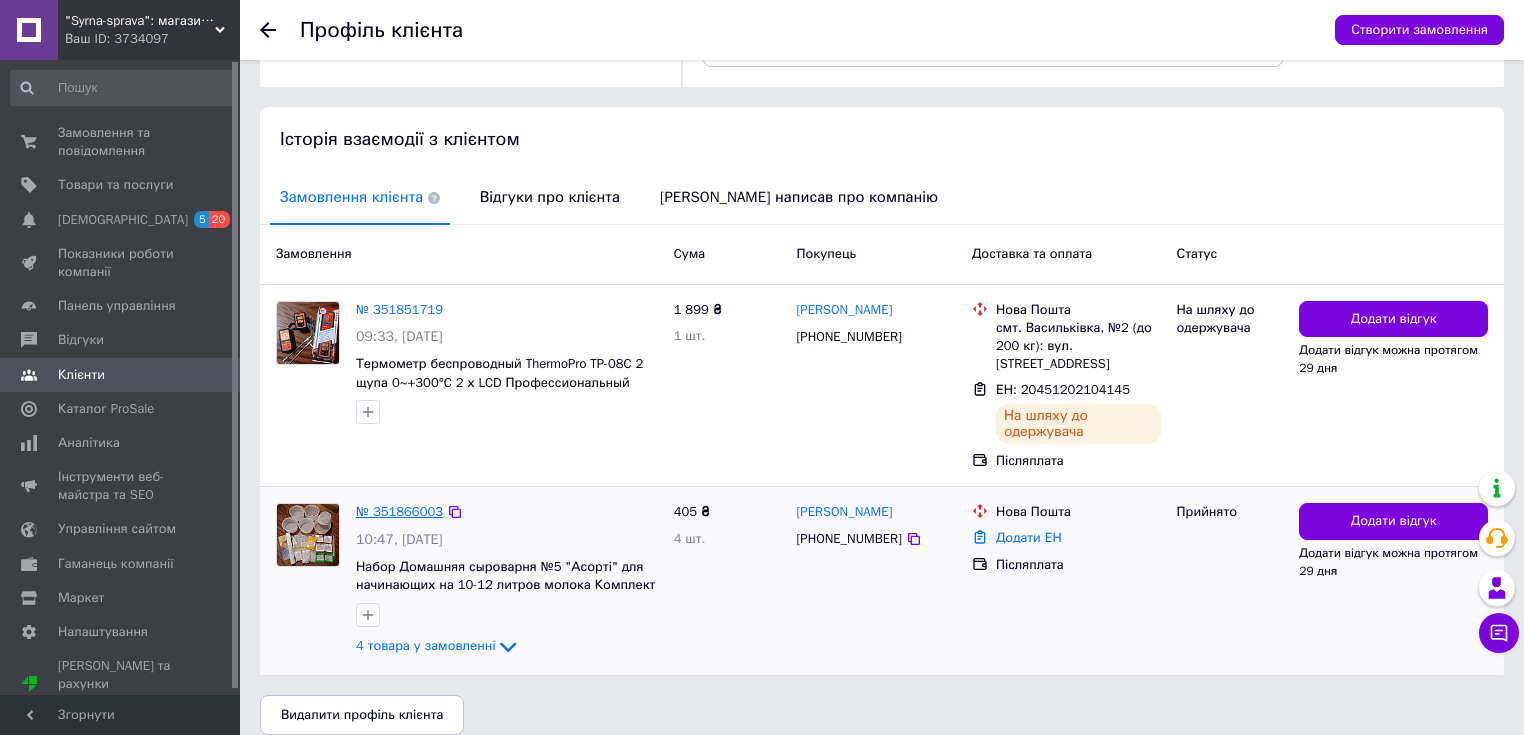 click on "№ 351866003" at bounding box center [399, 511] 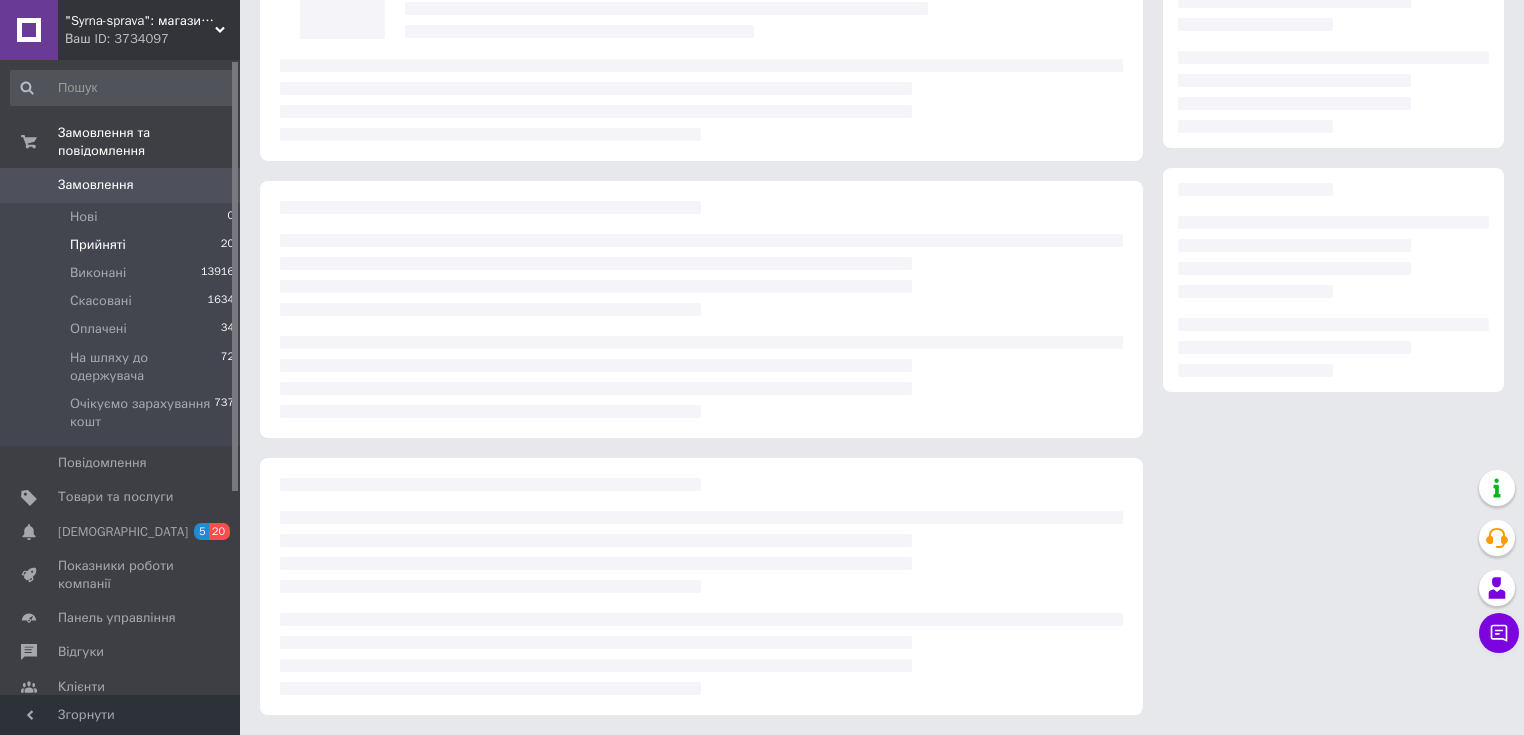scroll, scrollTop: 0, scrollLeft: 0, axis: both 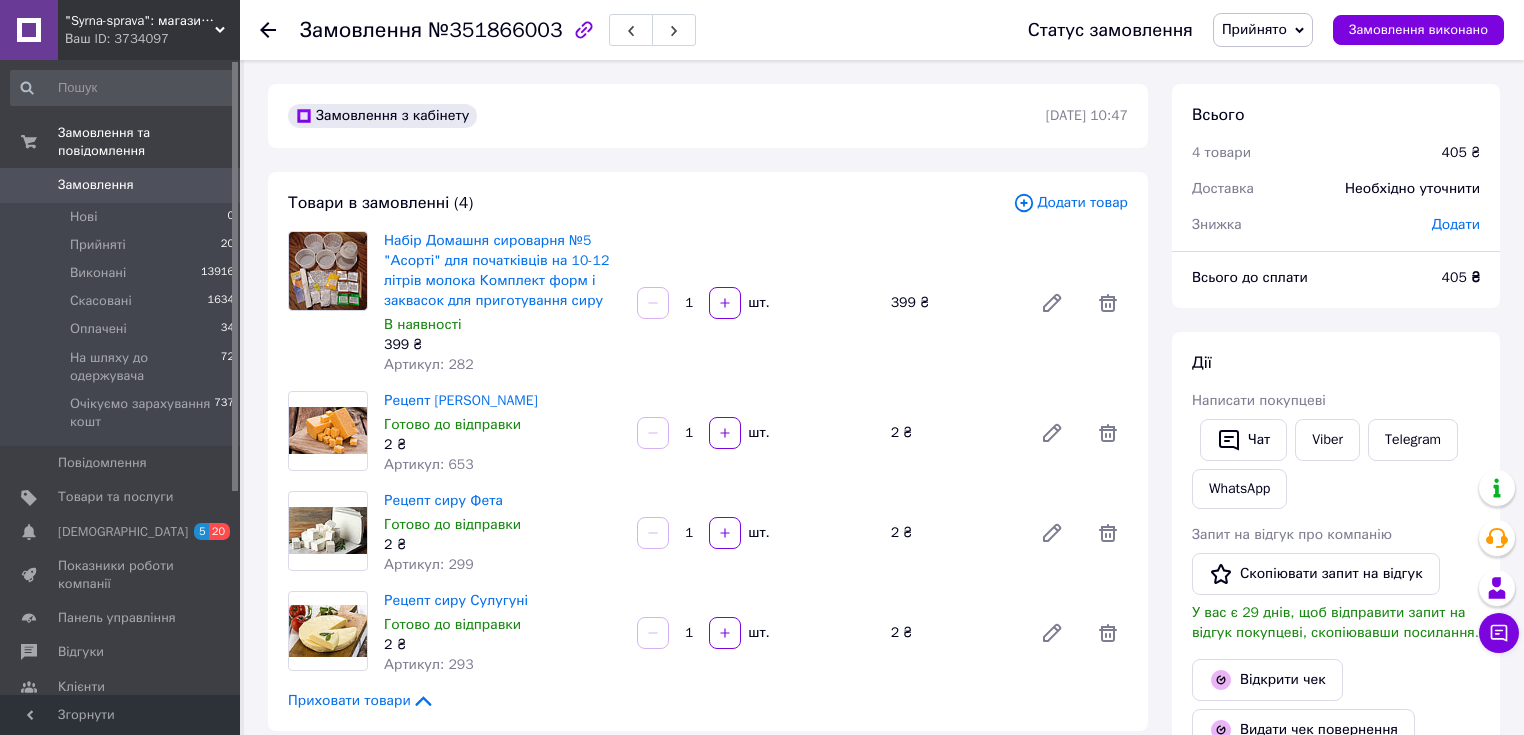 click on "Прийнято" at bounding box center (1254, 29) 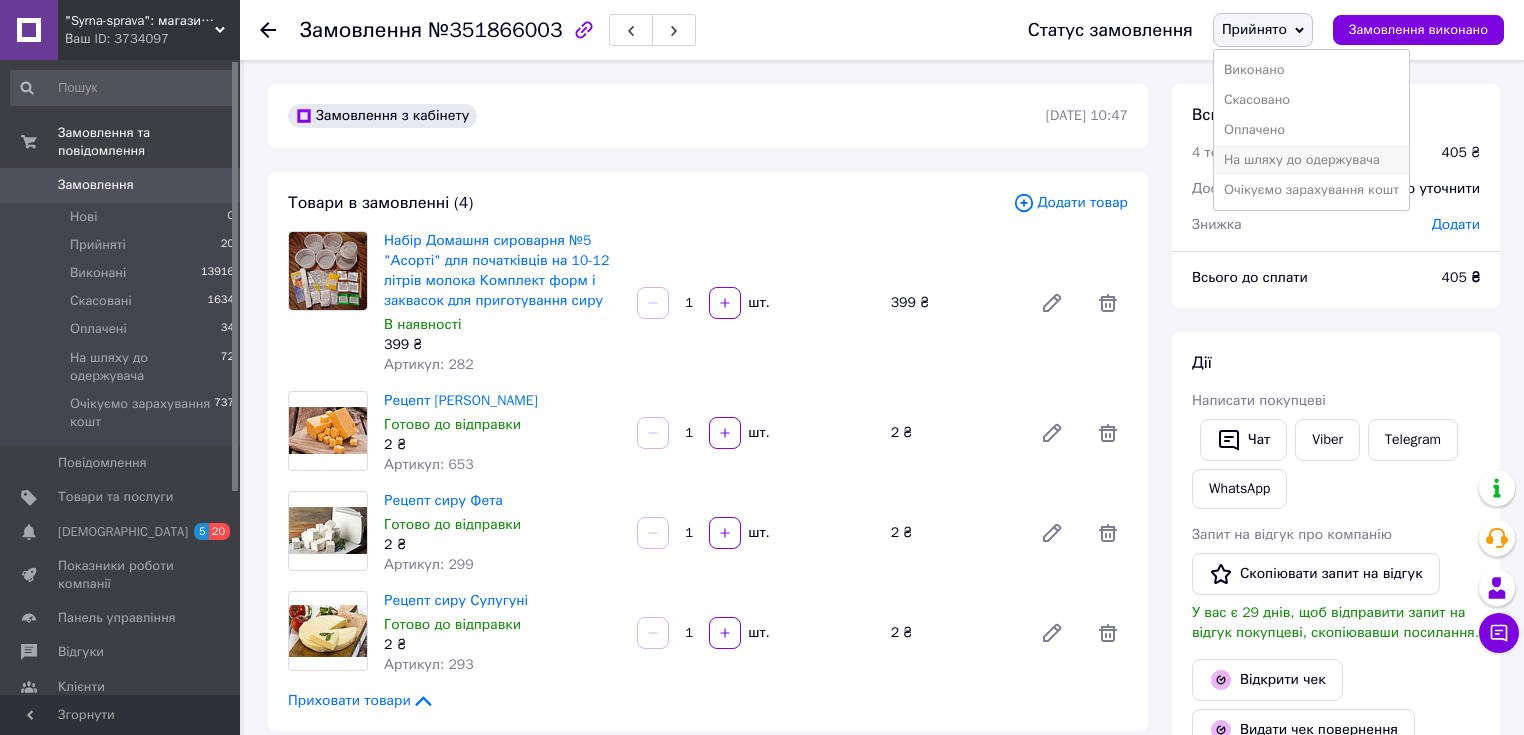 click on "На шляху до одержувача" at bounding box center [1311, 160] 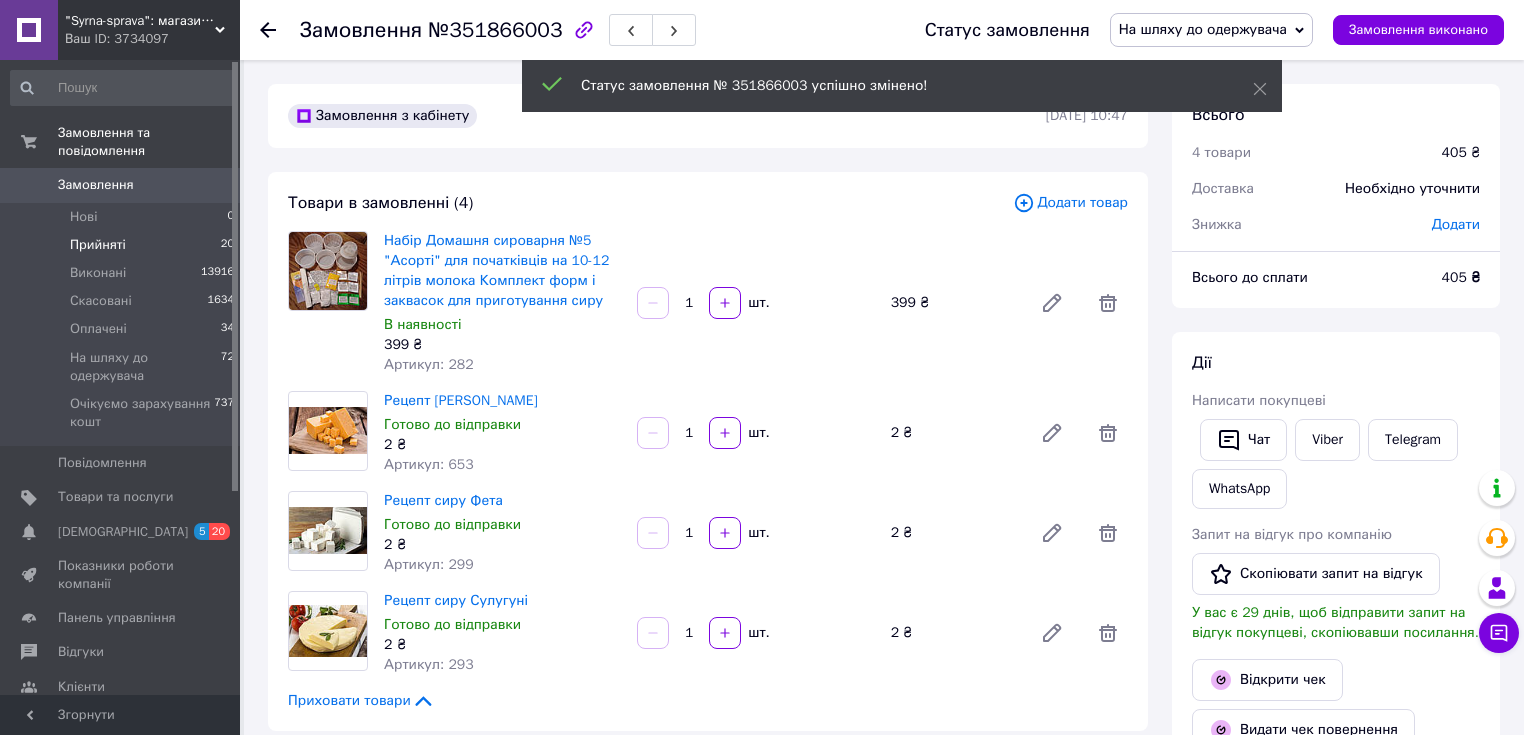 click on "Прийняті 20" at bounding box center [123, 245] 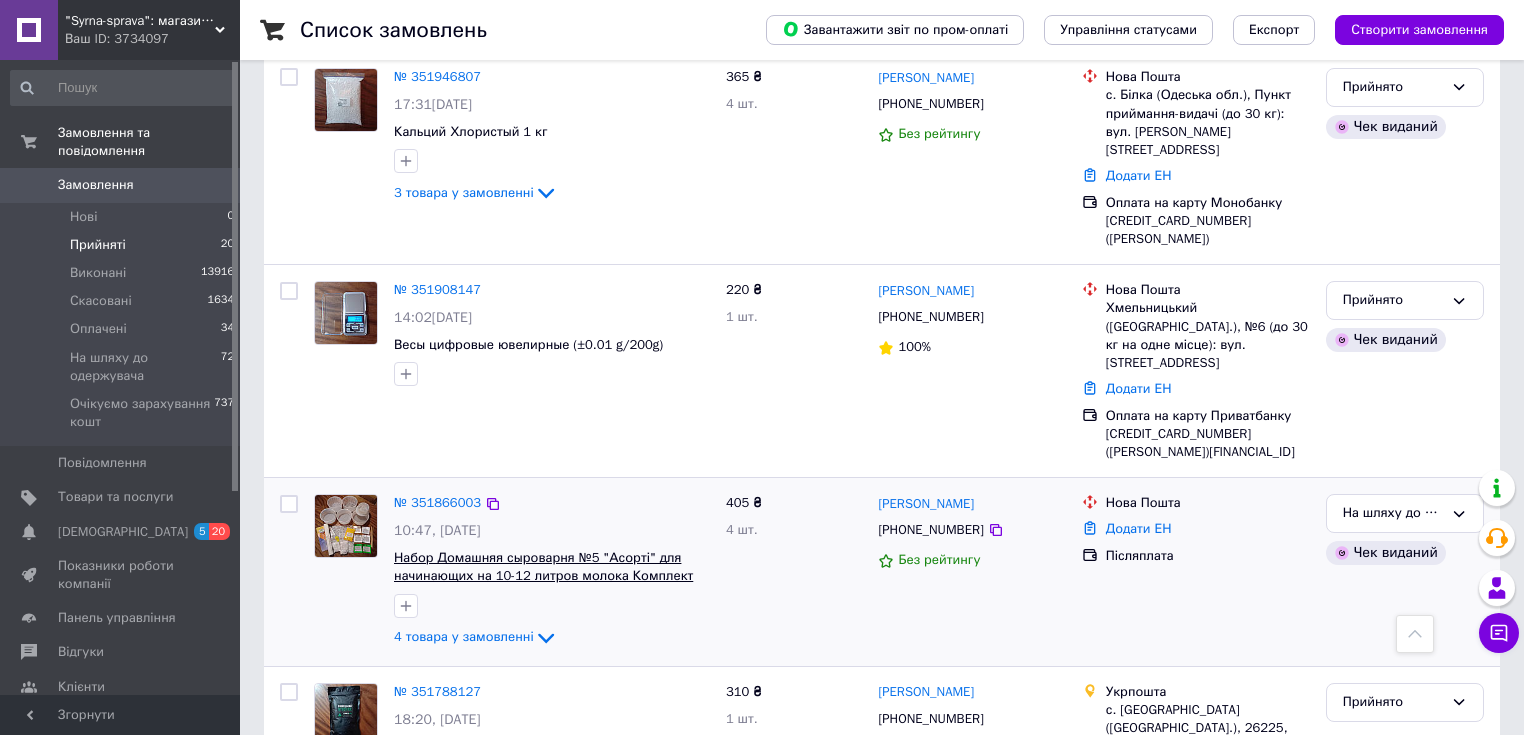 scroll, scrollTop: 3037, scrollLeft: 0, axis: vertical 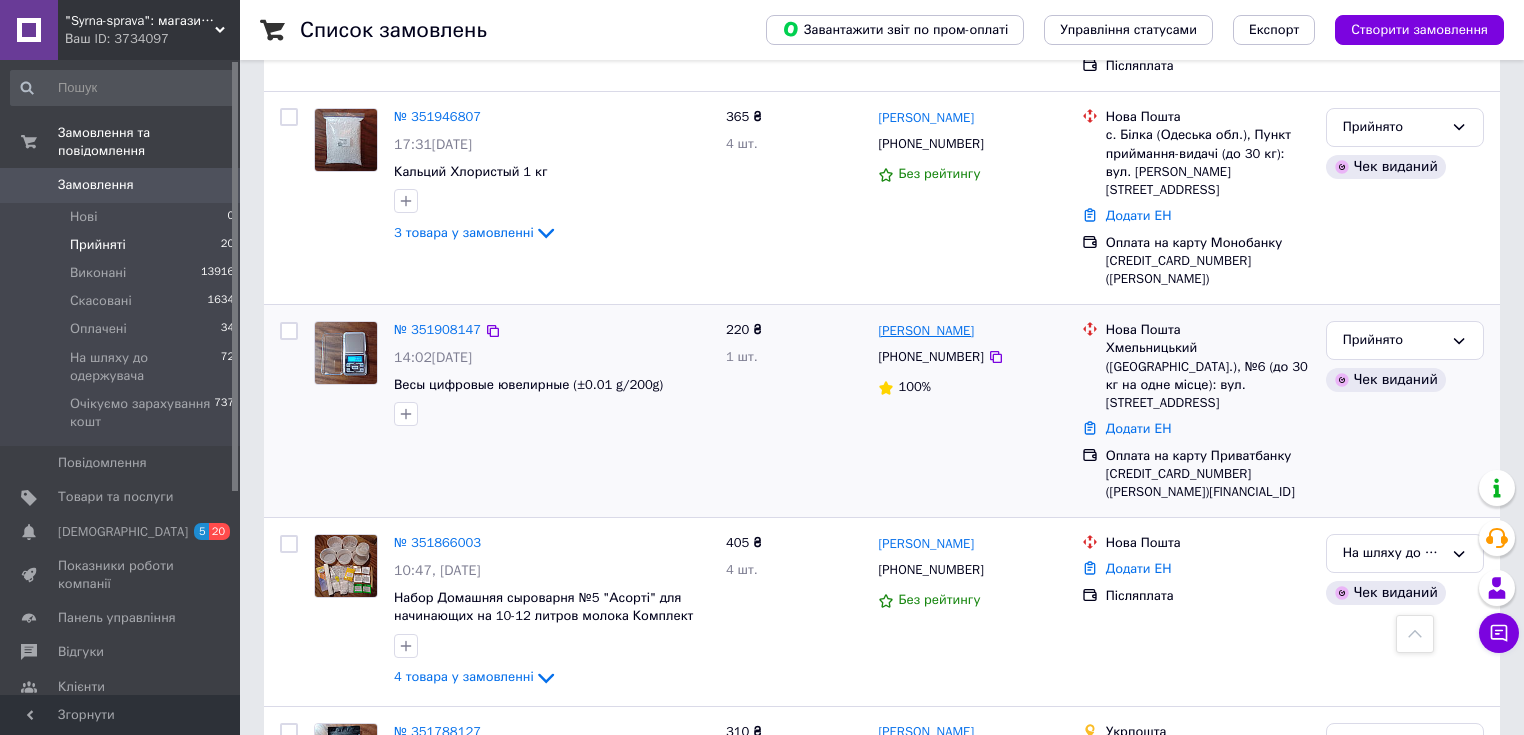 click on "[PERSON_NAME]" at bounding box center (926, 331) 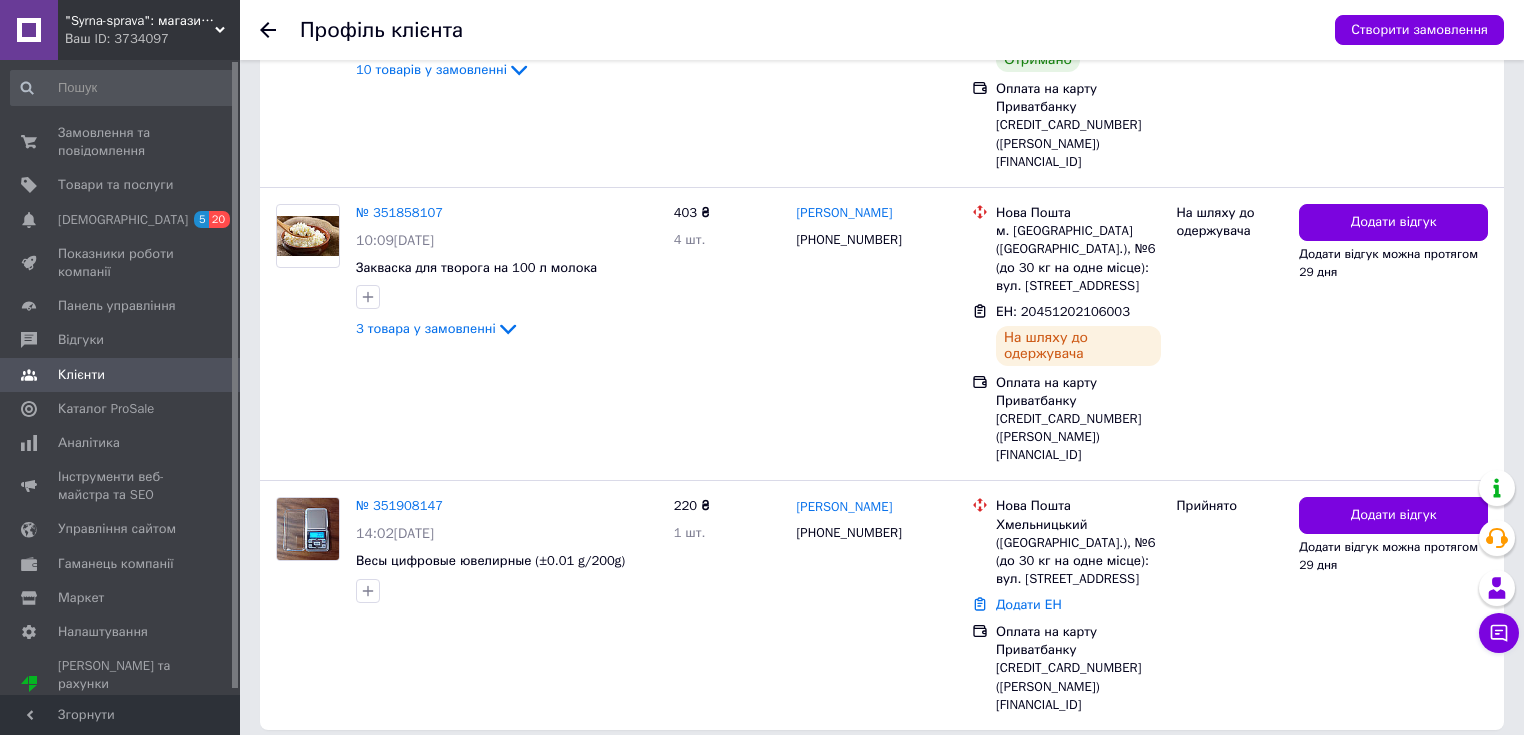 scroll, scrollTop: 741, scrollLeft: 0, axis: vertical 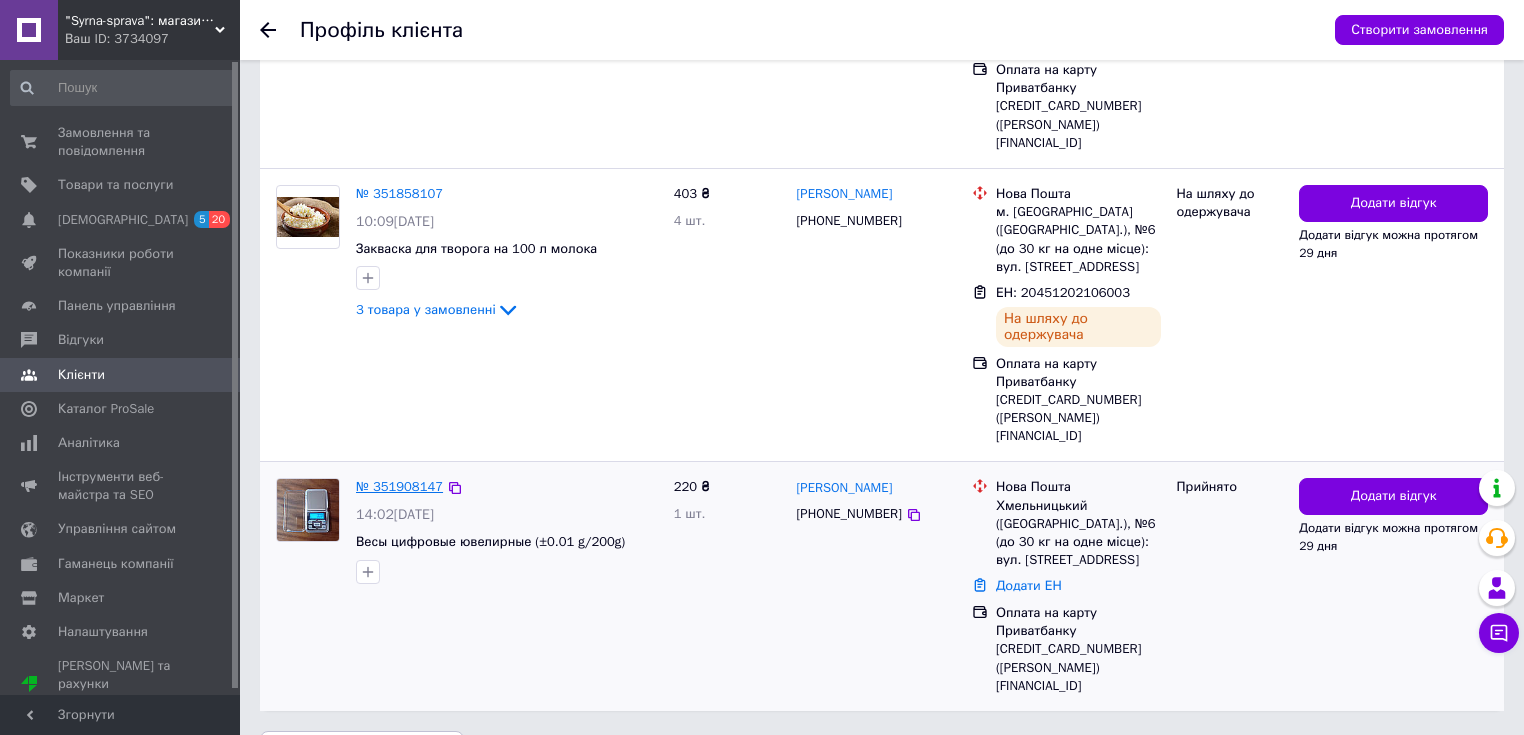 click on "№ 351908147" at bounding box center [399, 486] 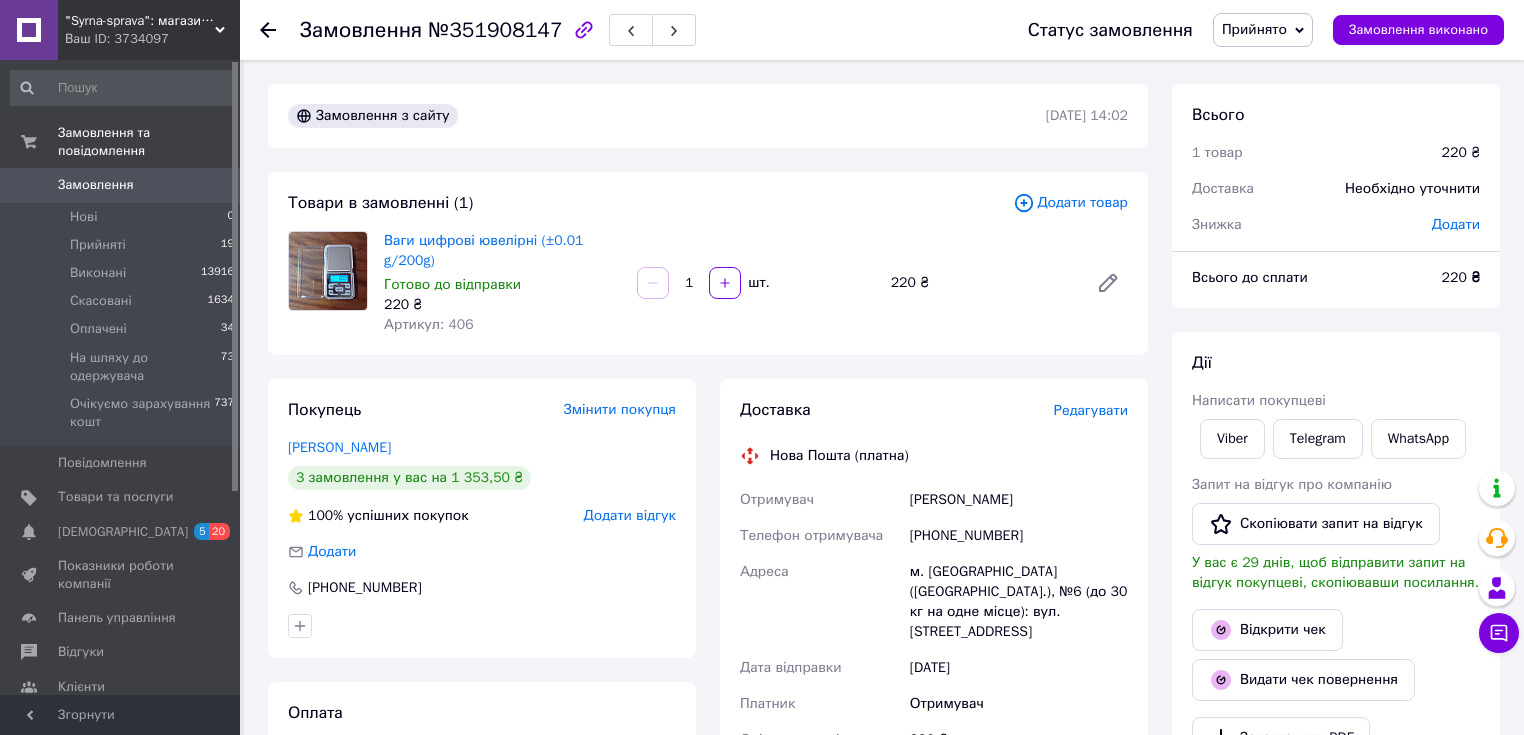click on "Прийнято" at bounding box center [1254, 29] 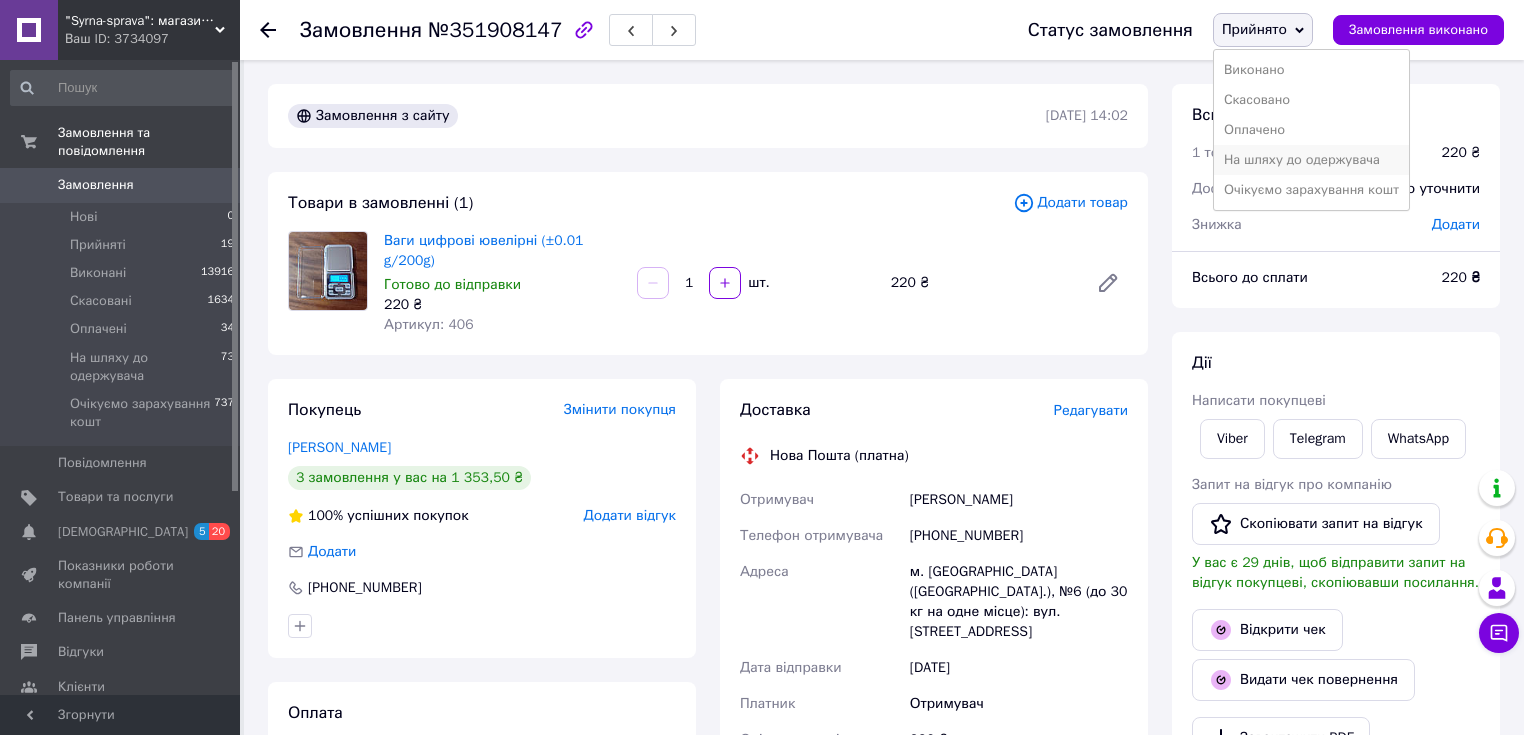 click on "На шляху до одержувача" at bounding box center (1311, 160) 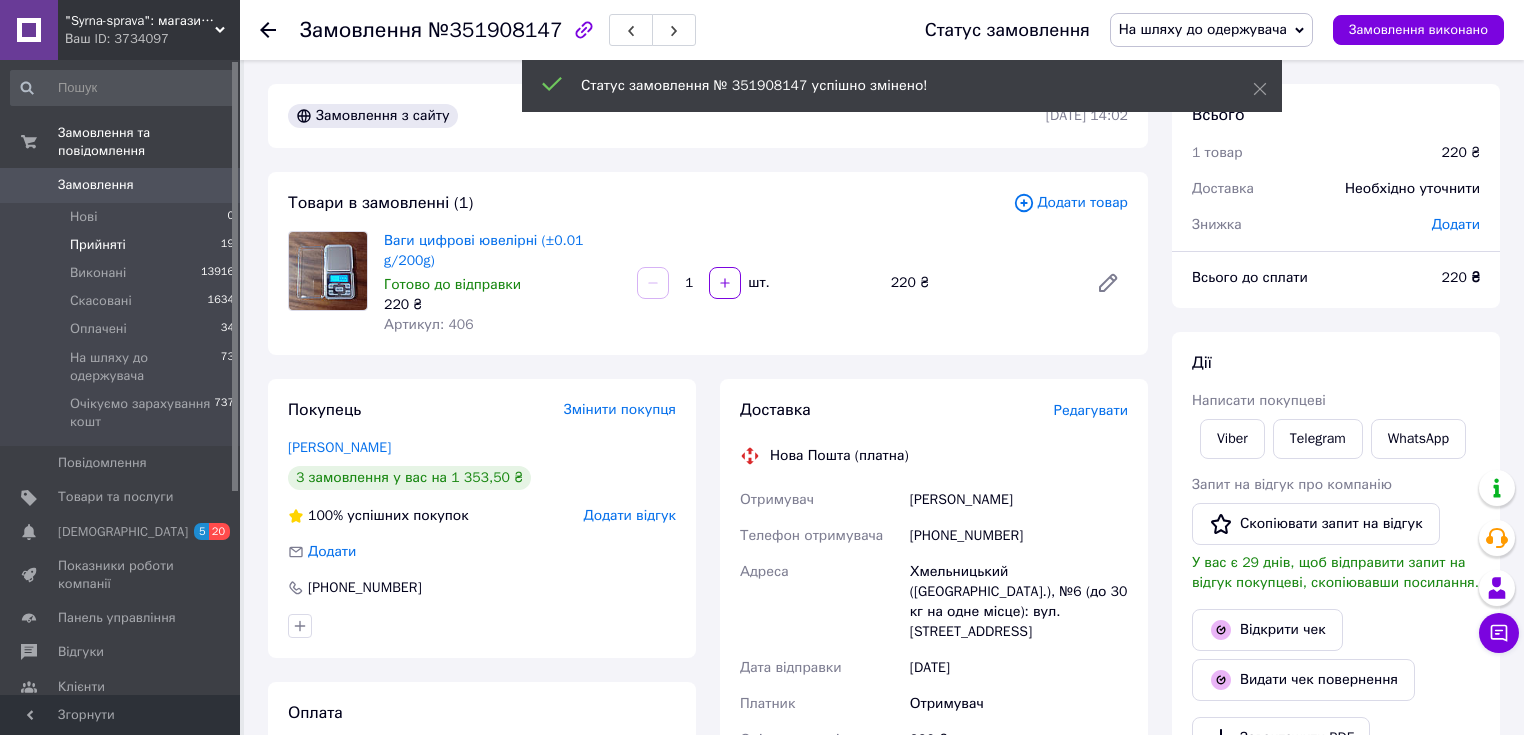 click on "Прийняті" at bounding box center (98, 245) 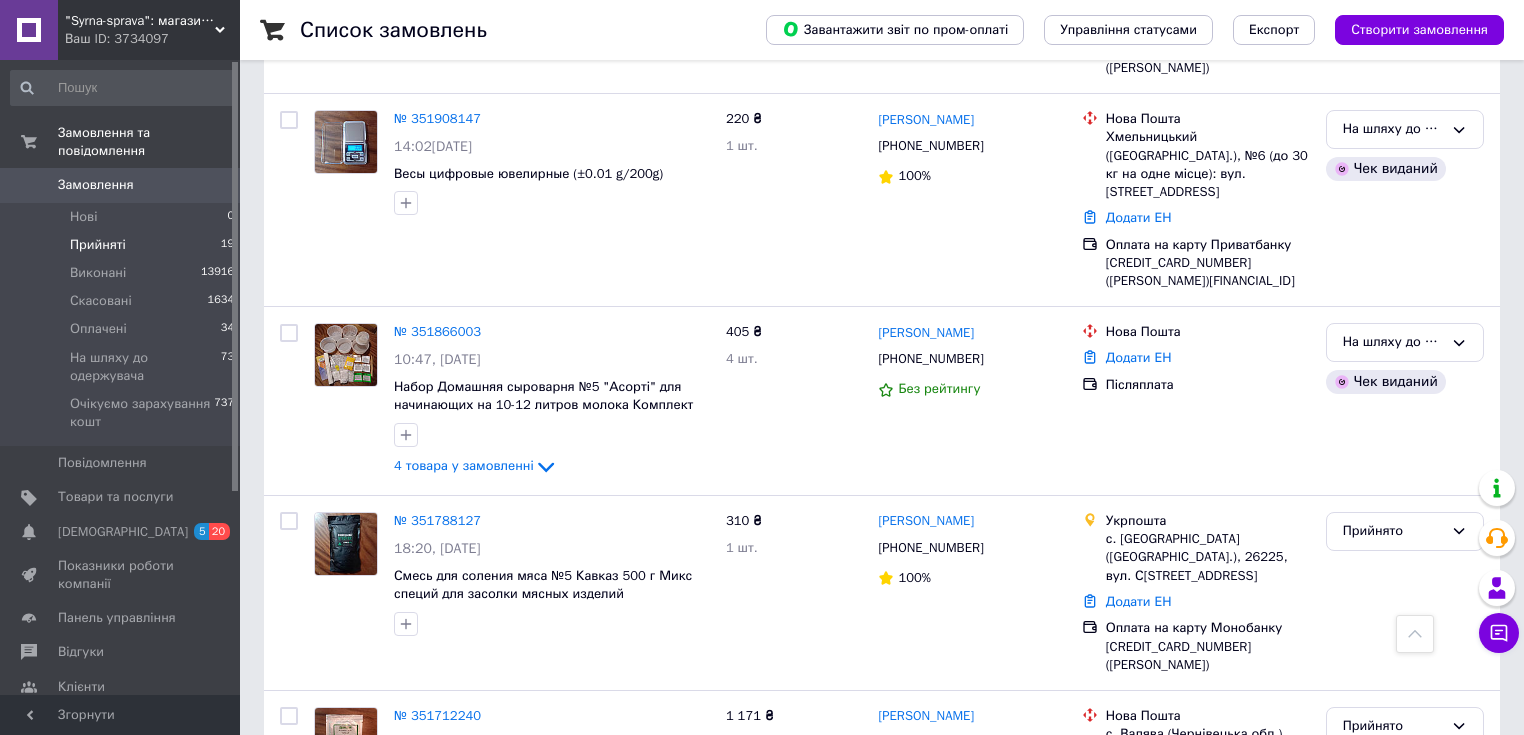 scroll, scrollTop: 3277, scrollLeft: 0, axis: vertical 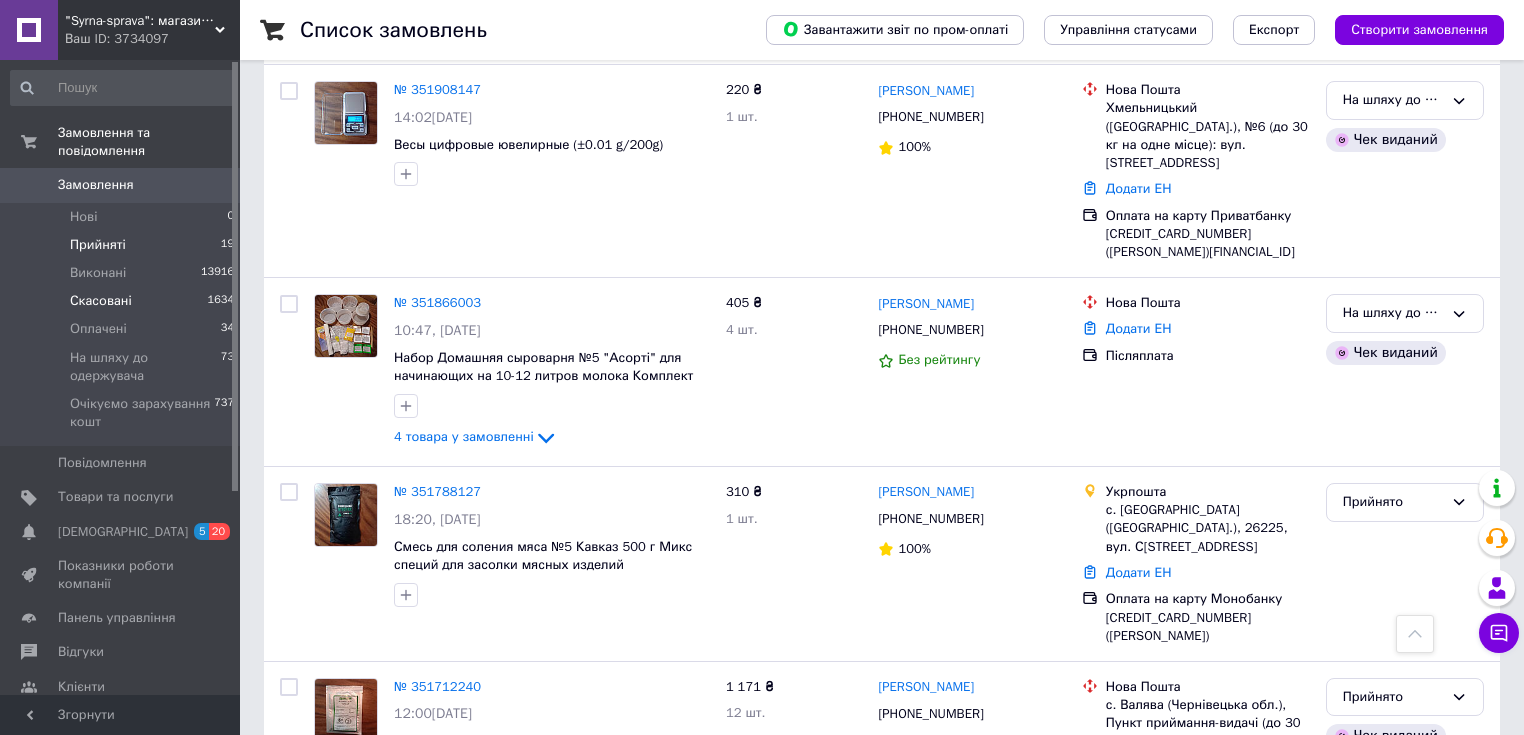 click on "Скасовані" at bounding box center [101, 301] 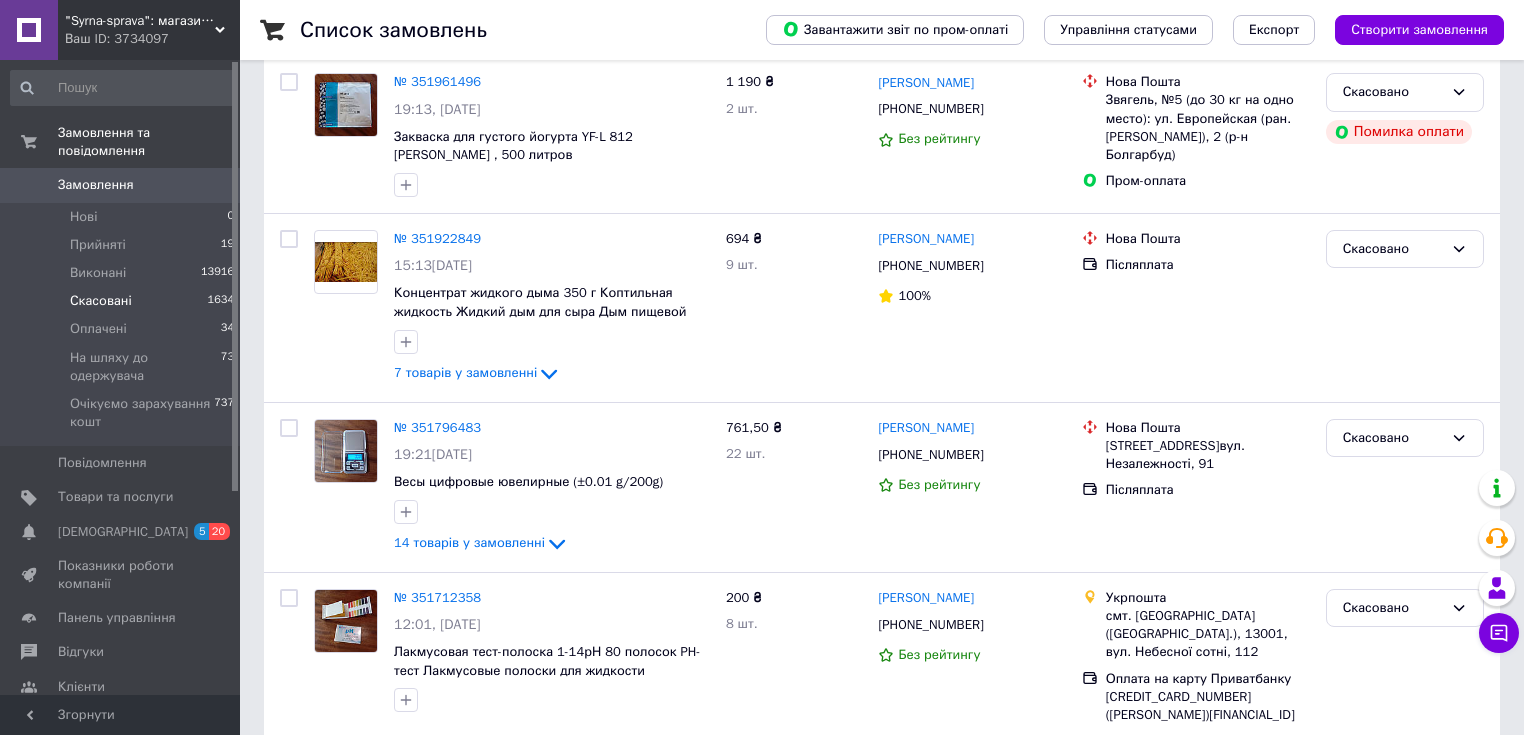 scroll, scrollTop: 240, scrollLeft: 0, axis: vertical 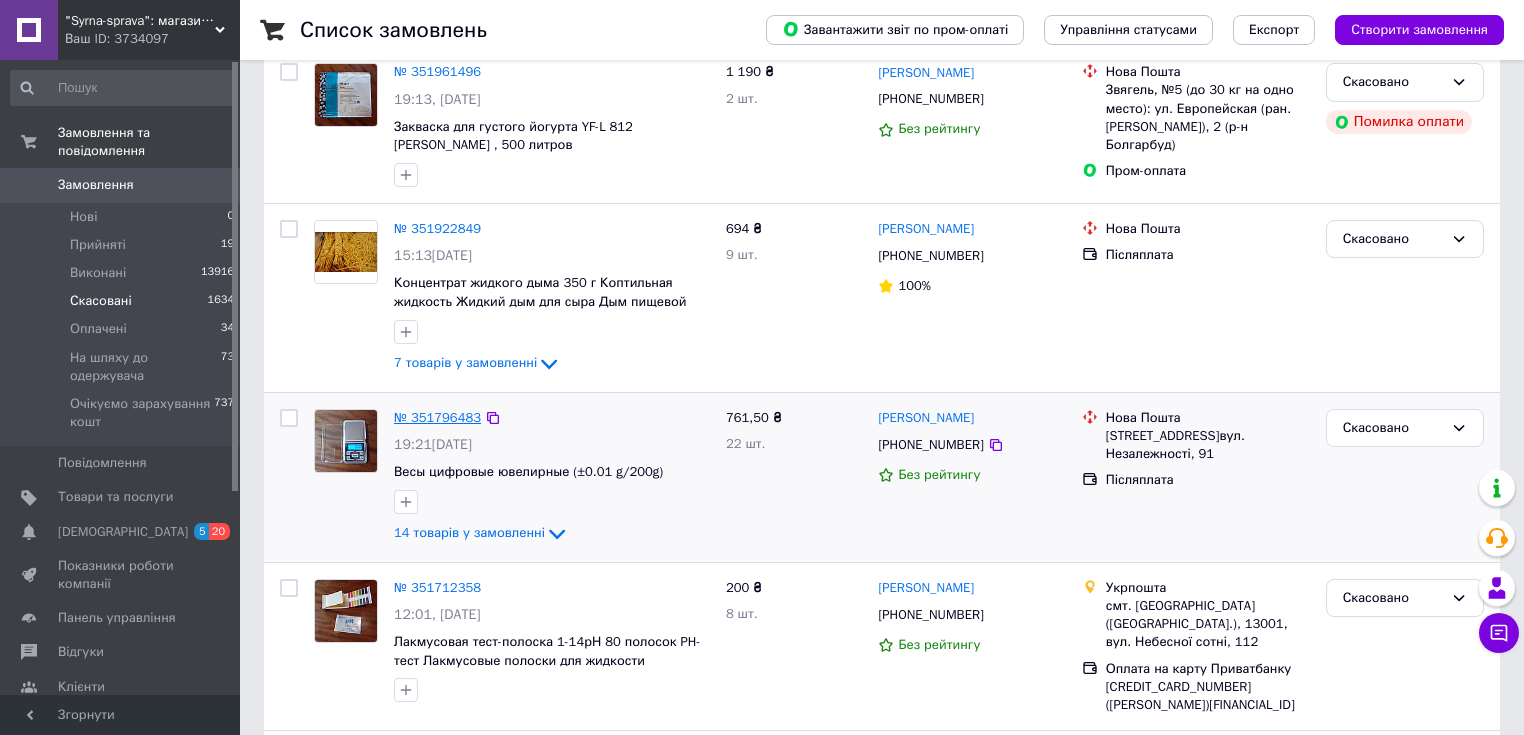 click on "№ 351796483" at bounding box center [437, 417] 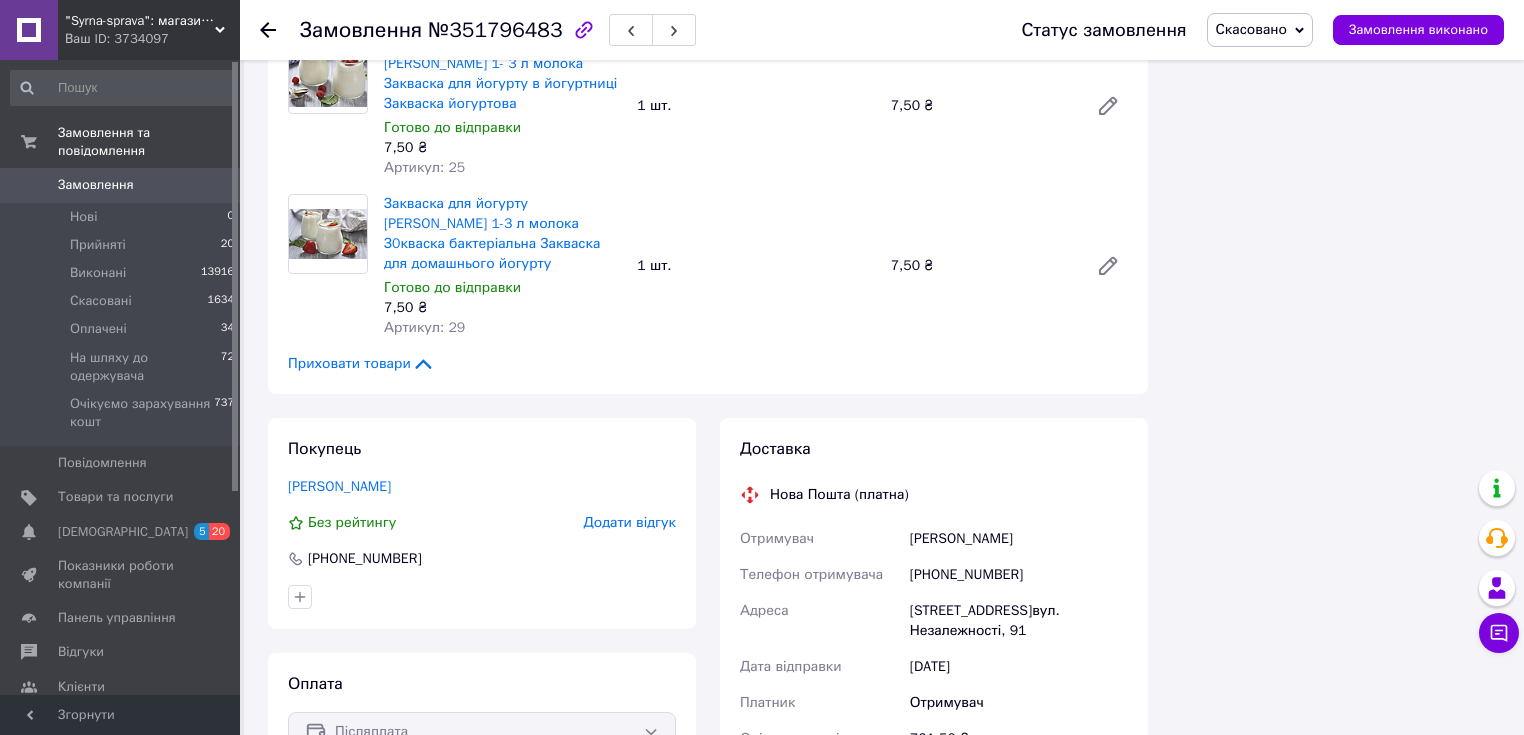 scroll, scrollTop: 1987, scrollLeft: 0, axis: vertical 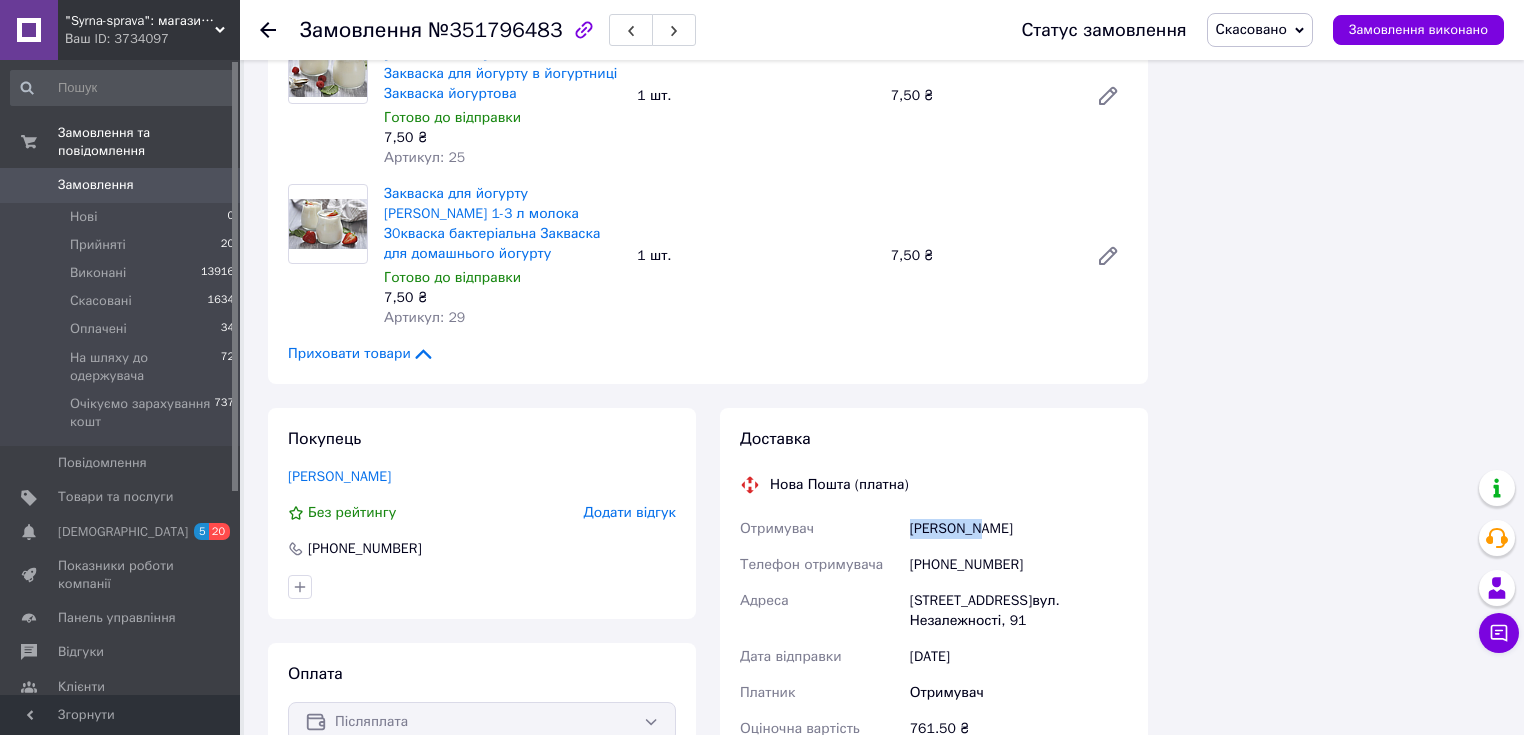 drag, startPoint x: 981, startPoint y: 412, endPoint x: 908, endPoint y: 414, distance: 73.02739 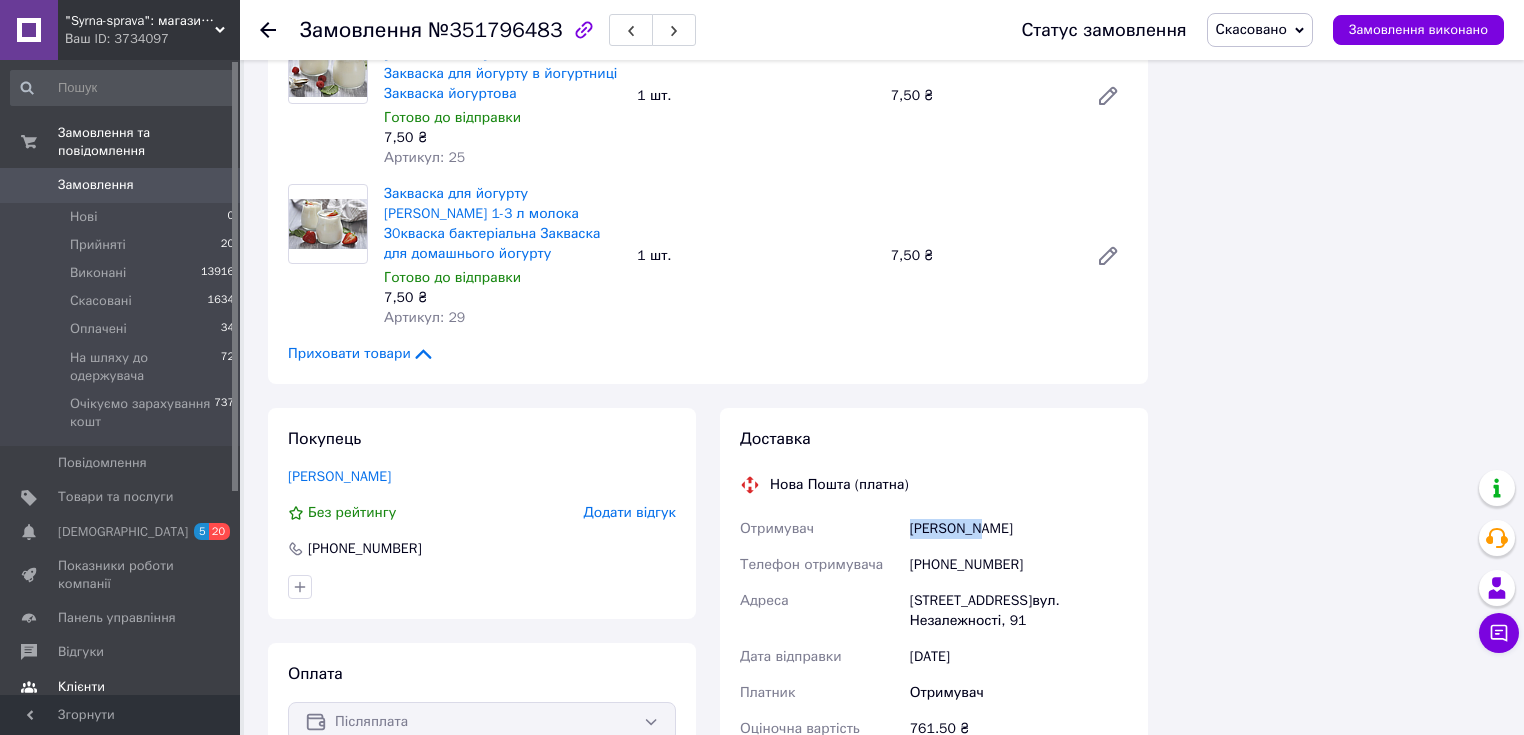 click on "Клієнти" at bounding box center [81, 687] 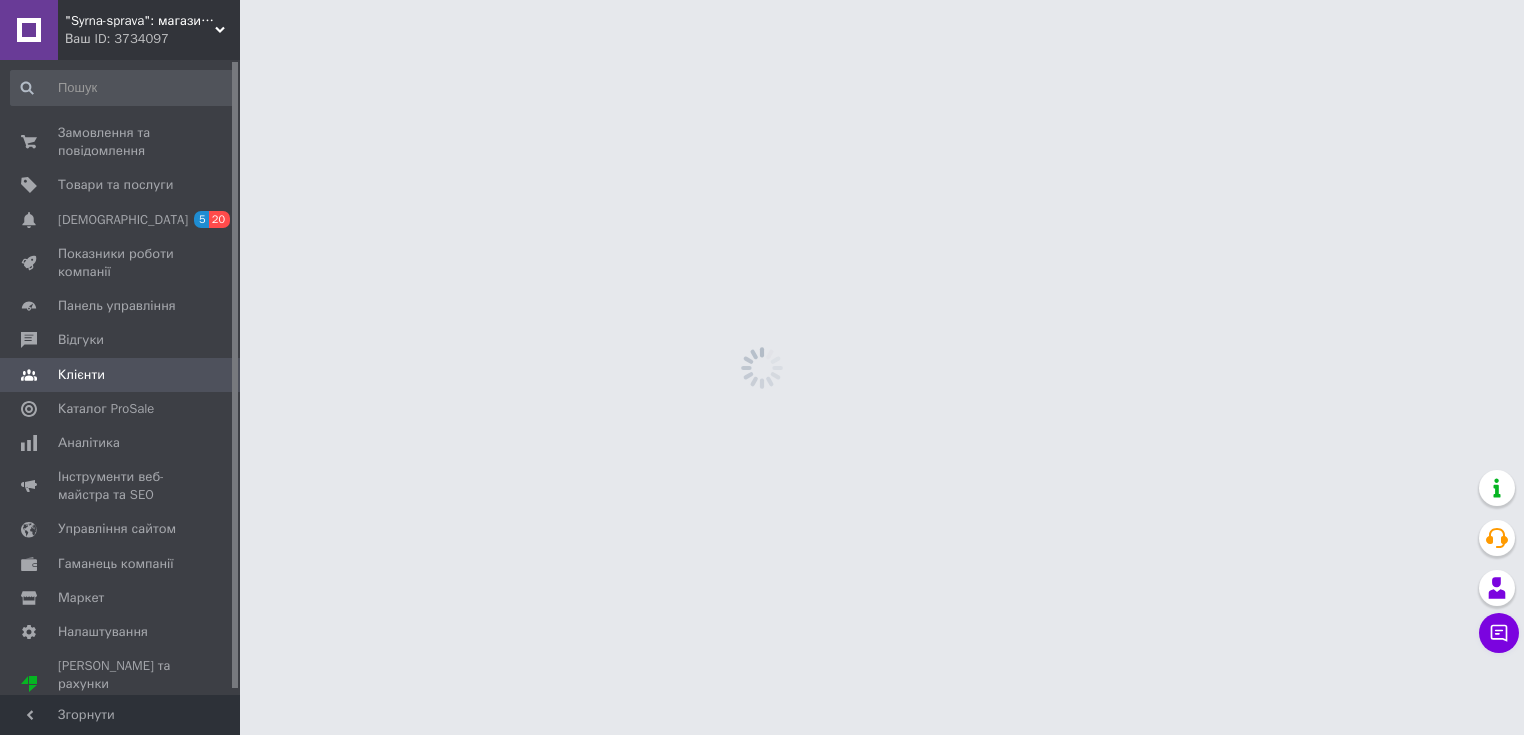scroll, scrollTop: 0, scrollLeft: 0, axis: both 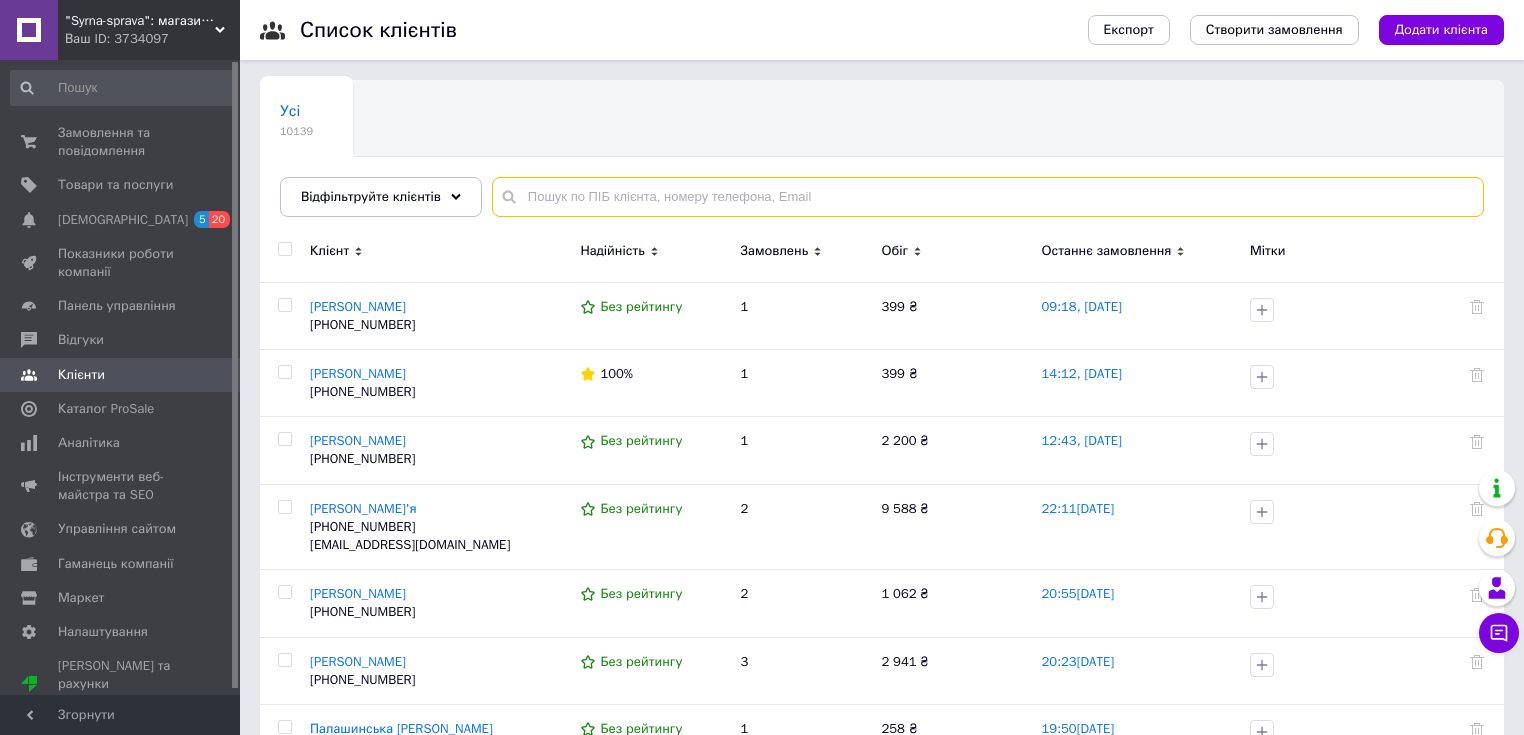 click at bounding box center [988, 197] 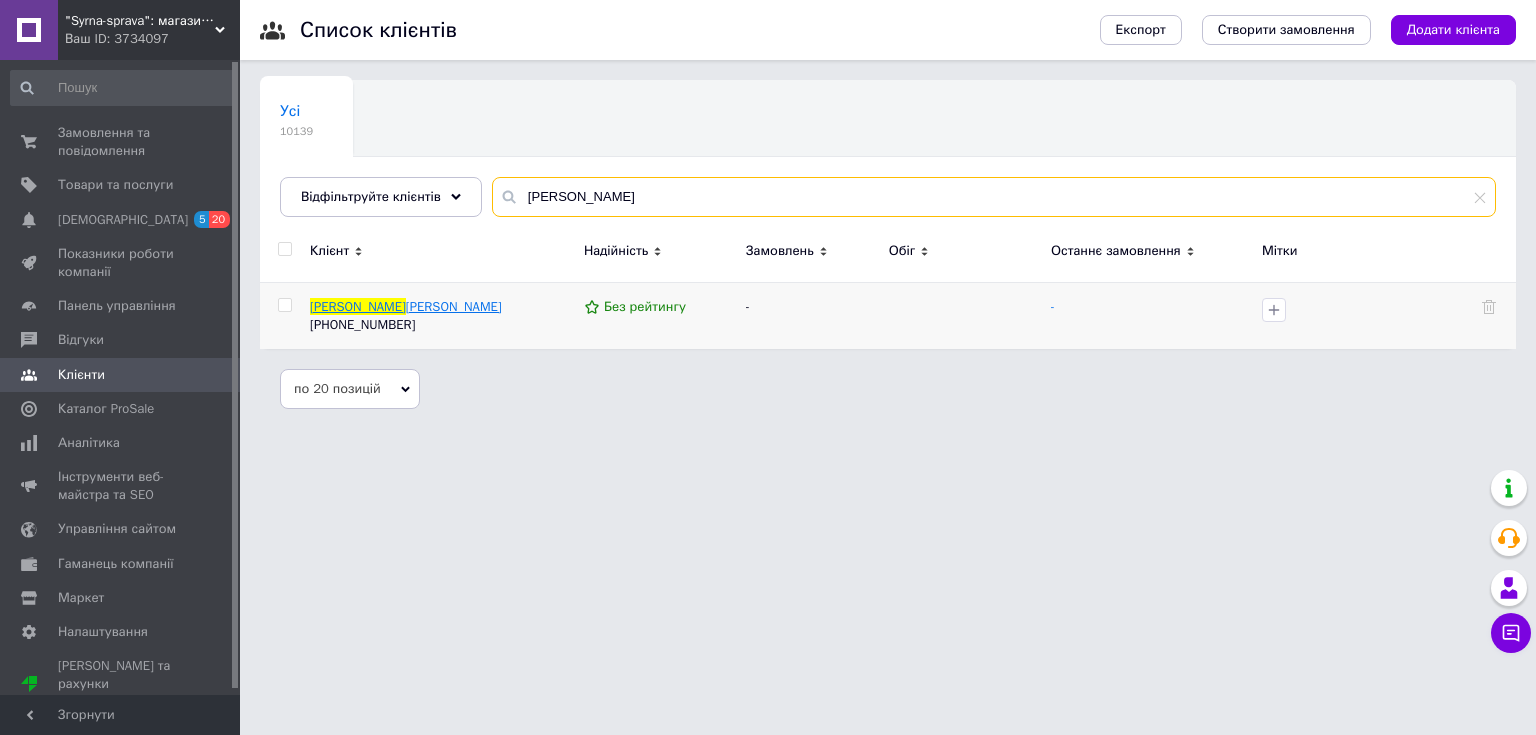 type on "[PERSON_NAME]" 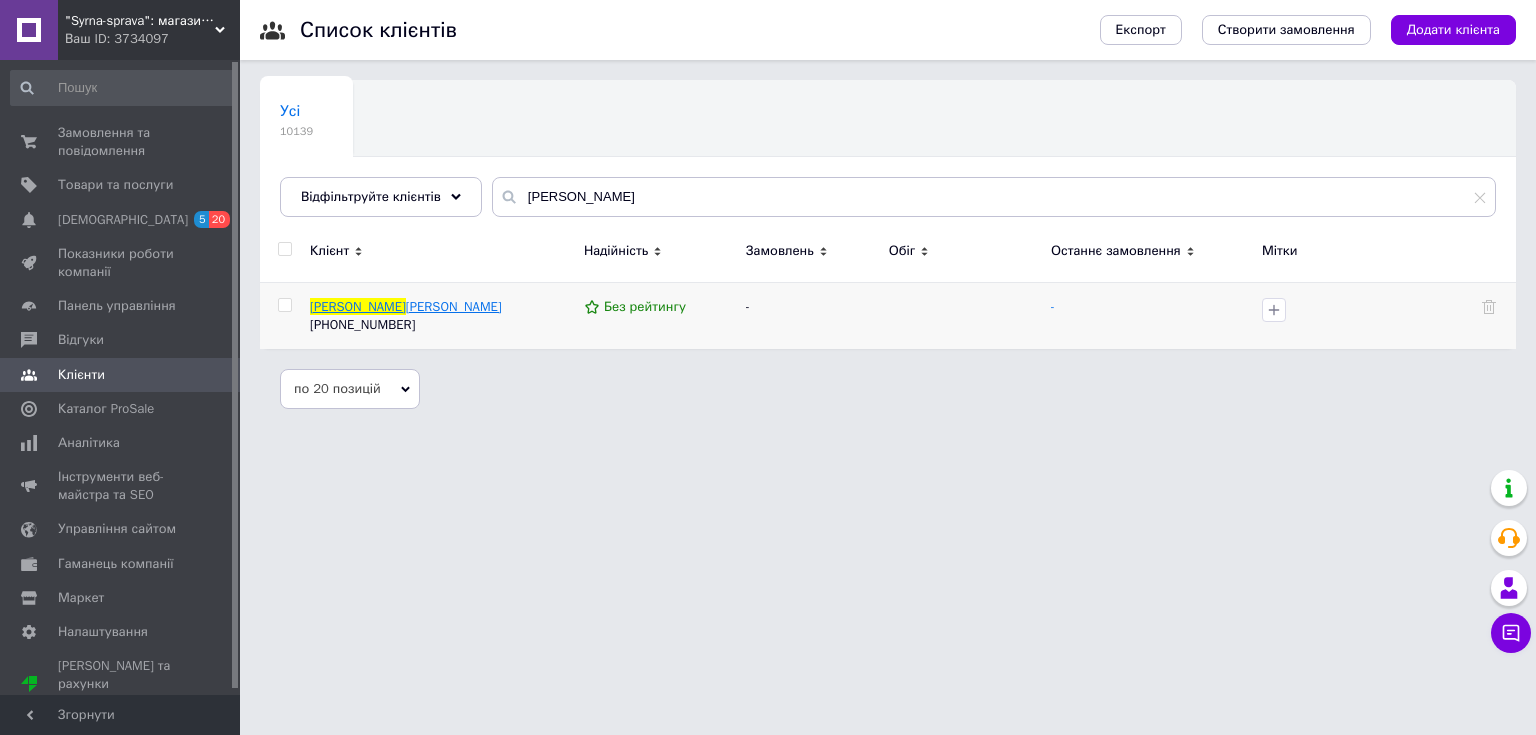 click on "[PERSON_NAME]" at bounding box center [454, 306] 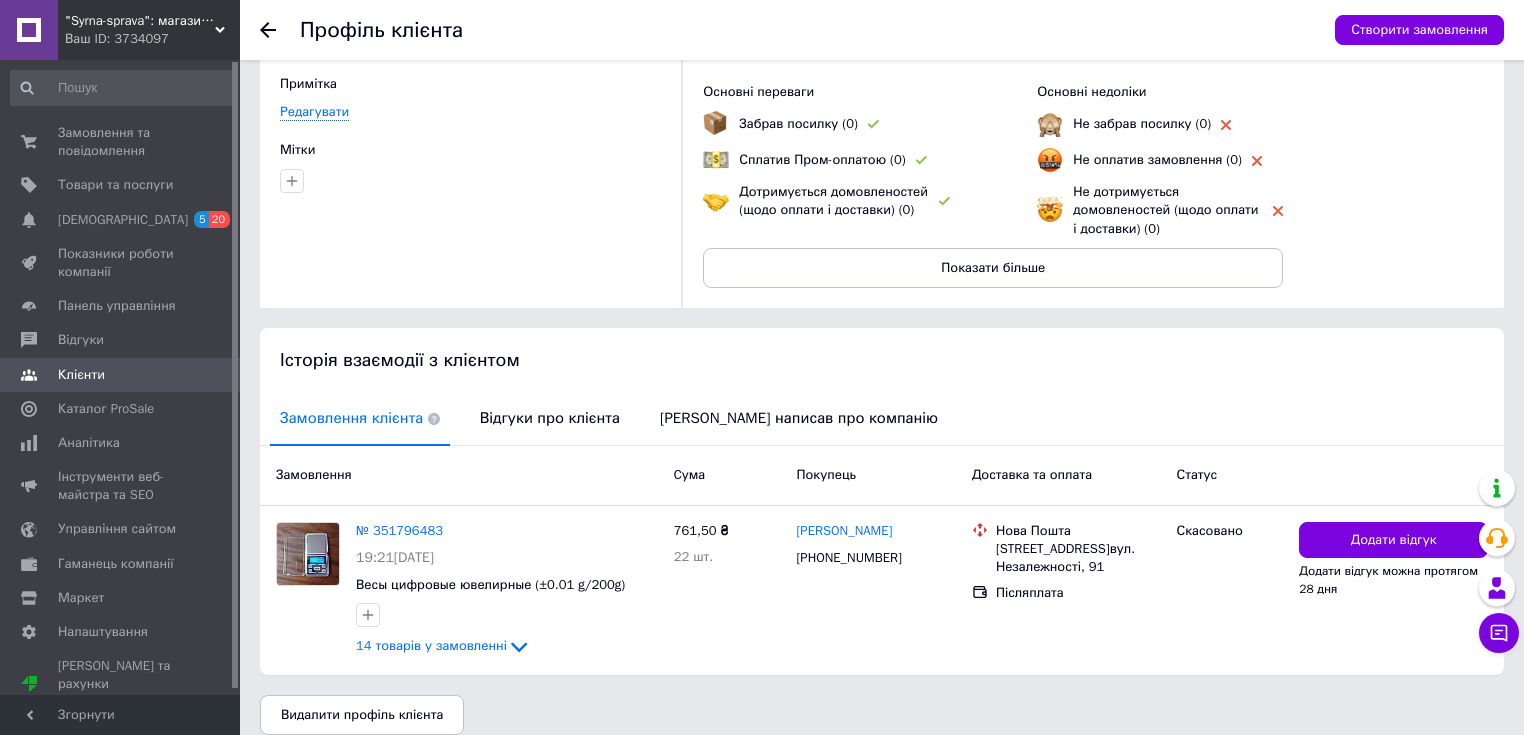 scroll, scrollTop: 145, scrollLeft: 0, axis: vertical 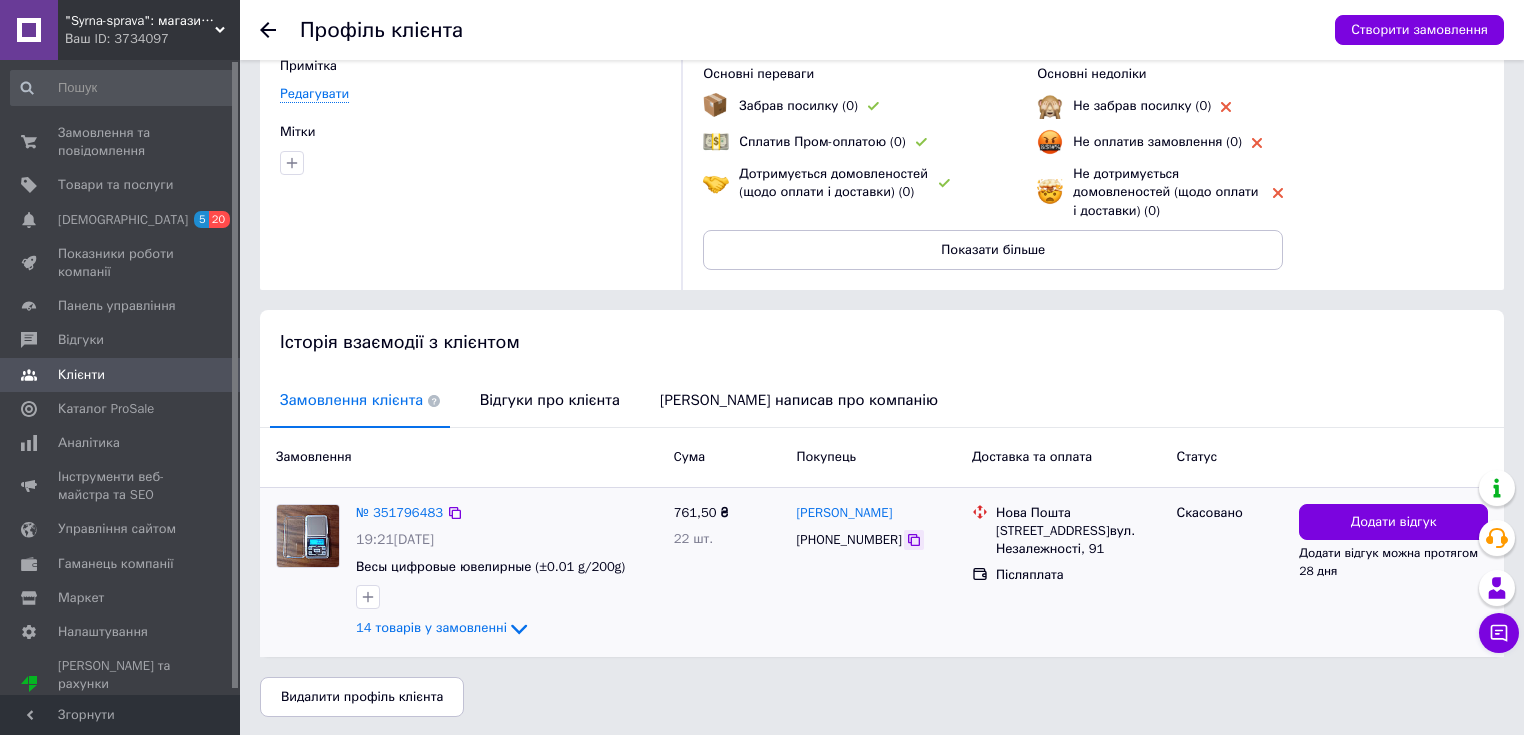 click 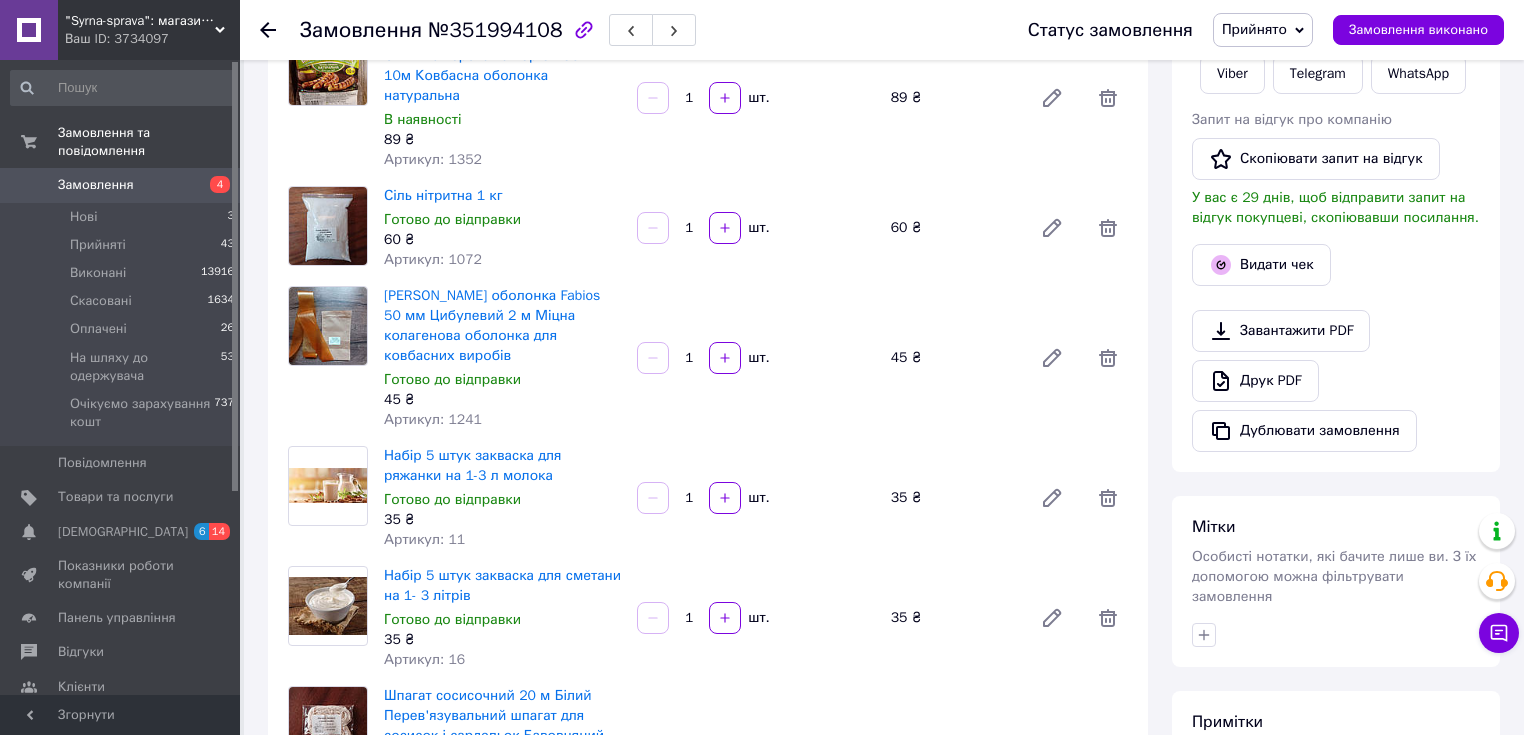 scroll, scrollTop: 320, scrollLeft: 0, axis: vertical 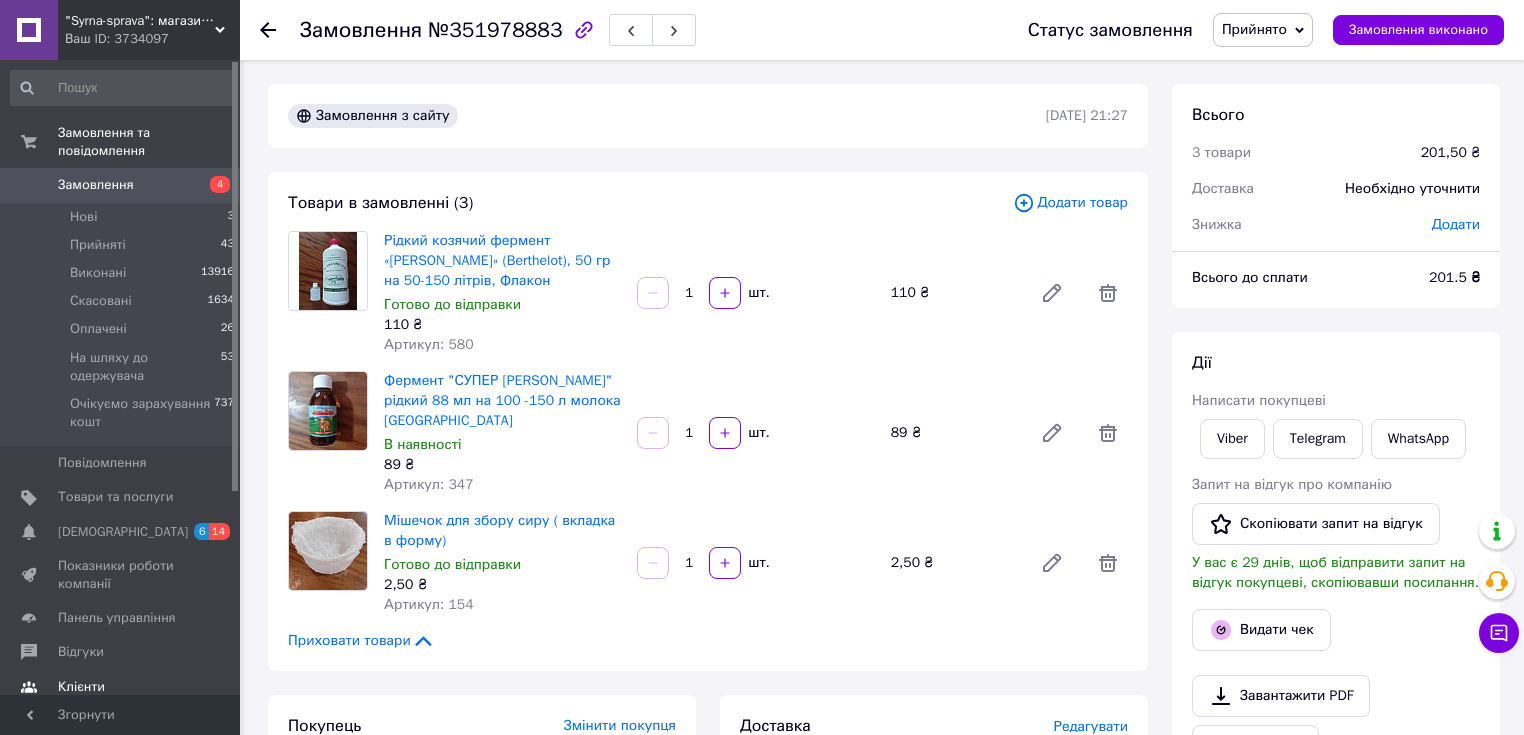 click on "Клієнти" at bounding box center (81, 687) 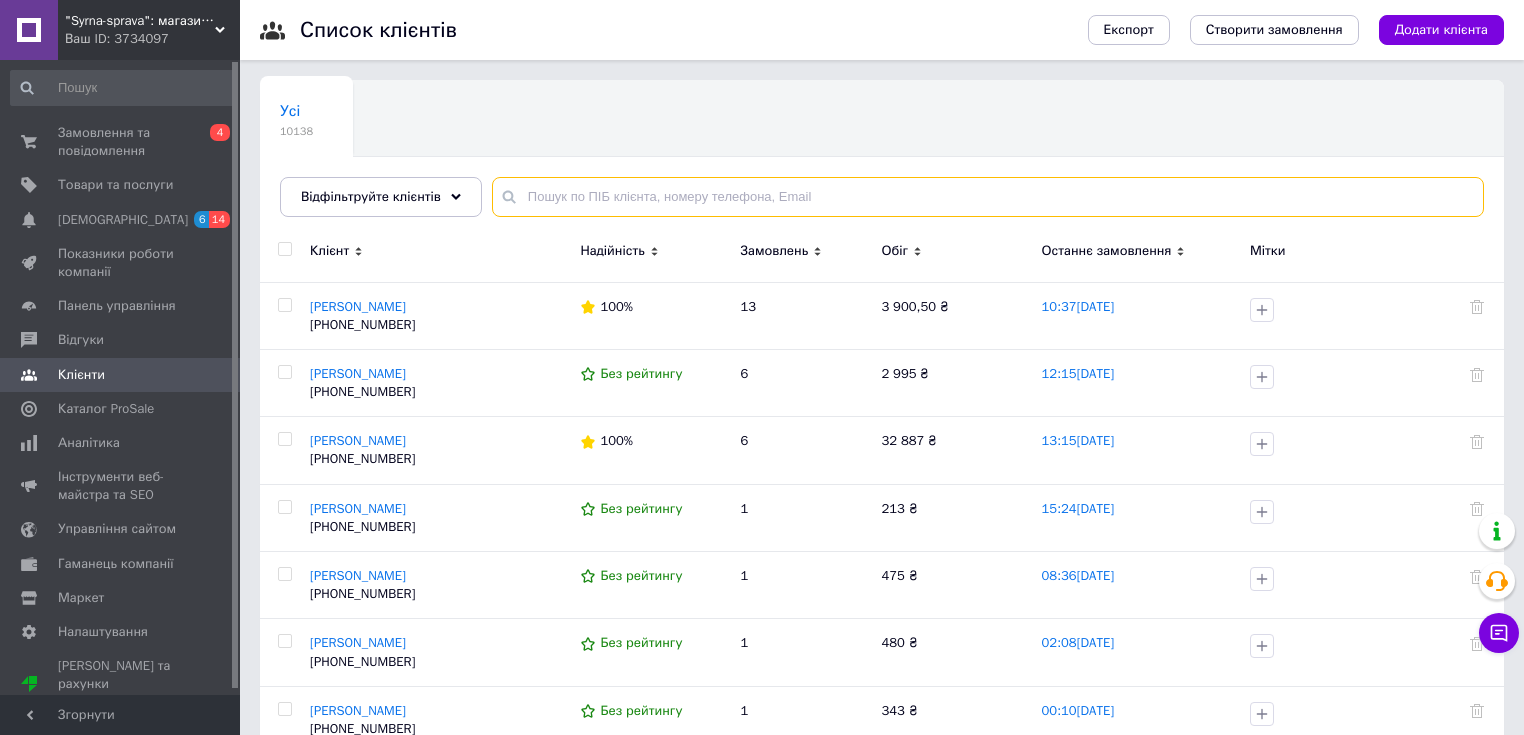paste on "[PHONE_NUMBER]" 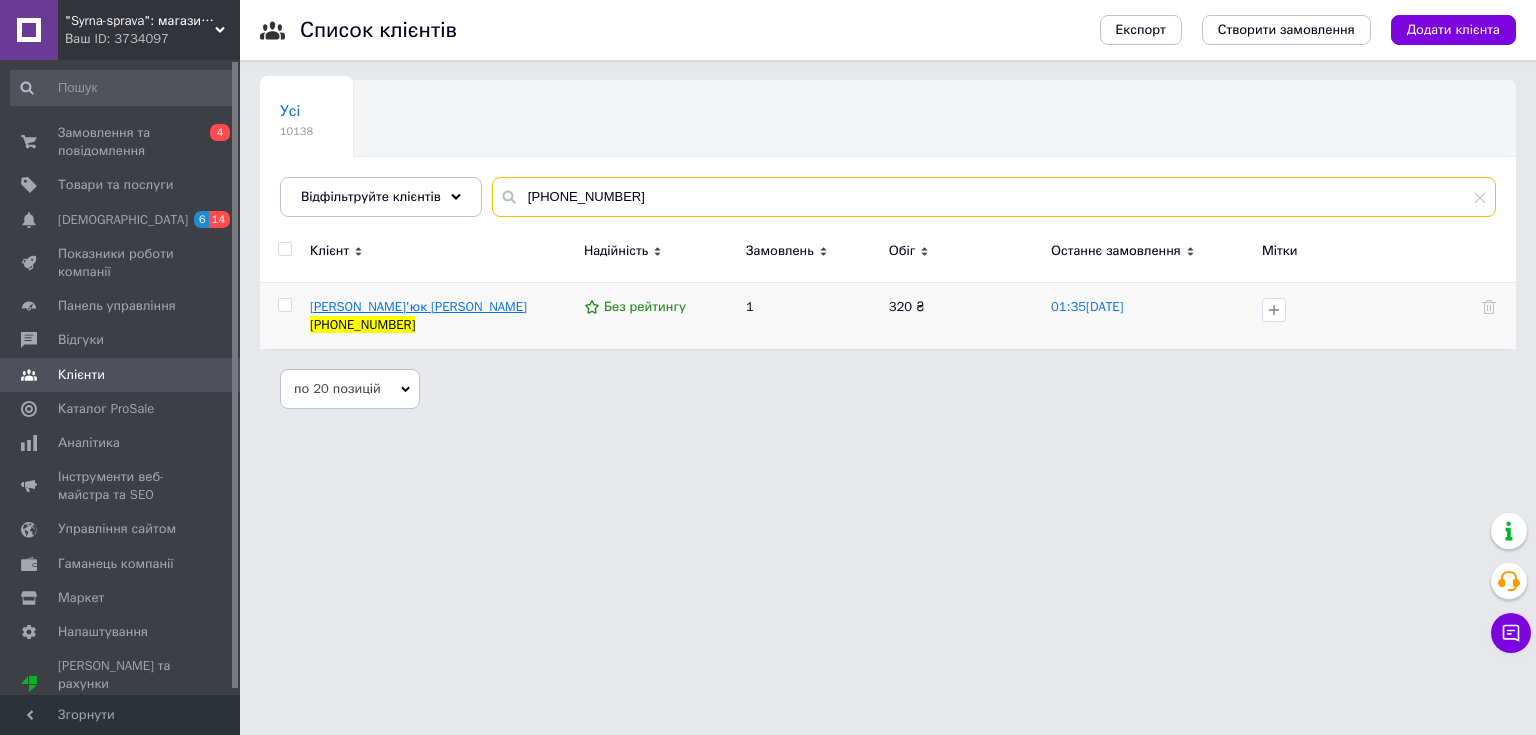 type on "[PHONE_NUMBER]" 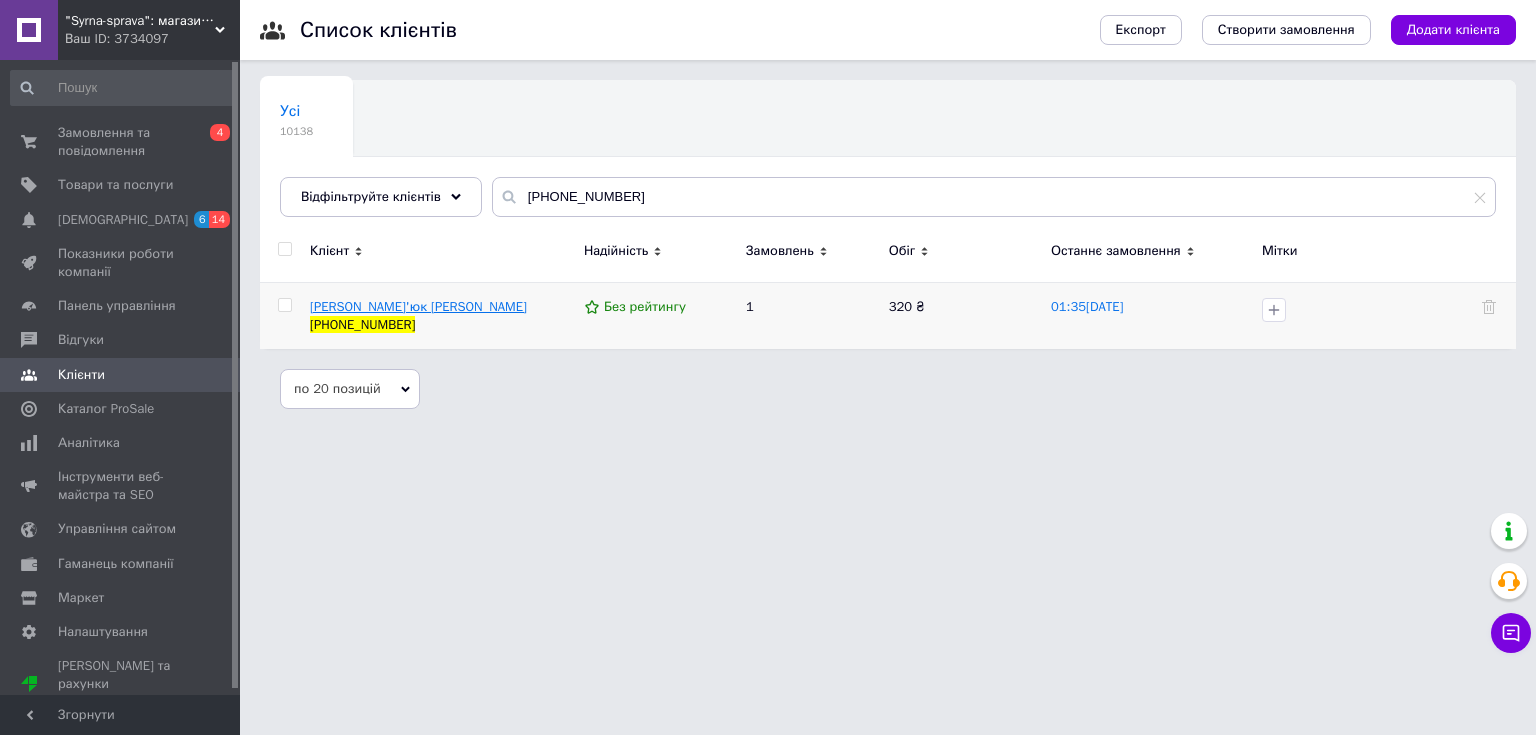 click on "Онисим'юк Юлія" at bounding box center [418, 306] 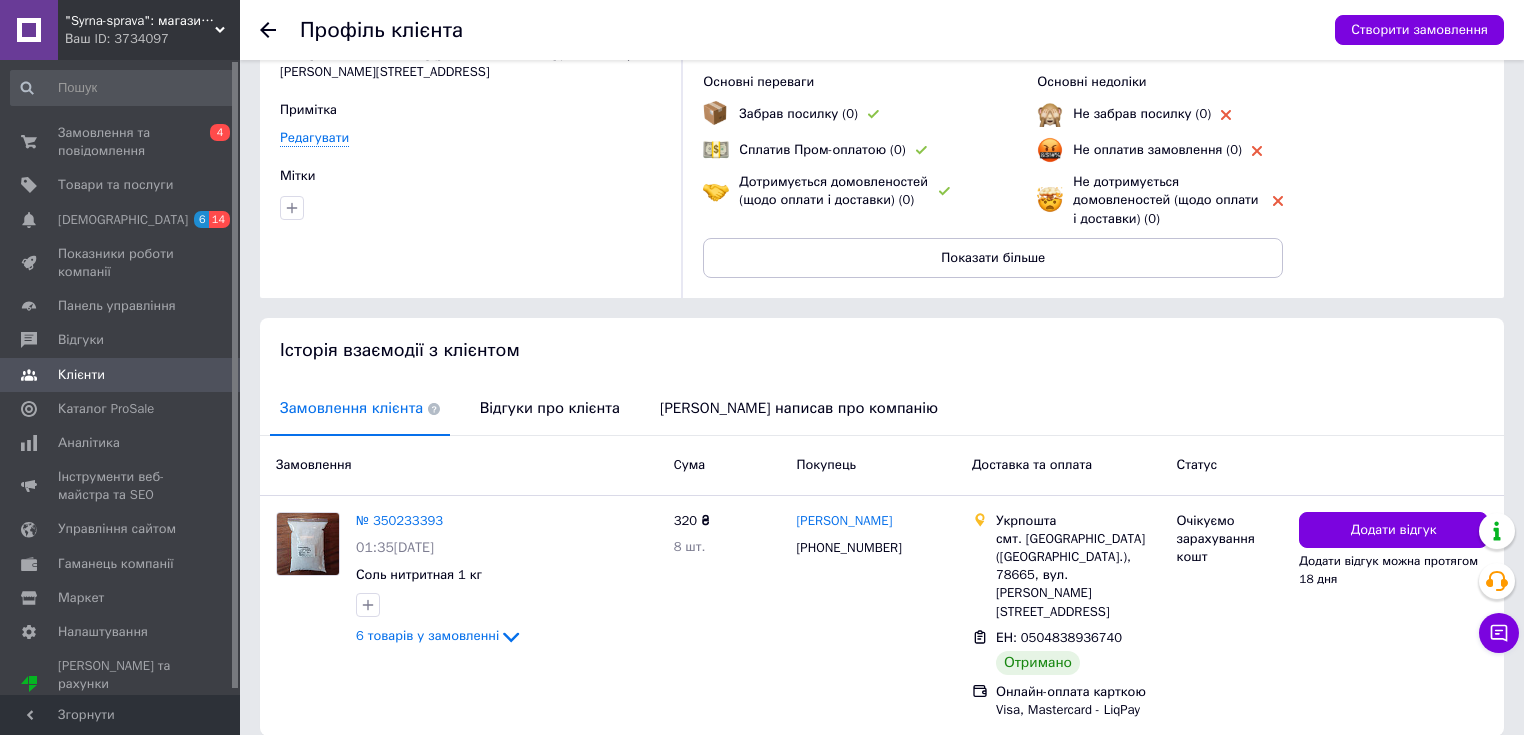 scroll, scrollTop: 180, scrollLeft: 0, axis: vertical 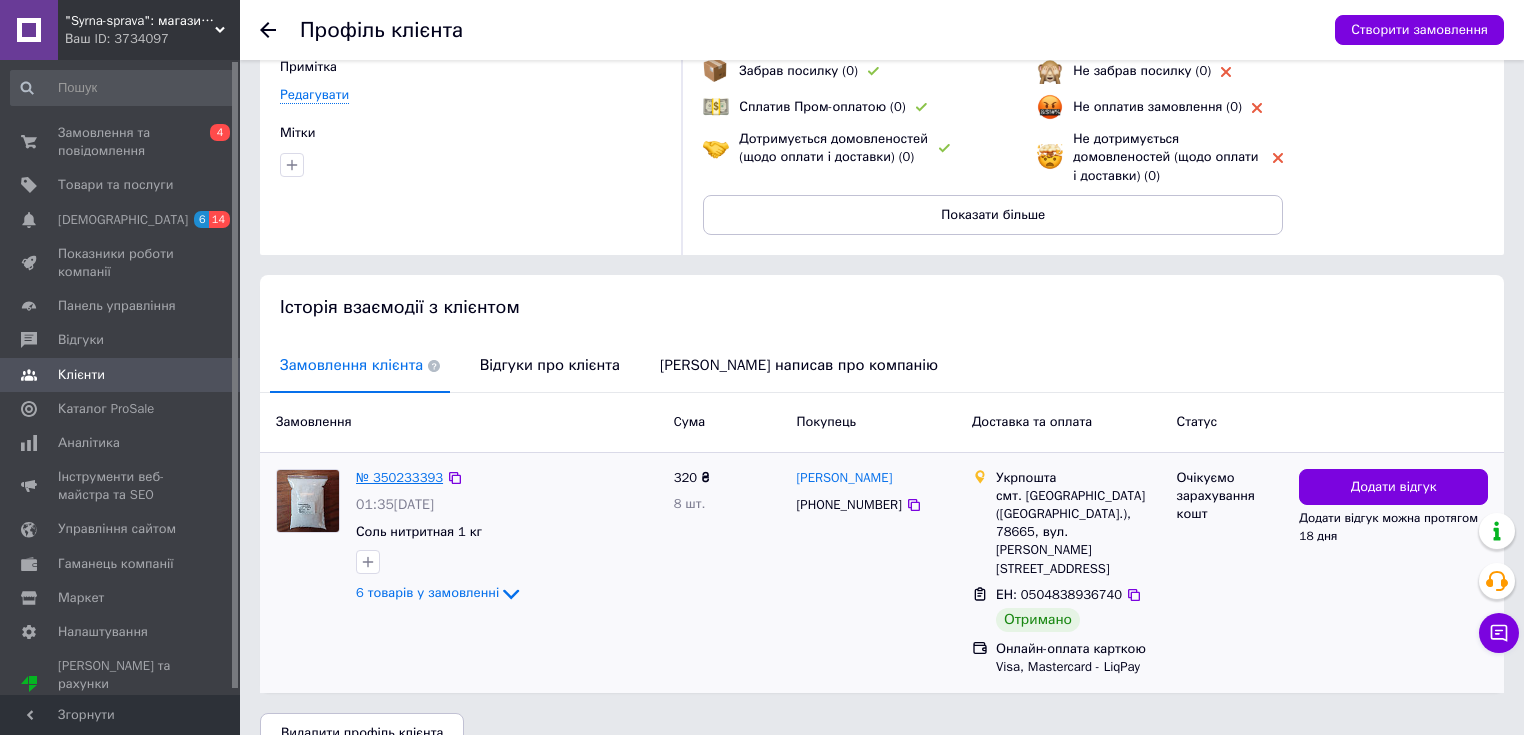 click on "№ 350233393" at bounding box center [399, 477] 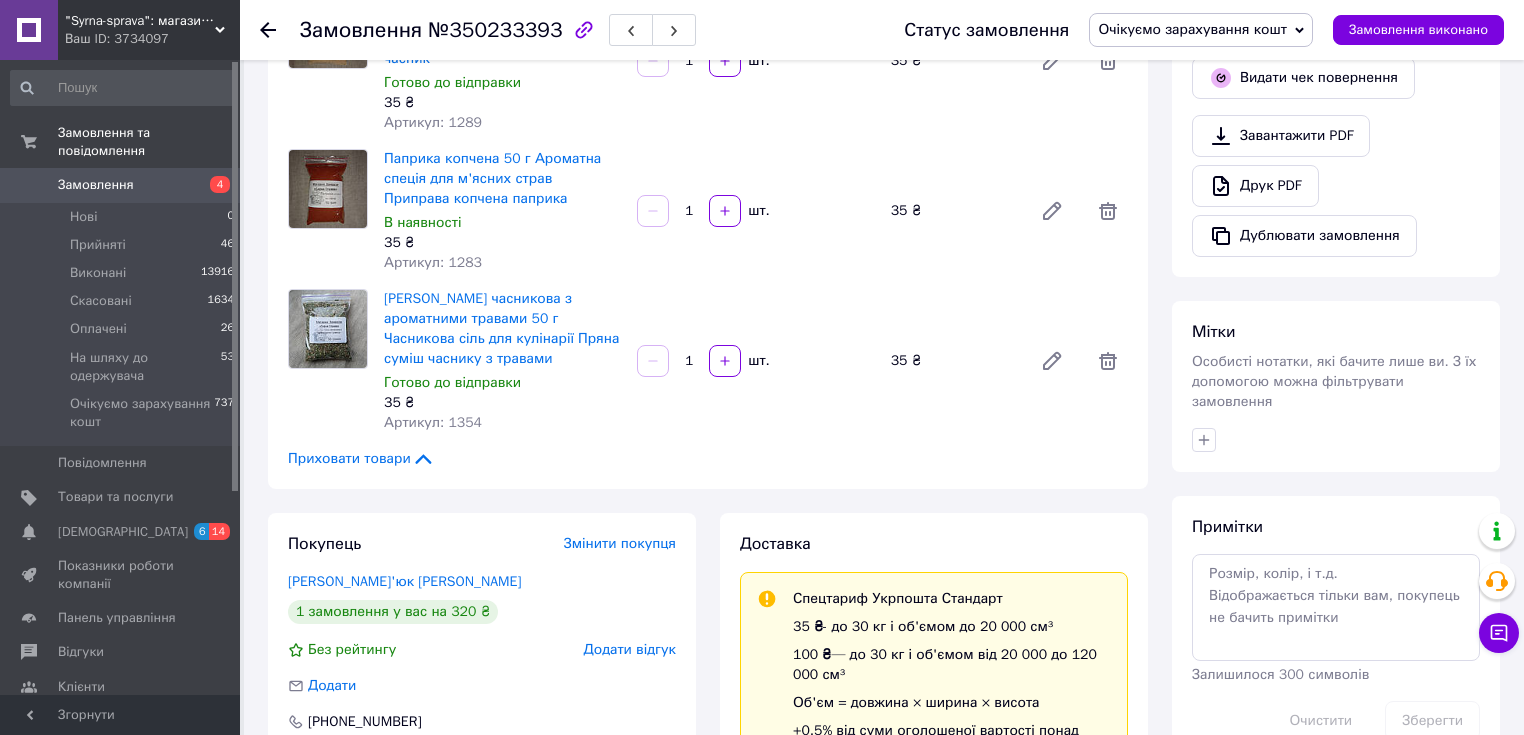 scroll, scrollTop: 720, scrollLeft: 0, axis: vertical 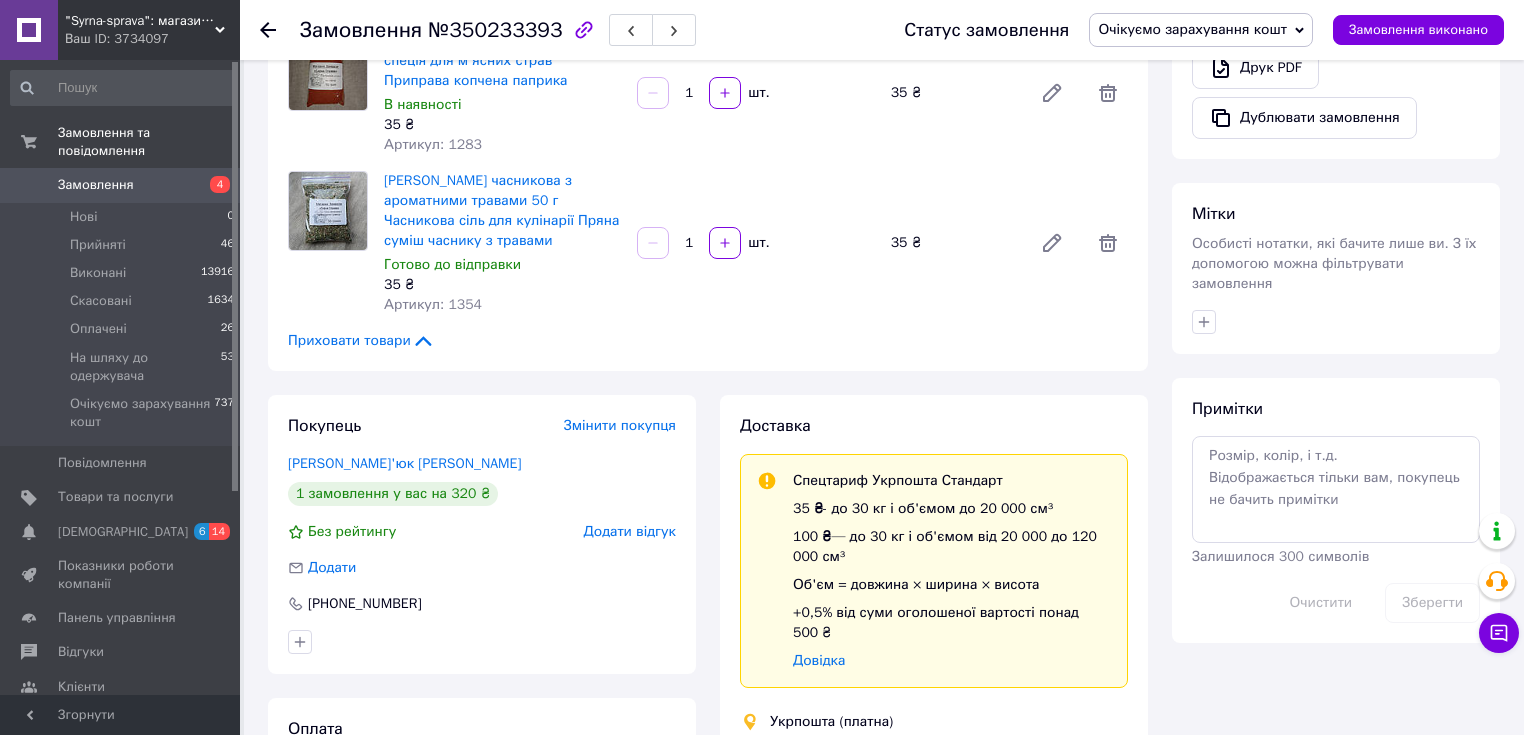 click on "Покупець Змінити покупця Онисим'юк Юлія 1 замовлення у вас на 320 ₴ Без рейтингу   Додати відгук Додати +380982322726 Оплата Онлайн-оплата карткою Visa, Mastercard - LiqPay Сума до сплати, ₴ 320 Згенерувати посилання на оплату Генеруючи посилання на оплату, ви підтверджуєте наявність товару" at bounding box center [482, 795] 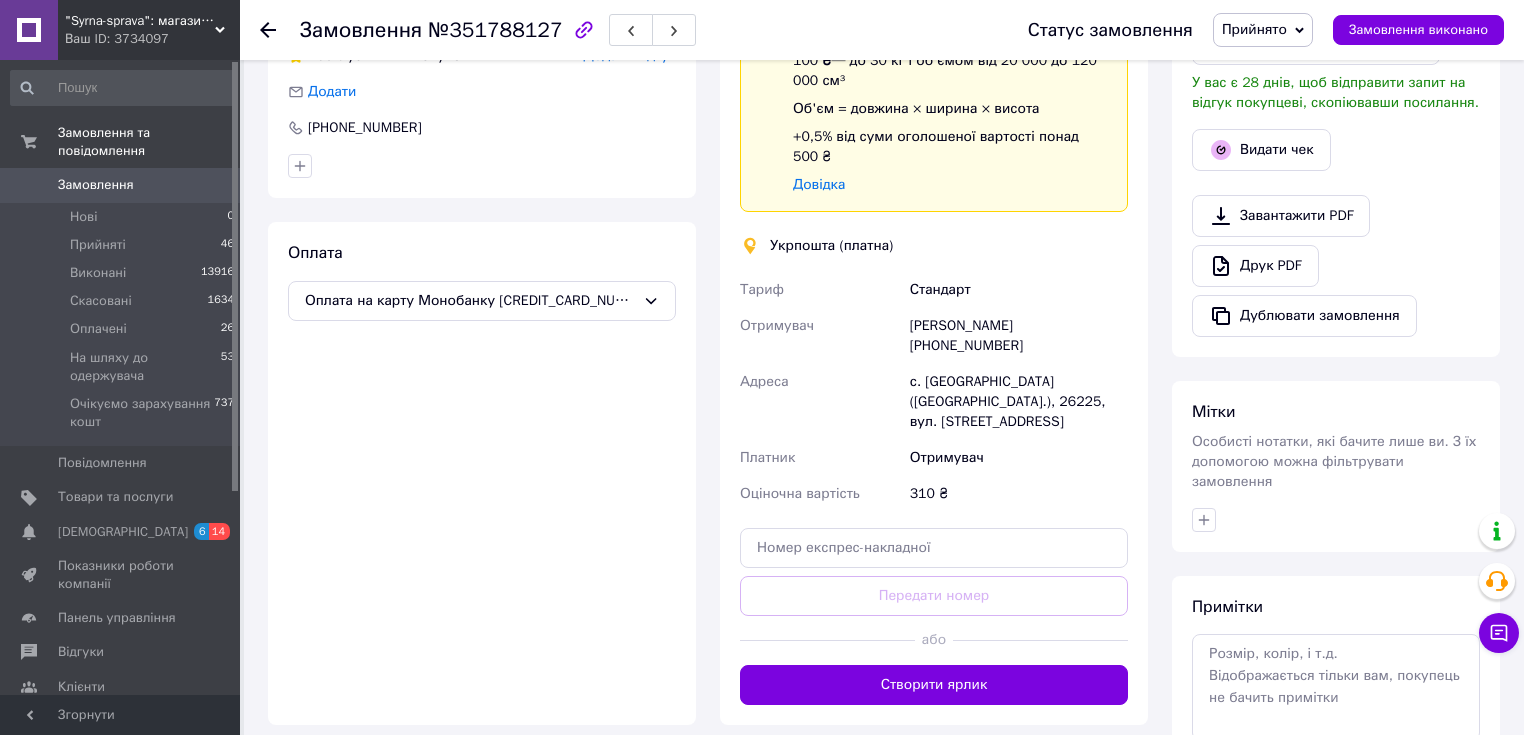 scroll, scrollTop: 0, scrollLeft: 0, axis: both 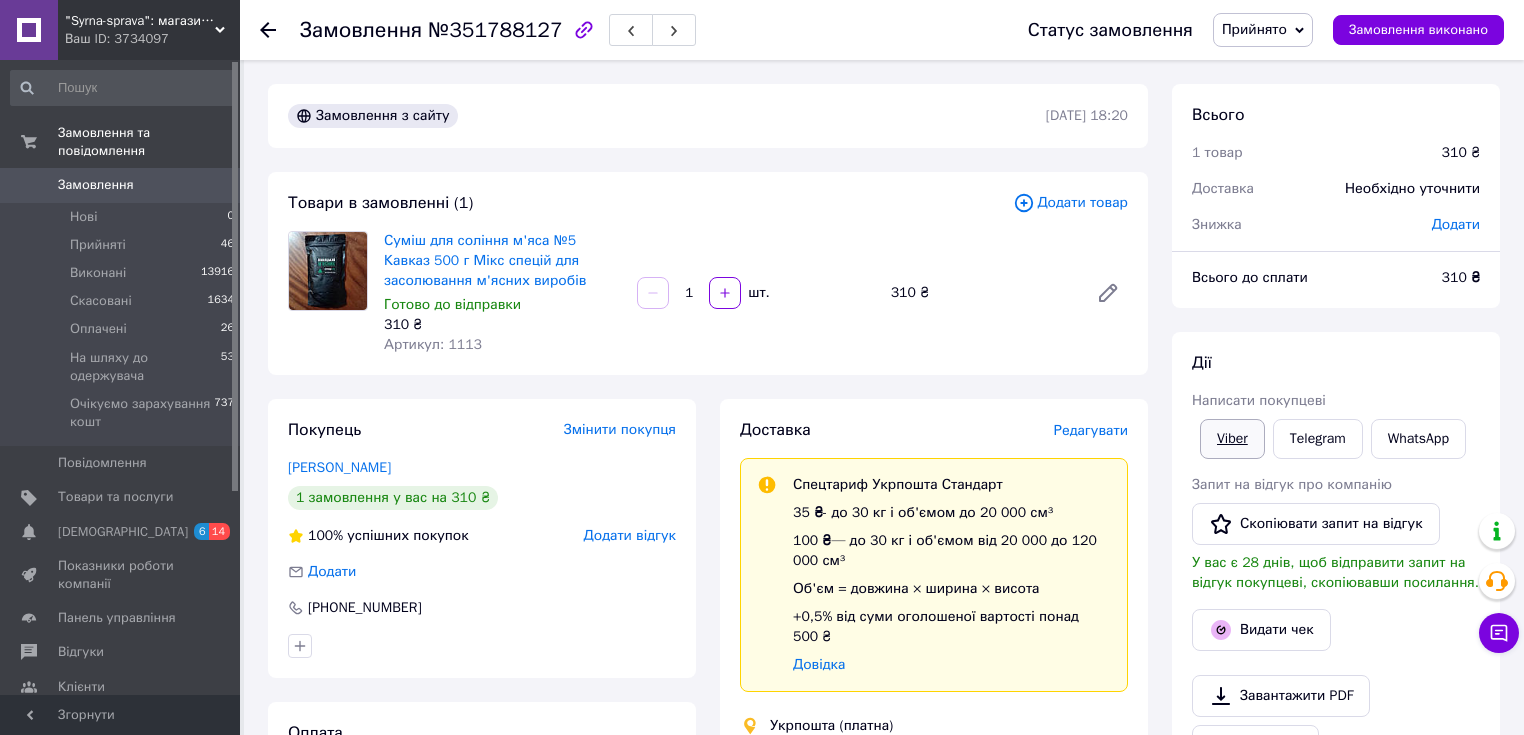 click on "Viber" at bounding box center (1232, 439) 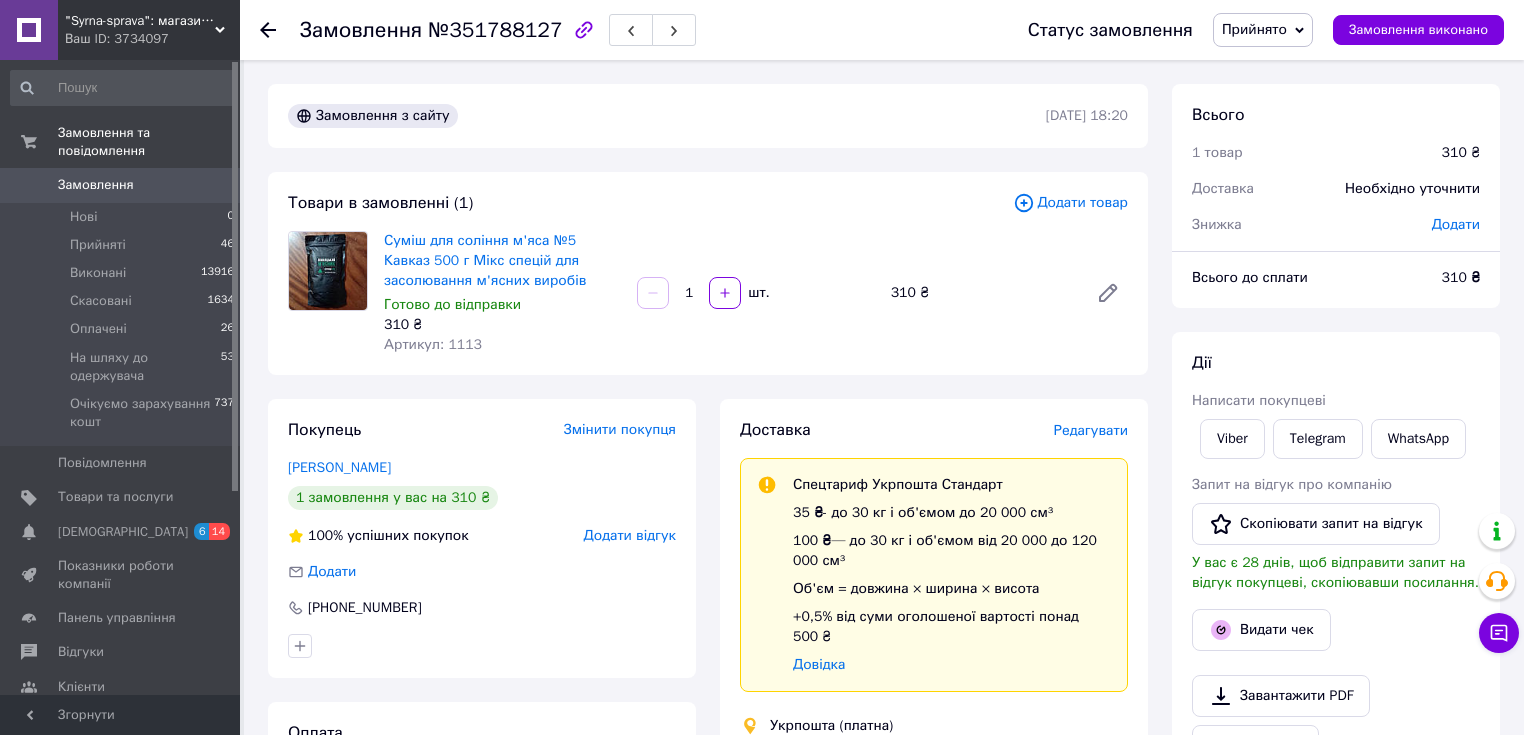 click on "Доставка Редагувати Спецтариф Укрпошта Стандарт 35 ₴  - до 30 кг і об'ємом до 20 000 см³ 100 ₴  — до 30 кг і об'ємом від 20 000 до 120 000 см³ Об'єм = довжина × ширина × висота +0,5% від суми оголошеної вартості понад 500 ₴ Довідка Укрпошта (платна) Тариф Стандарт Отримувач Валерій Чепляка +380955593832 Адреса с. Хмельове (Кіровоградська обл.), 26225, вул. Соборна, 35 Платник Отримувач Оціночна вартість 310 ₴ Передати номер або Створити ярлик Тариф     * Стандарт Платник   * Отримувач Прізвище отримувача   * Чепляка Ім'я отримувача   * Валерій По батькові отримувача Телефон отримувача   *   *" at bounding box center (934, 802) 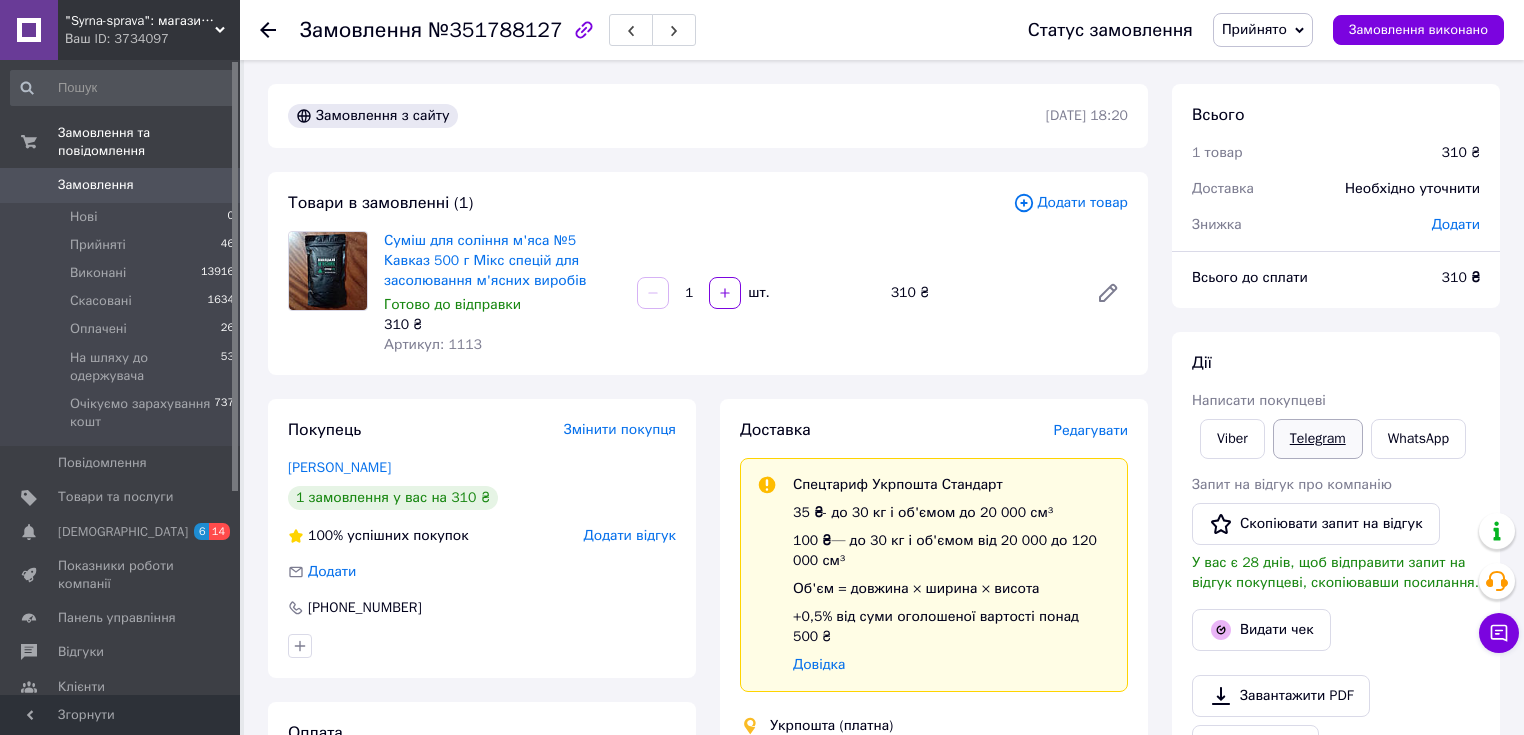 click on "Telegram" at bounding box center (1318, 439) 